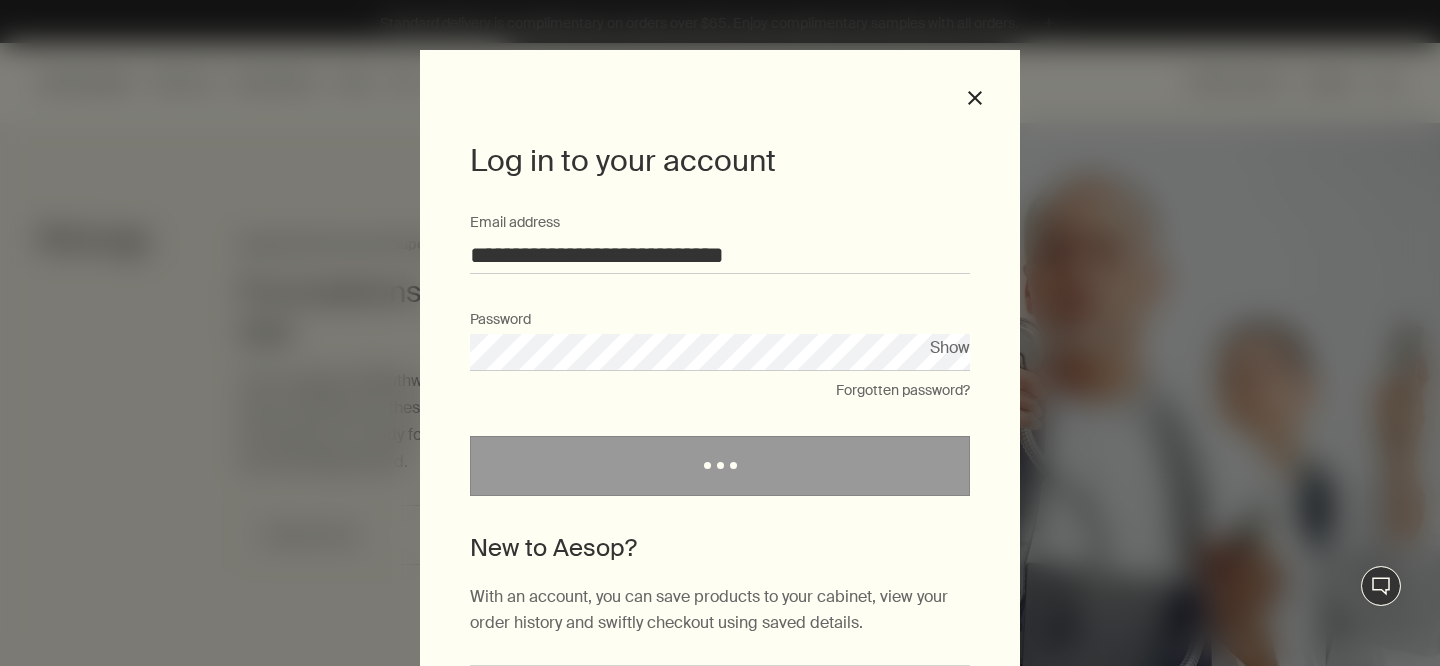 scroll, scrollTop: 0, scrollLeft: 0, axis: both 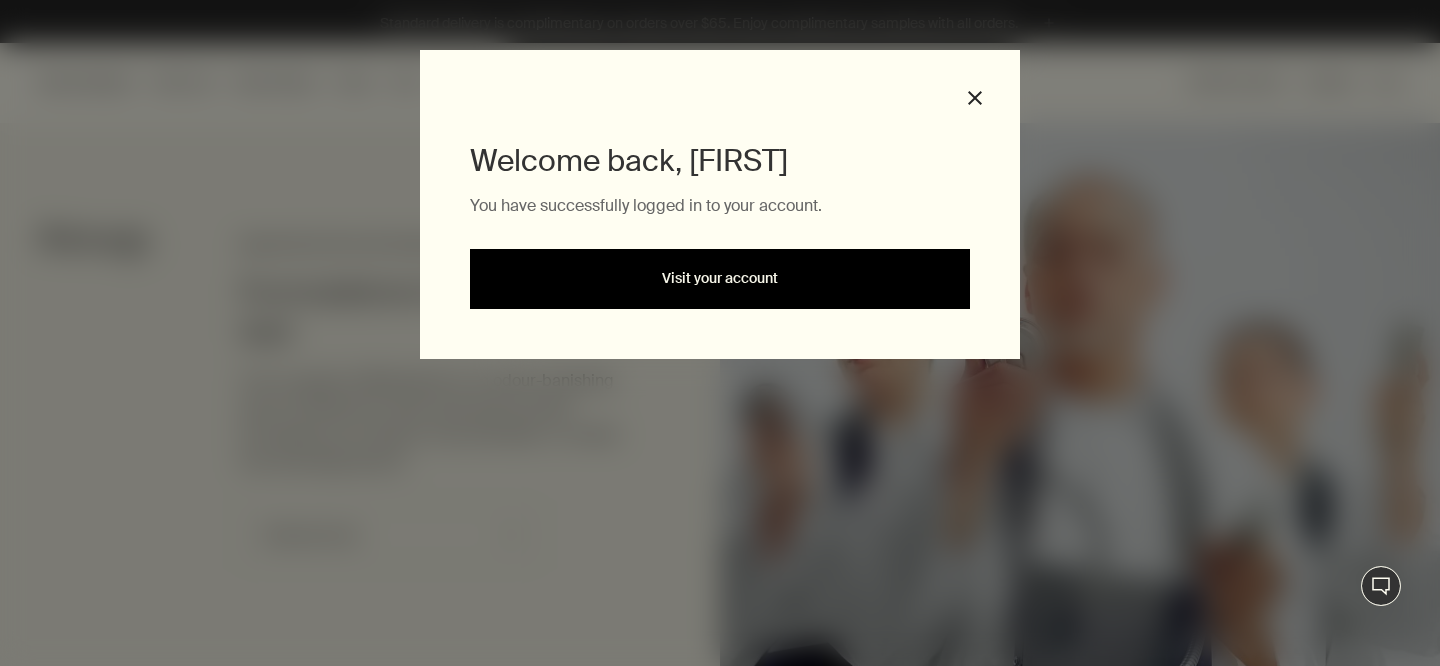 click on "Visit your account" at bounding box center (720, 279) 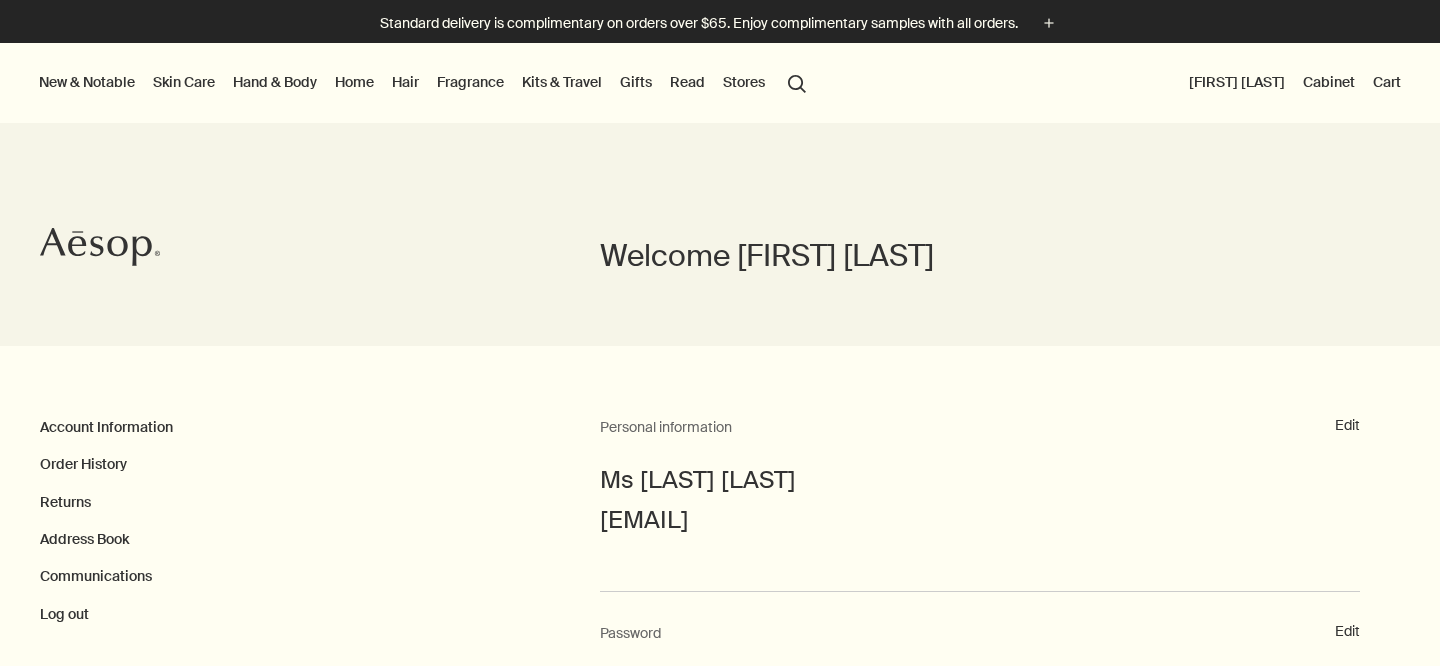 scroll, scrollTop: 0, scrollLeft: 0, axis: both 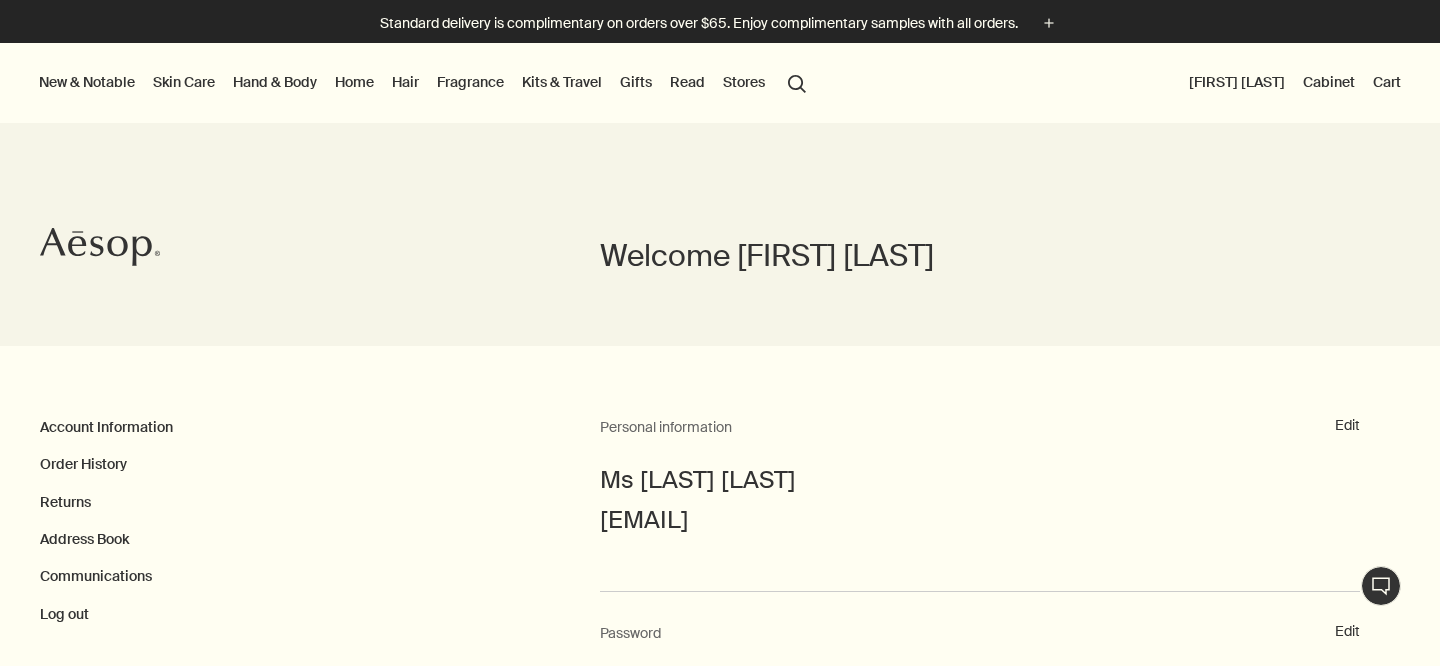 click on "search Search" at bounding box center (797, 82) 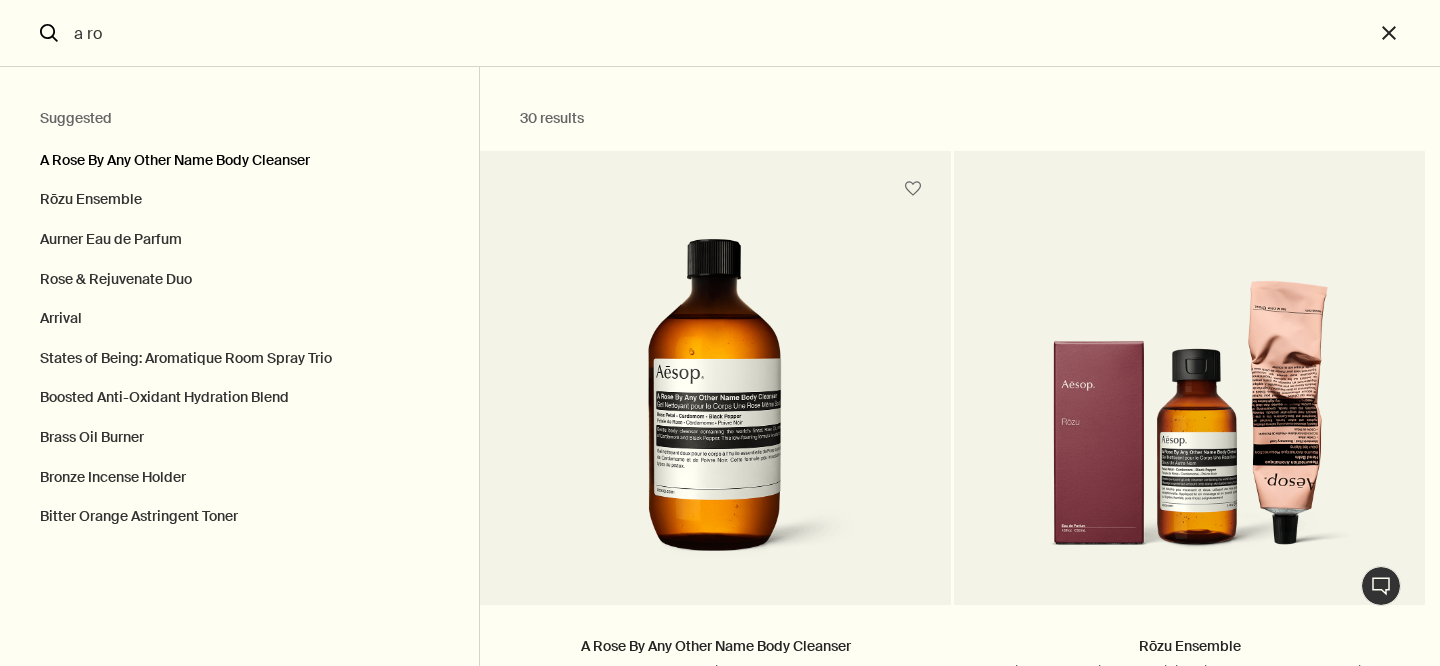 type on "a ro" 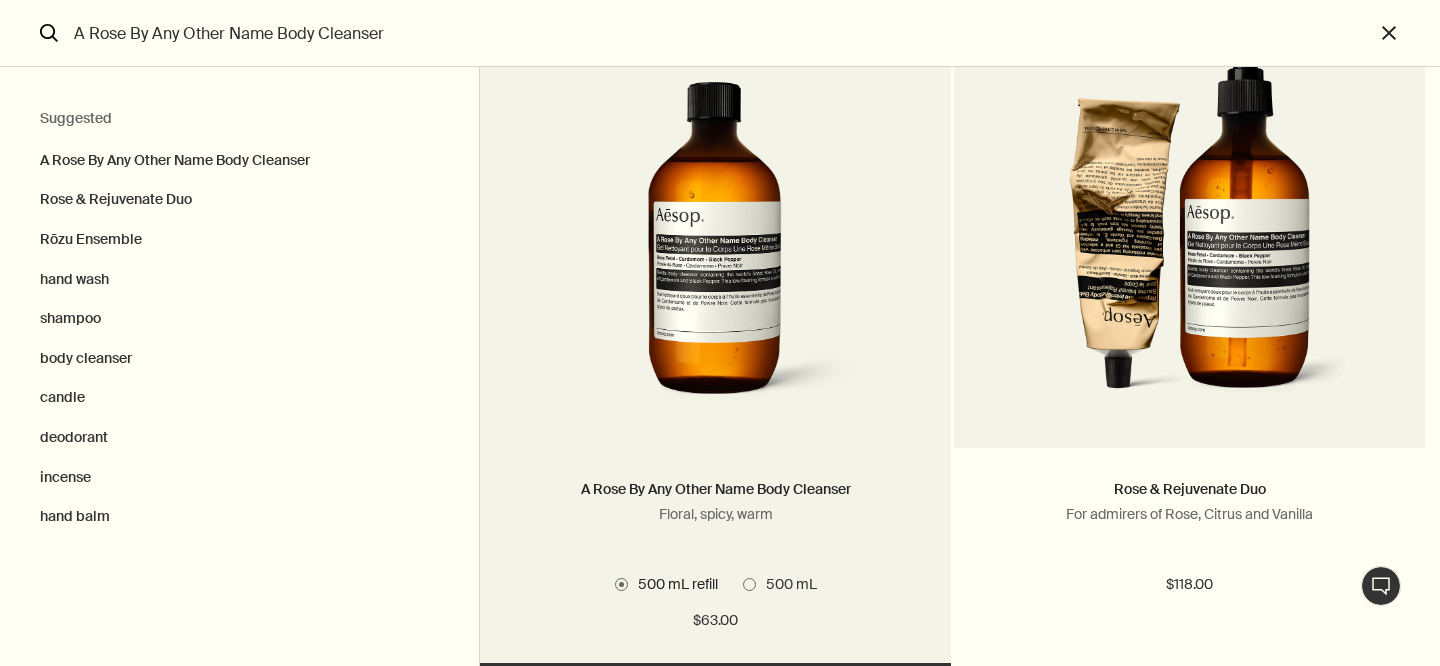 scroll, scrollTop: 159, scrollLeft: 0, axis: vertical 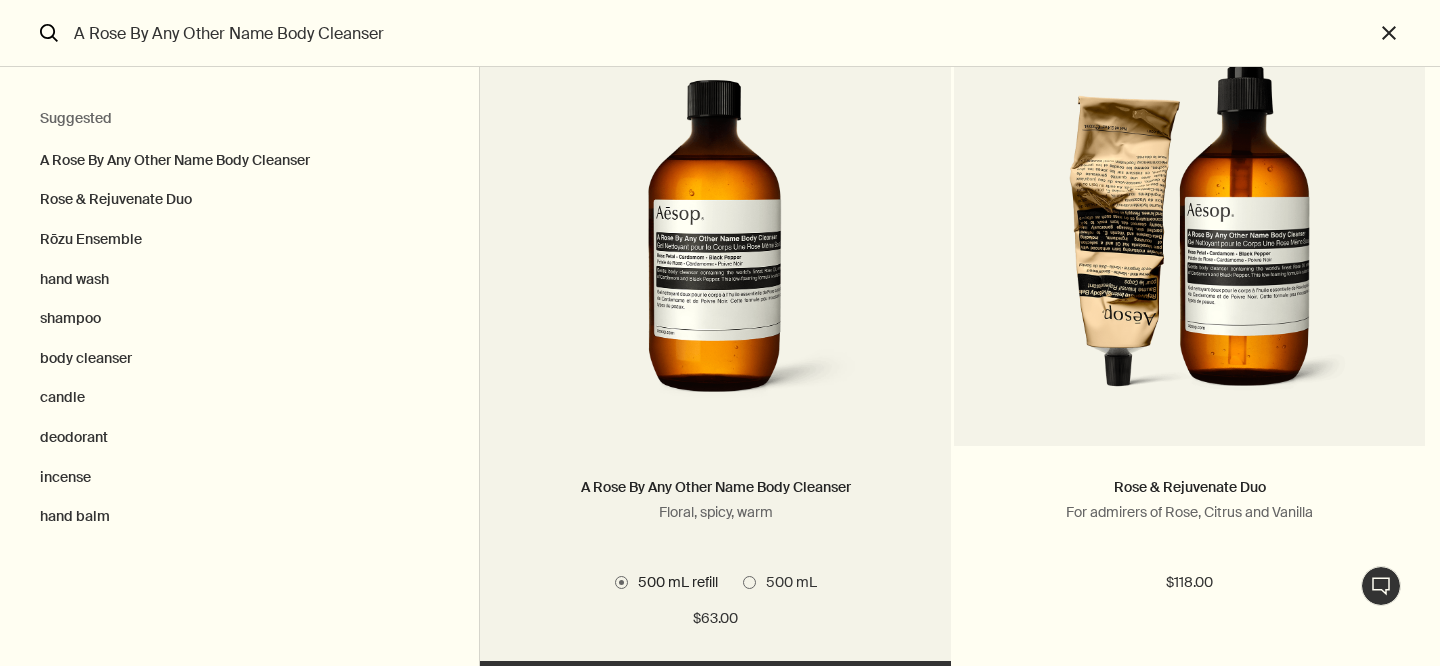 click at bounding box center (749, 582) 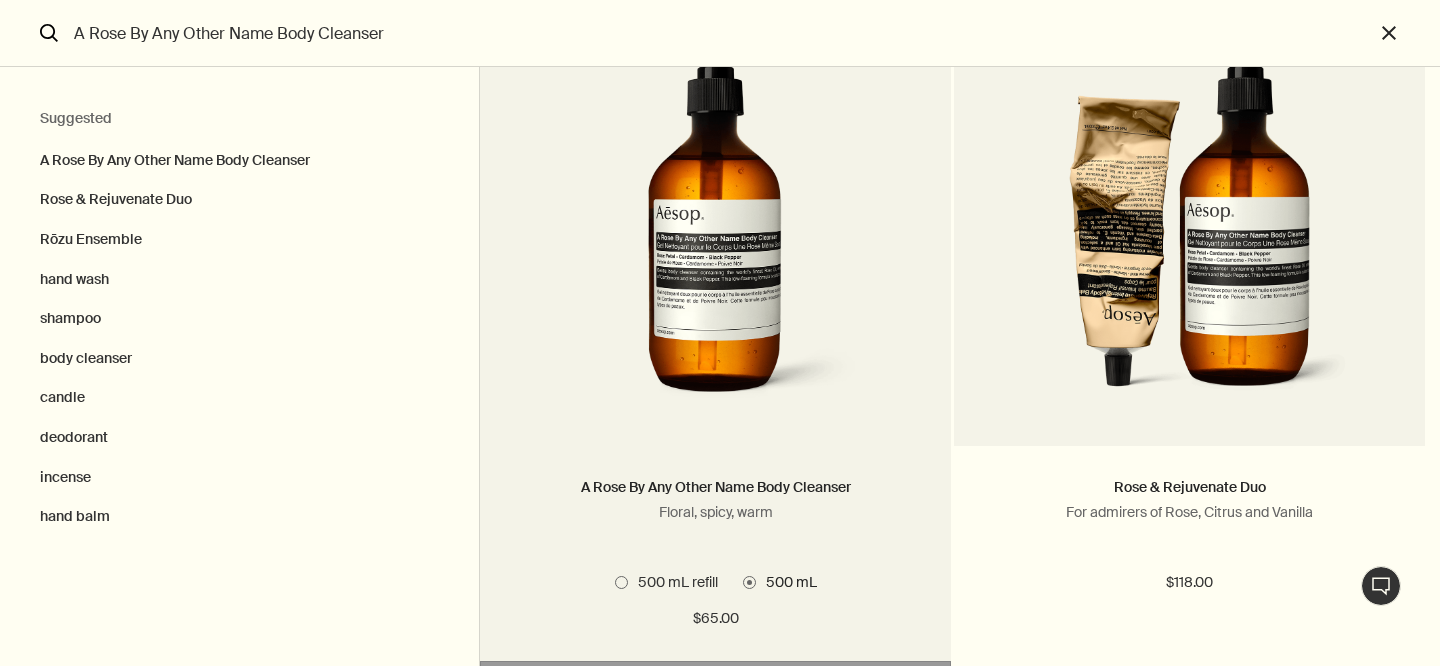 click on "500 mL refill" at bounding box center [673, 582] 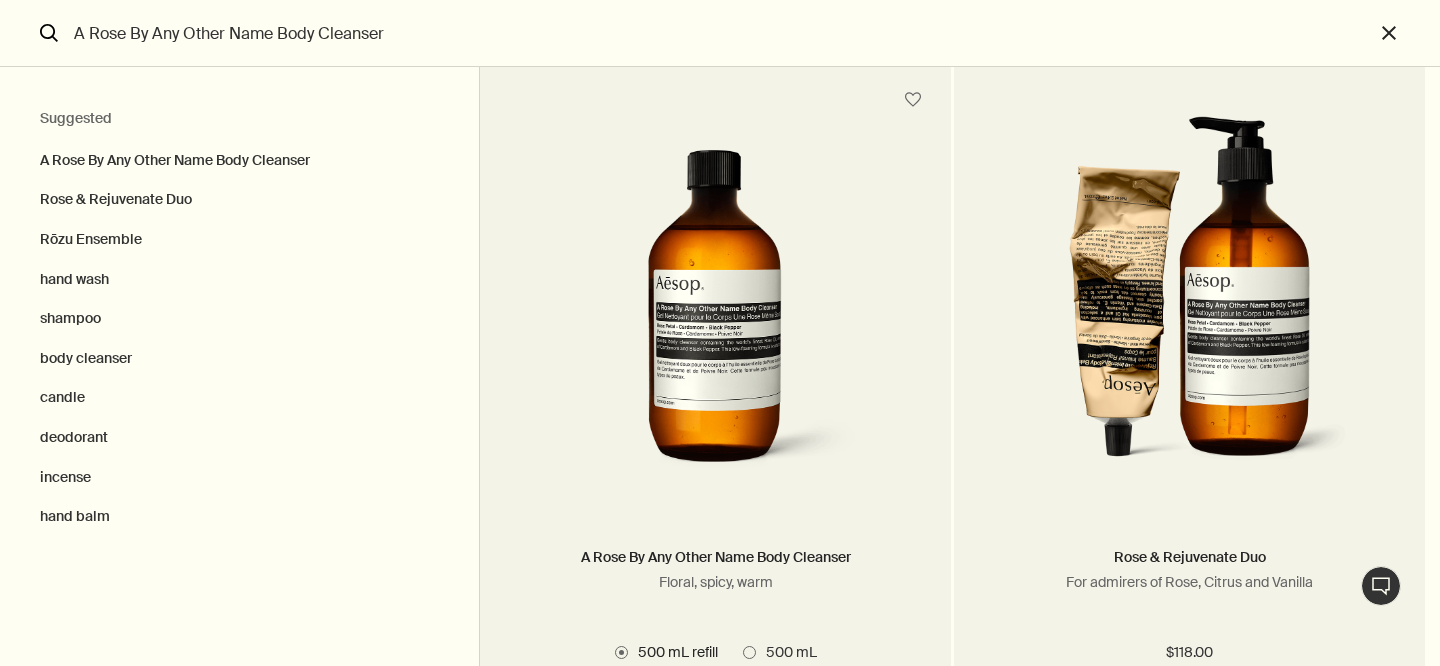 scroll, scrollTop: 81, scrollLeft: 0, axis: vertical 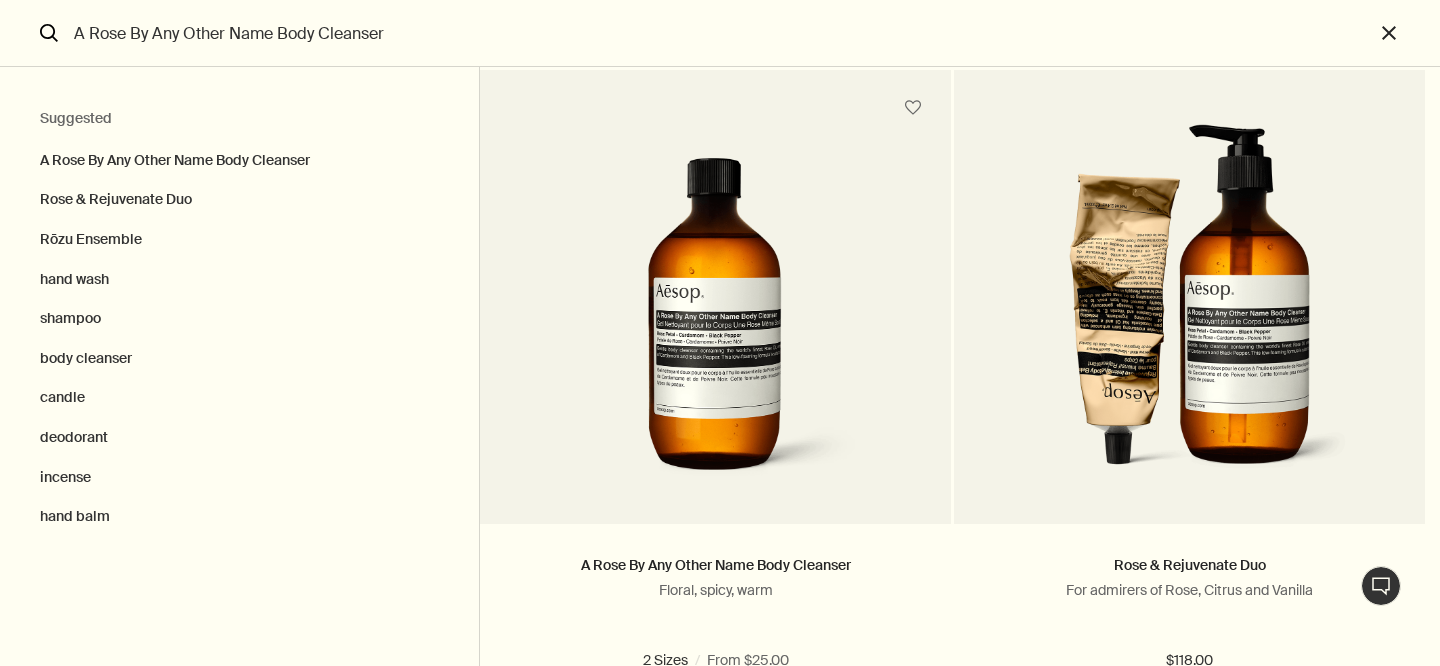 drag, startPoint x: 1010, startPoint y: 188, endPoint x: 1161, endPoint y: 10, distance: 233.42023 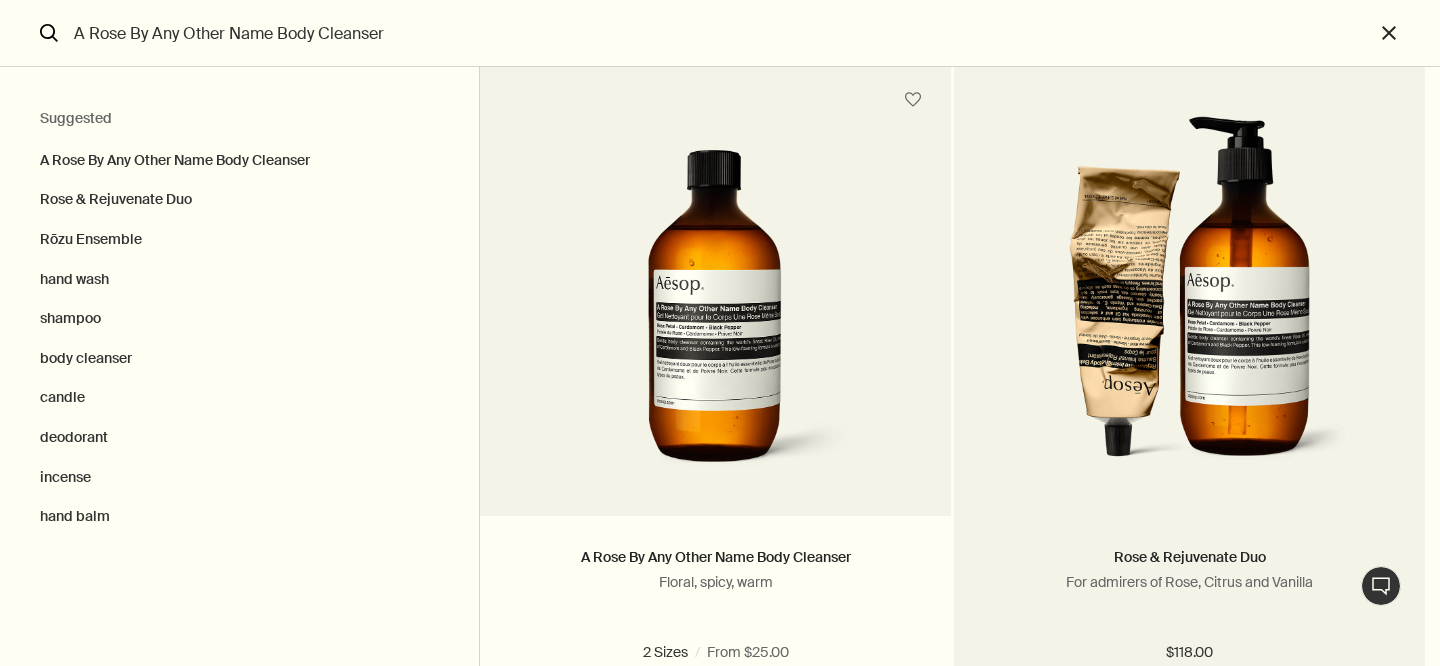 scroll, scrollTop: 172, scrollLeft: 0, axis: vertical 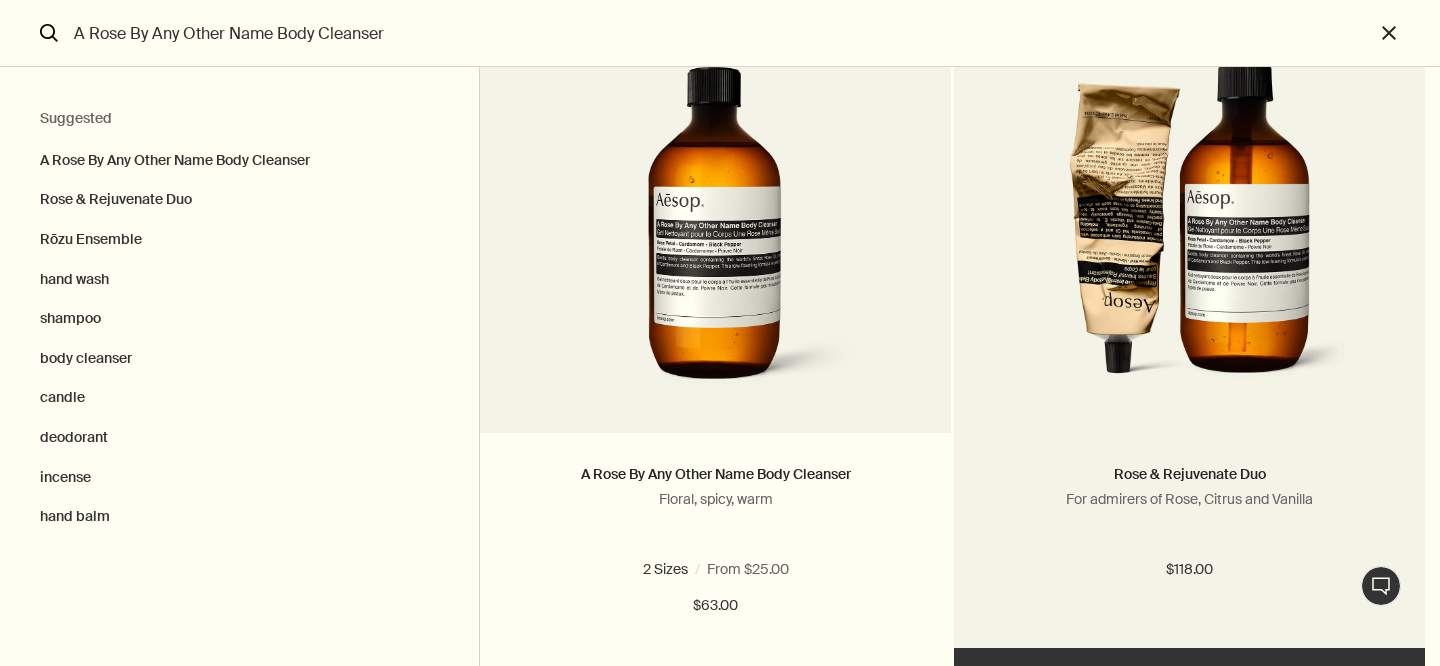 click at bounding box center (1190, 218) 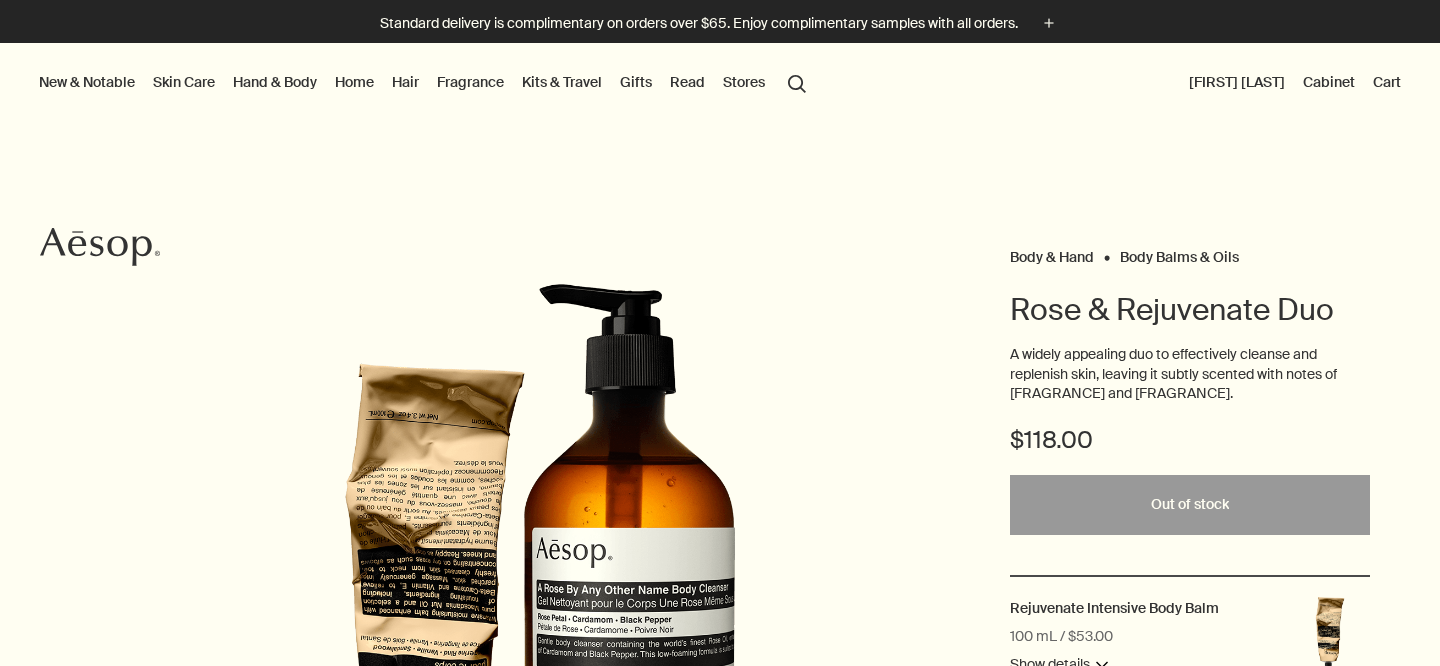 scroll, scrollTop: 0, scrollLeft: 0, axis: both 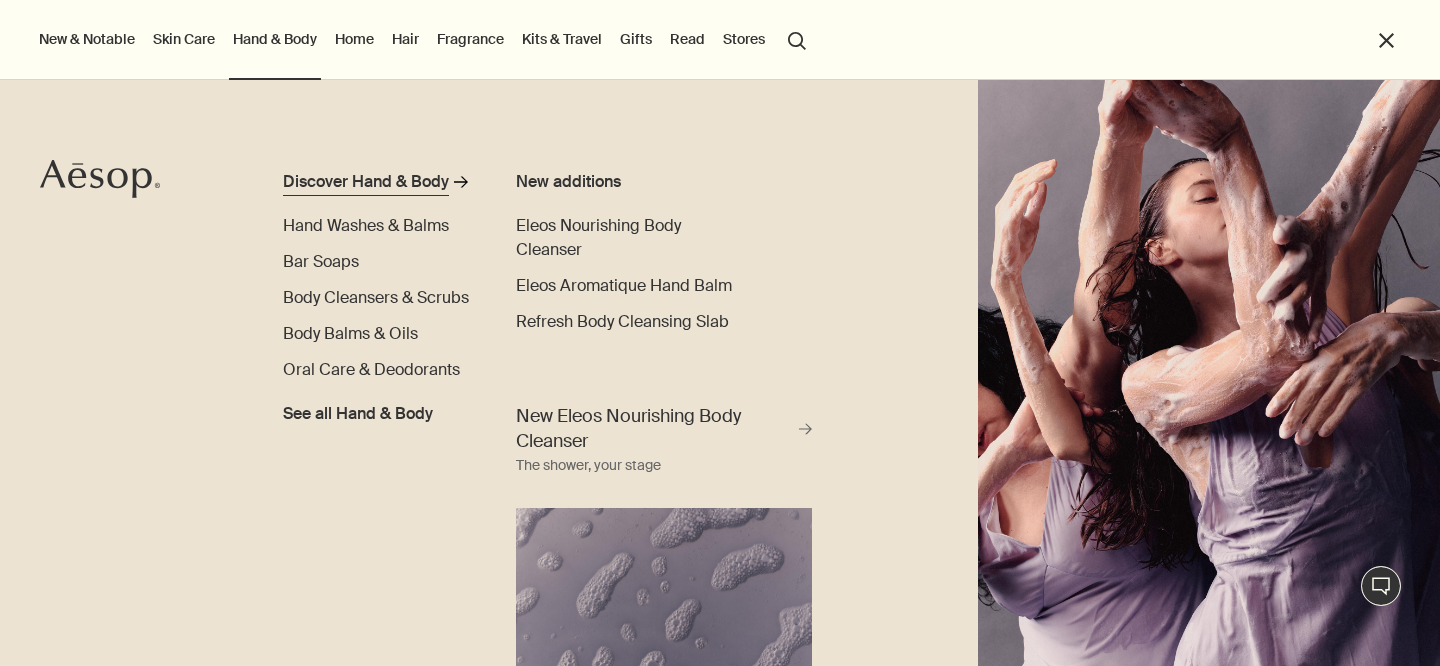 click on "Discover Hand & Body" at bounding box center [366, 182] 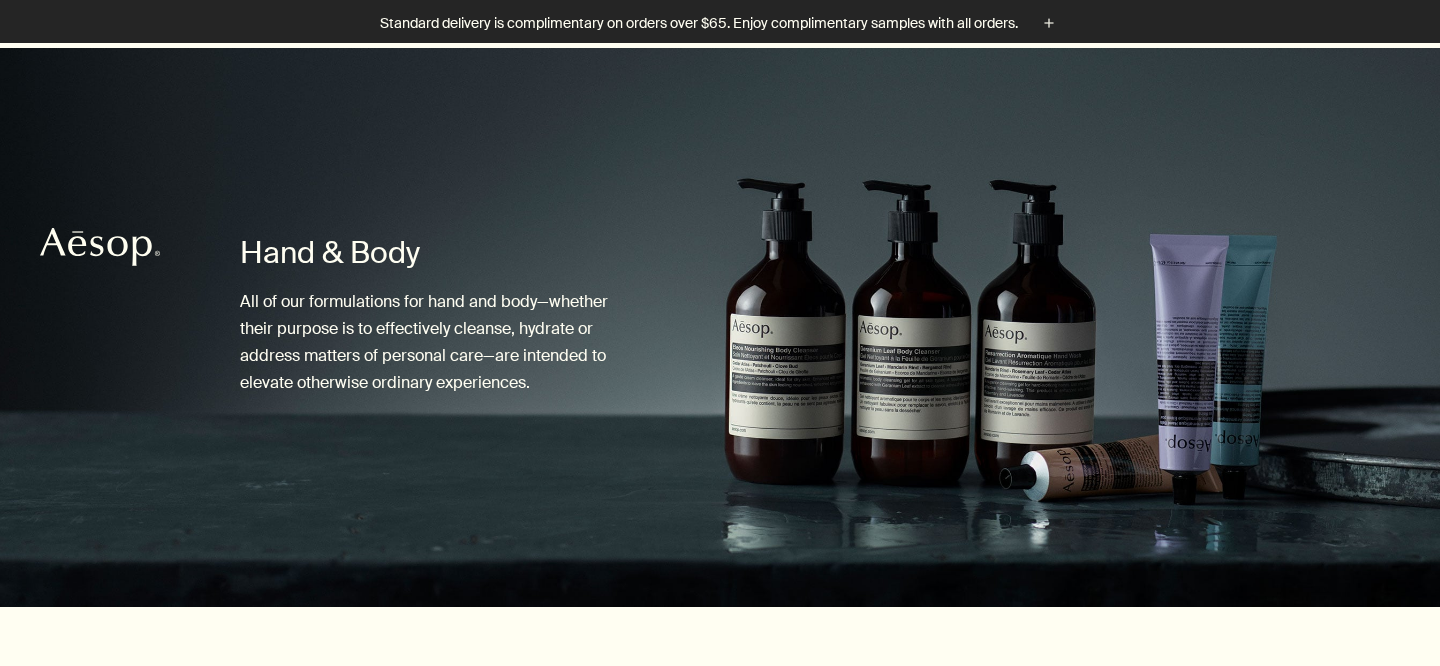 scroll, scrollTop: 559, scrollLeft: 0, axis: vertical 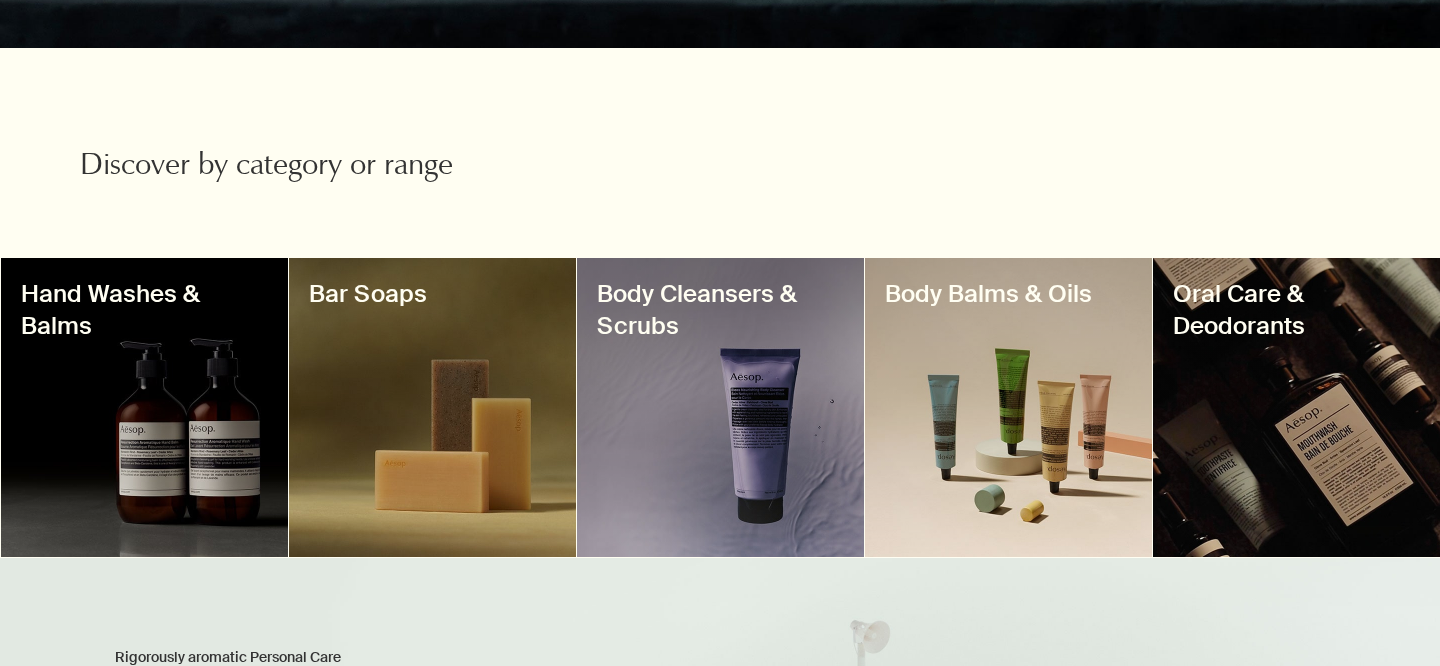 click on "Body Balms & Oils" at bounding box center [1008, 294] 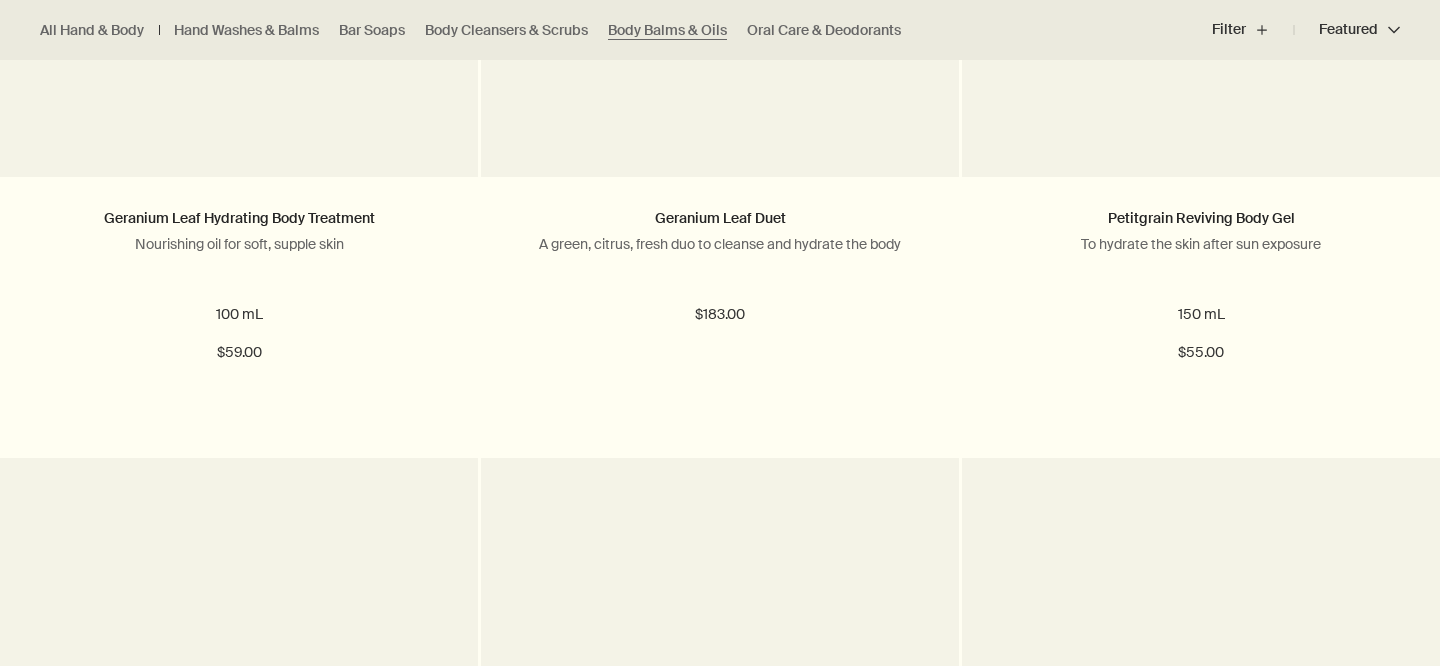 scroll, scrollTop: 0, scrollLeft: 0, axis: both 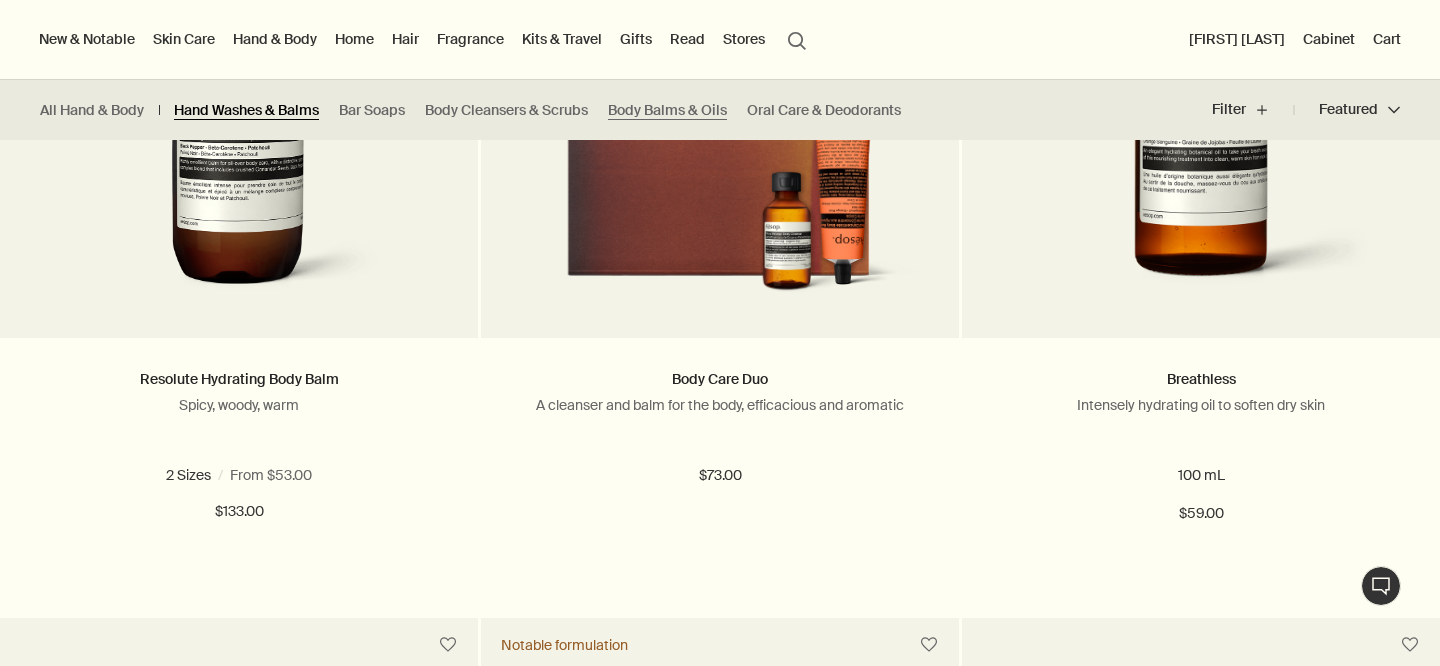 click on "Hand Washes & Balms" at bounding box center [246, 110] 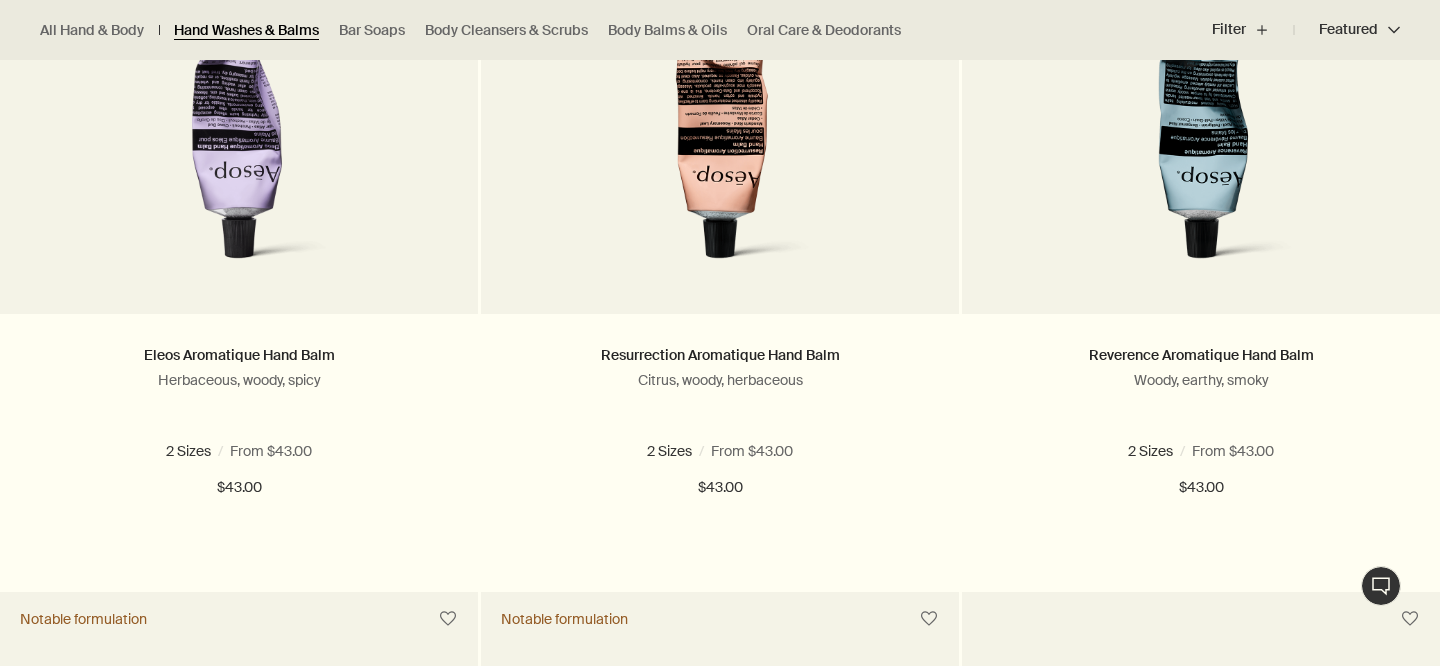 scroll, scrollTop: 848, scrollLeft: 0, axis: vertical 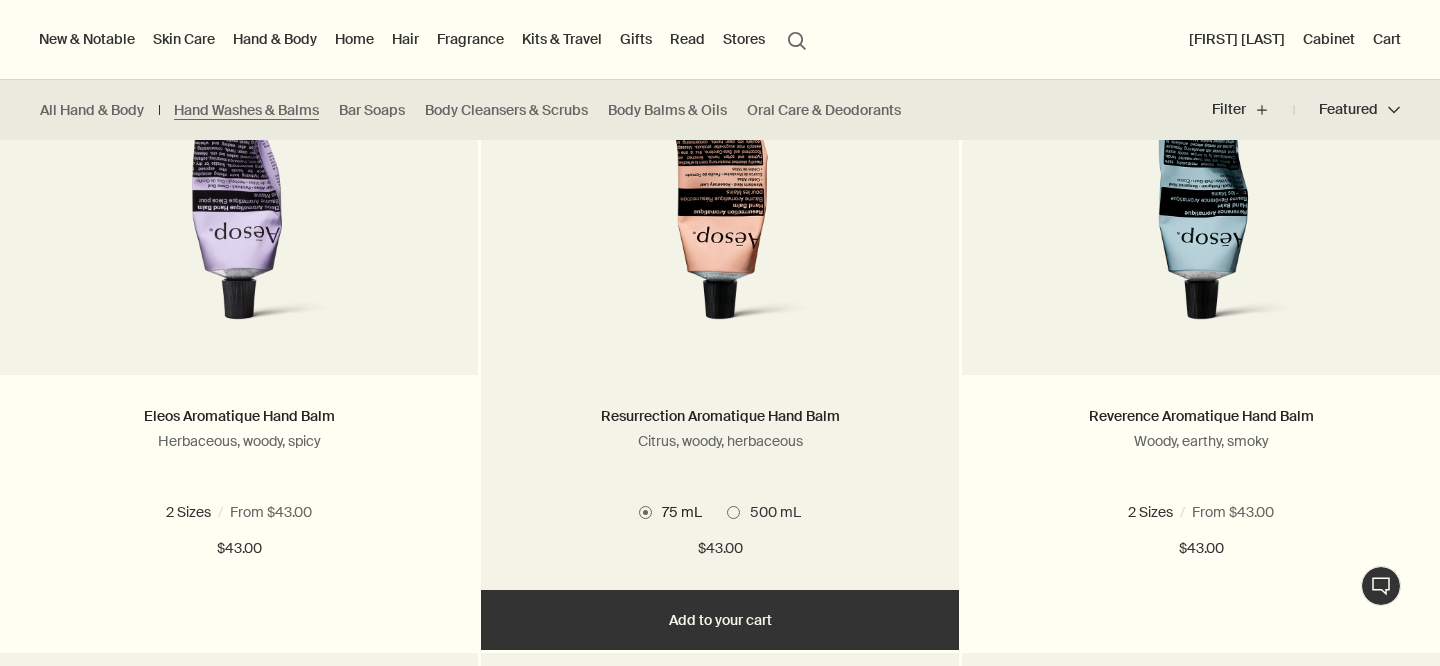 click on "500 mL" at bounding box center [770, 512] 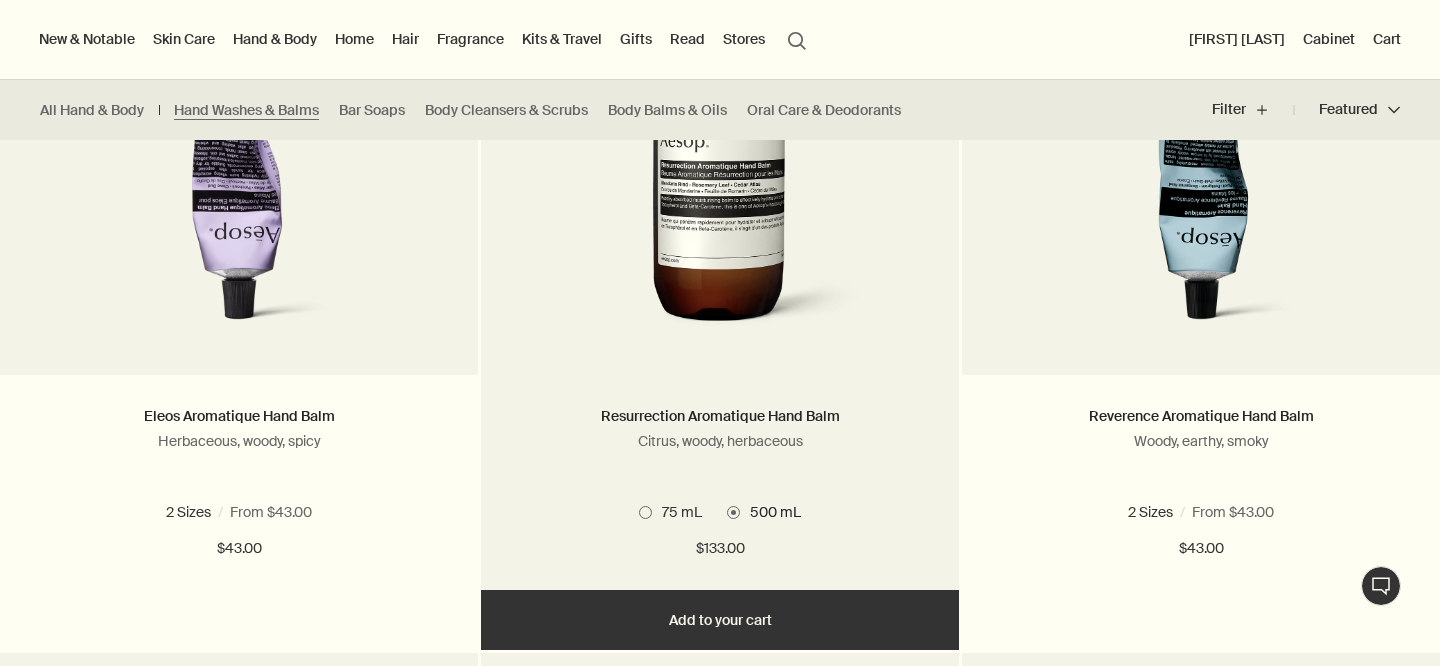 click on "75 mL" at bounding box center (670, 512) 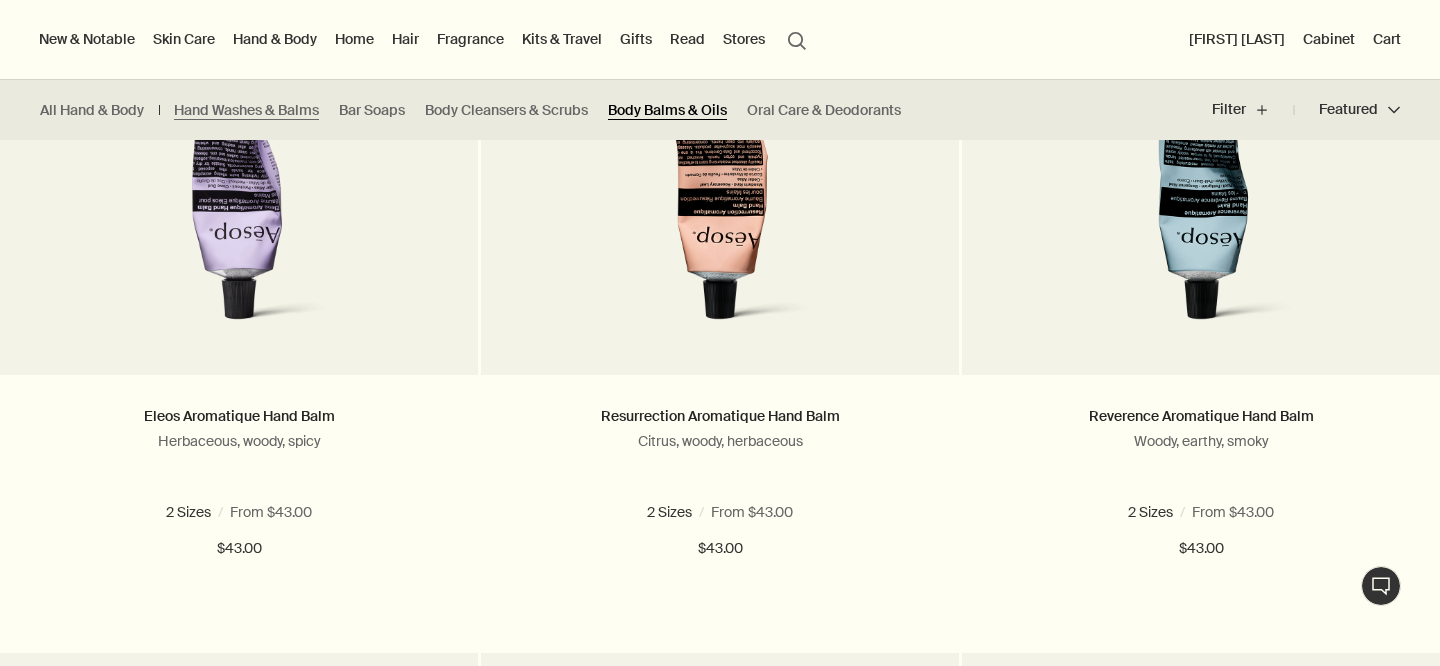 click on "Body Balms & Oils" at bounding box center (667, 110) 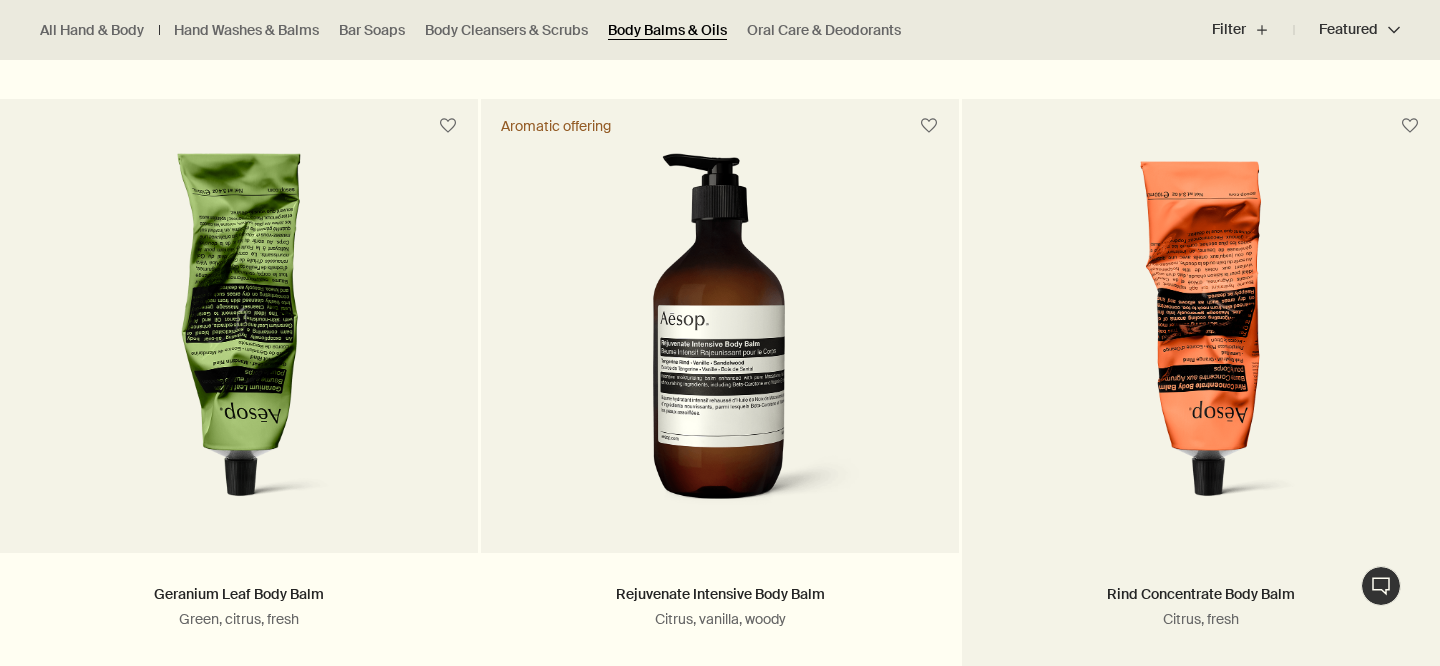scroll, scrollTop: 684, scrollLeft: 0, axis: vertical 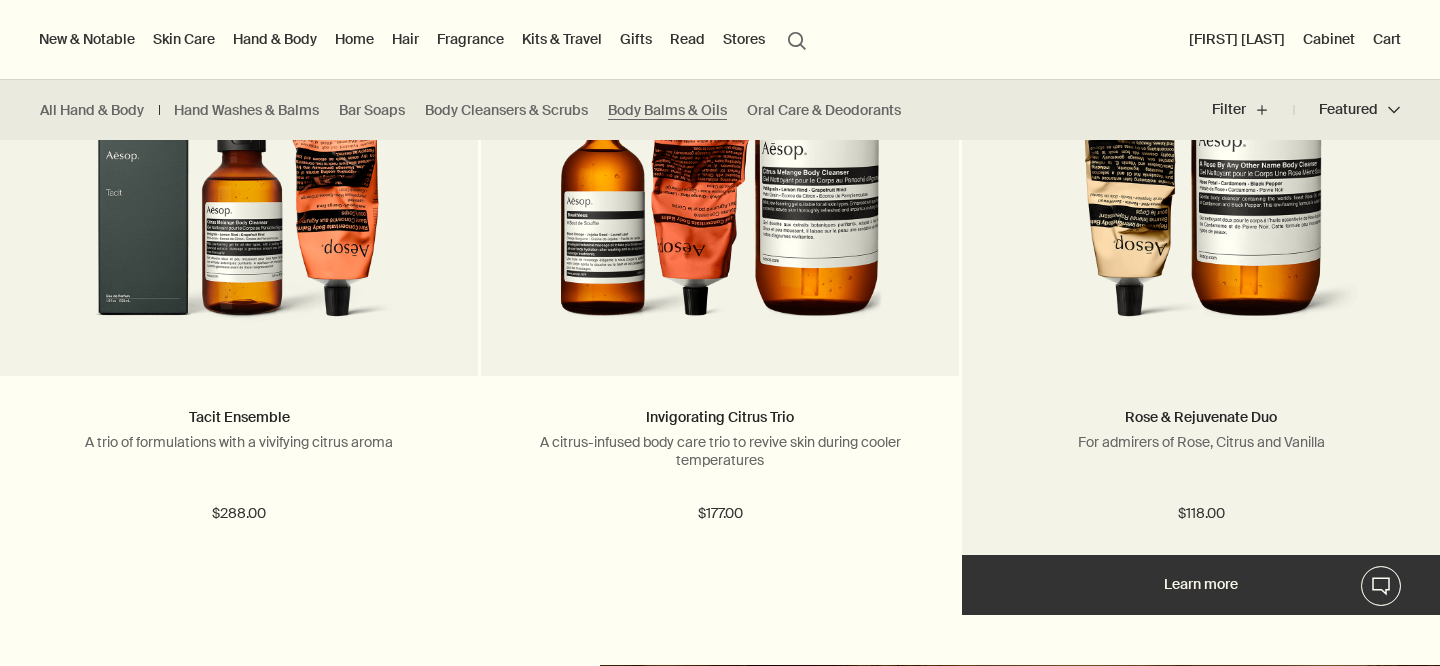 click at bounding box center (1201, 161) 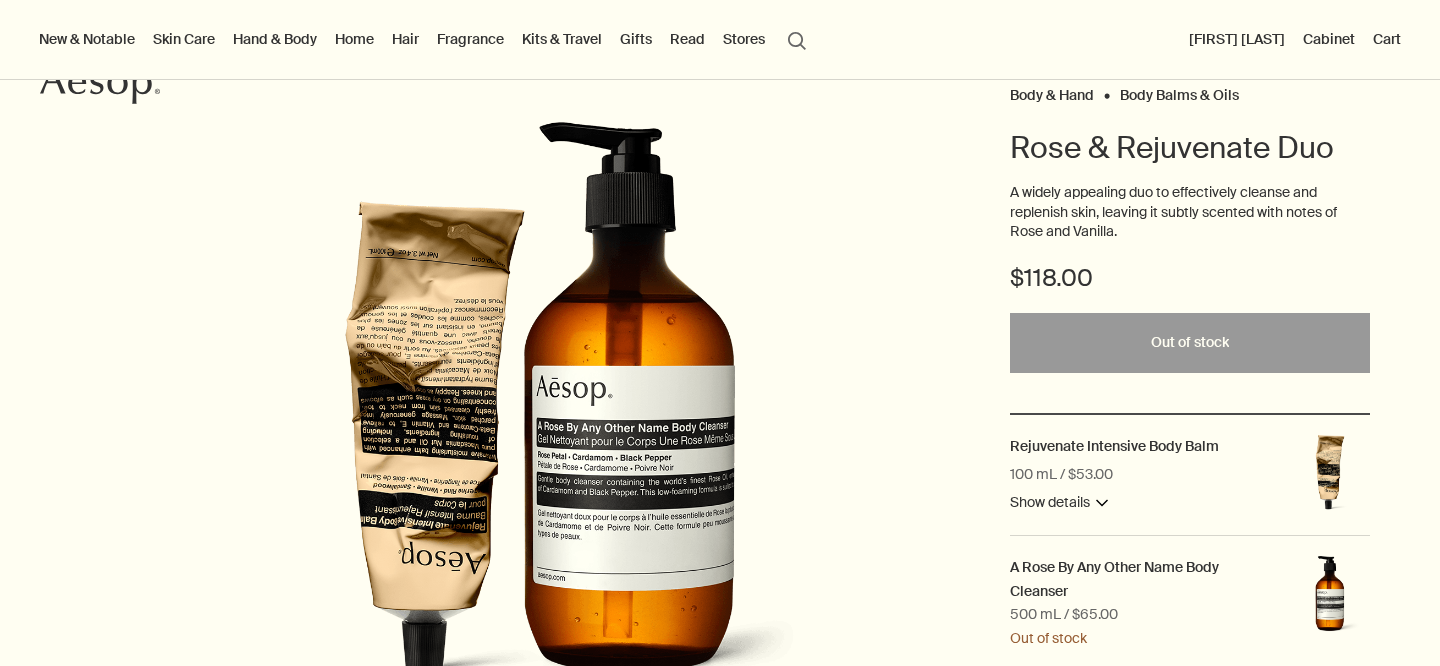 scroll, scrollTop: 0, scrollLeft: 0, axis: both 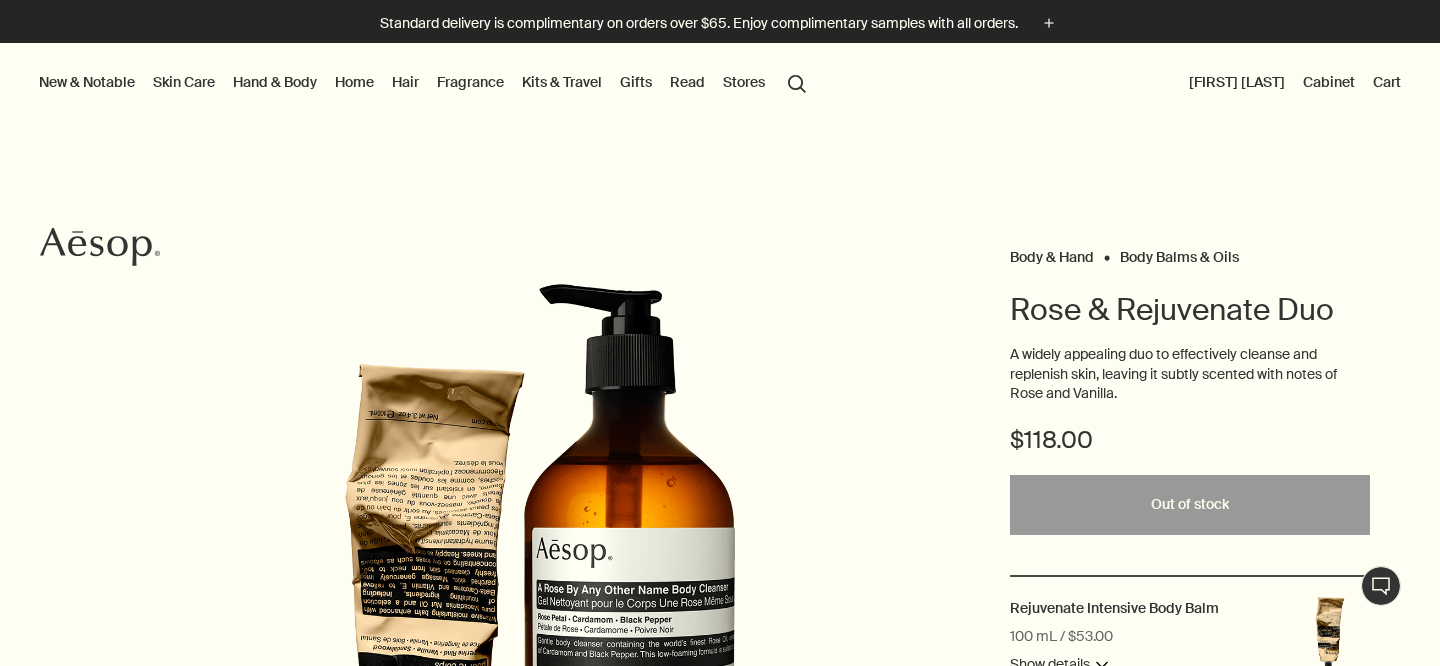 click on "search Search" at bounding box center (797, 82) 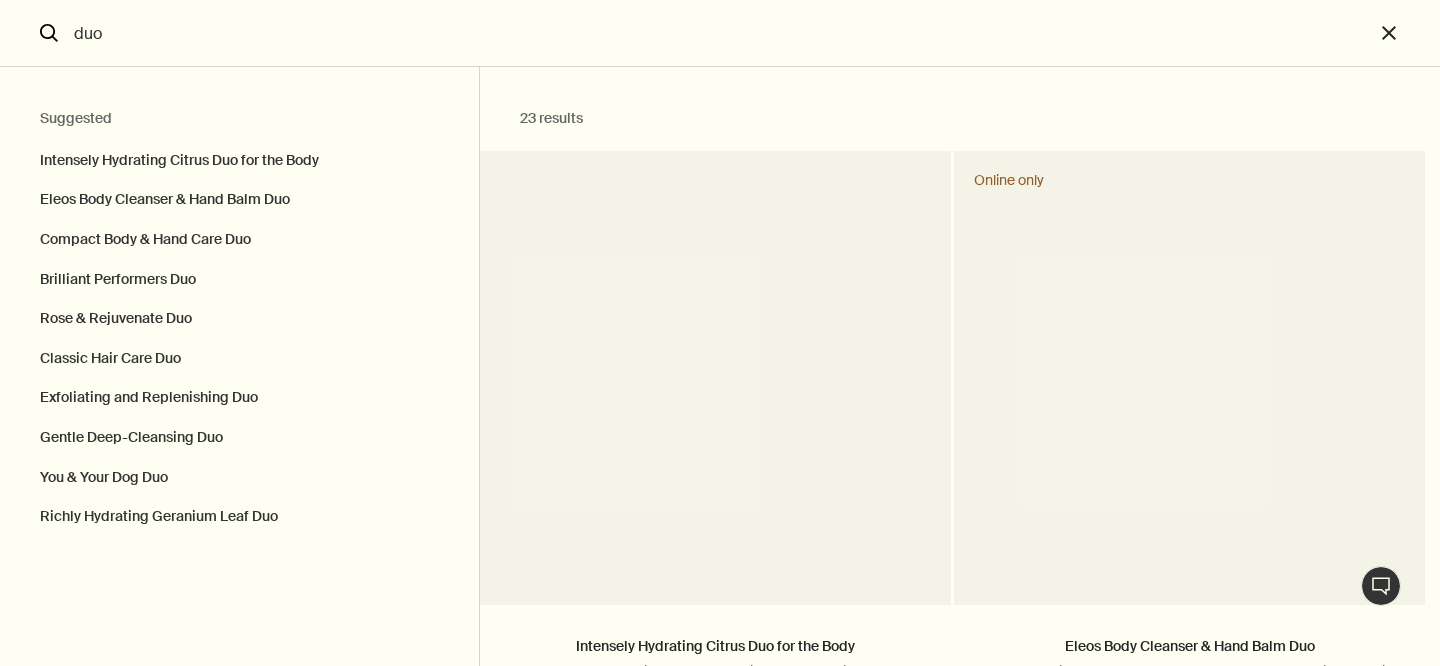 type on "duo" 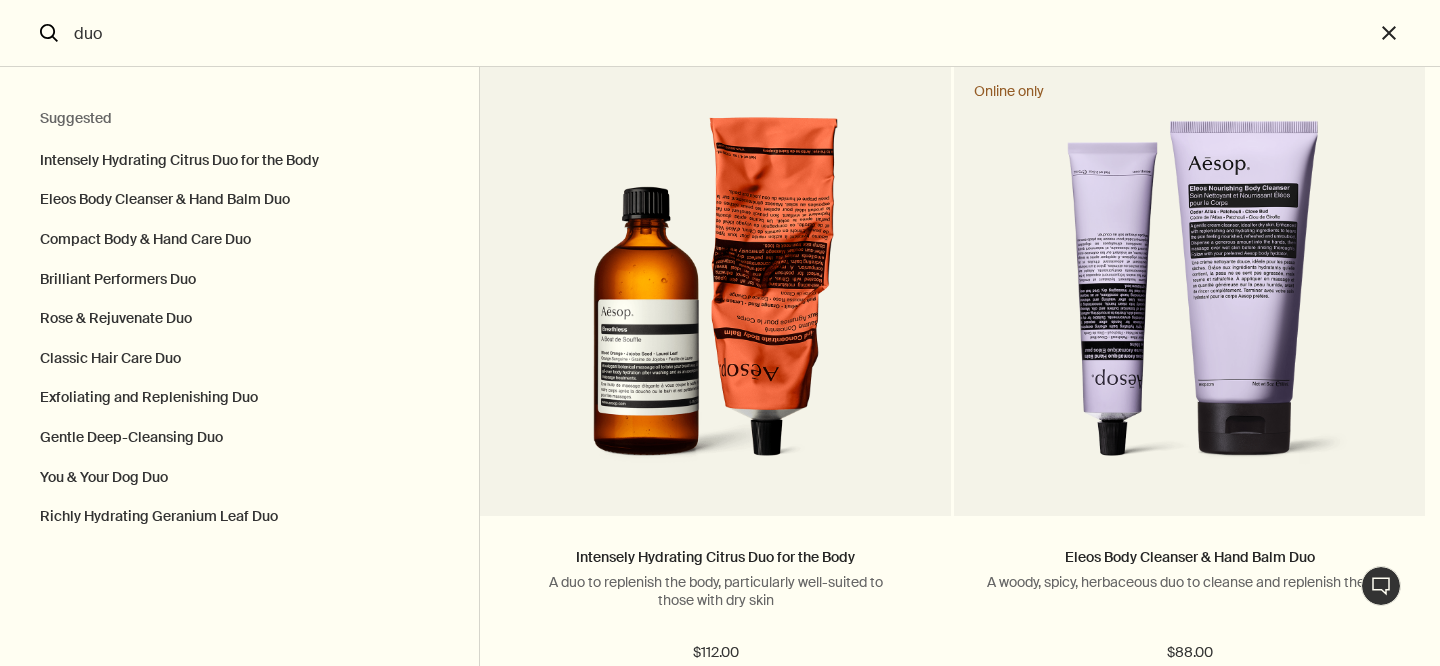 scroll, scrollTop: 90, scrollLeft: 0, axis: vertical 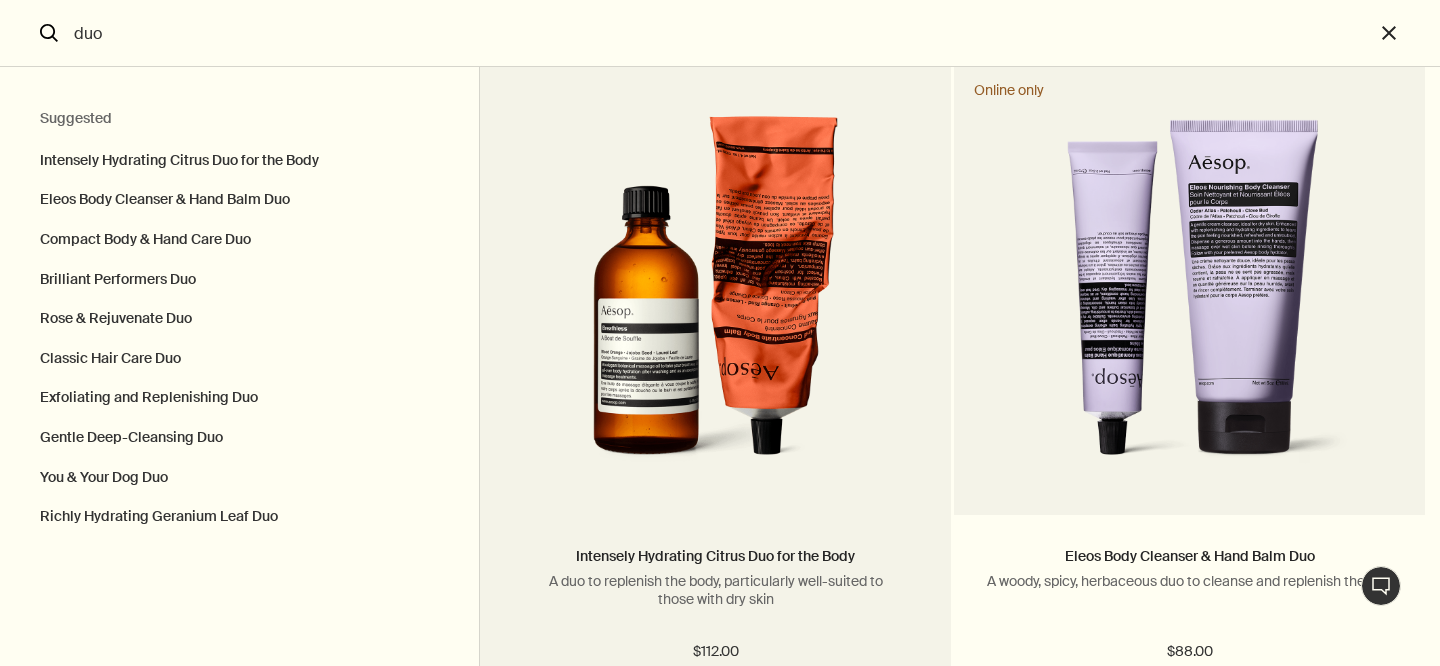 click at bounding box center (716, 300) 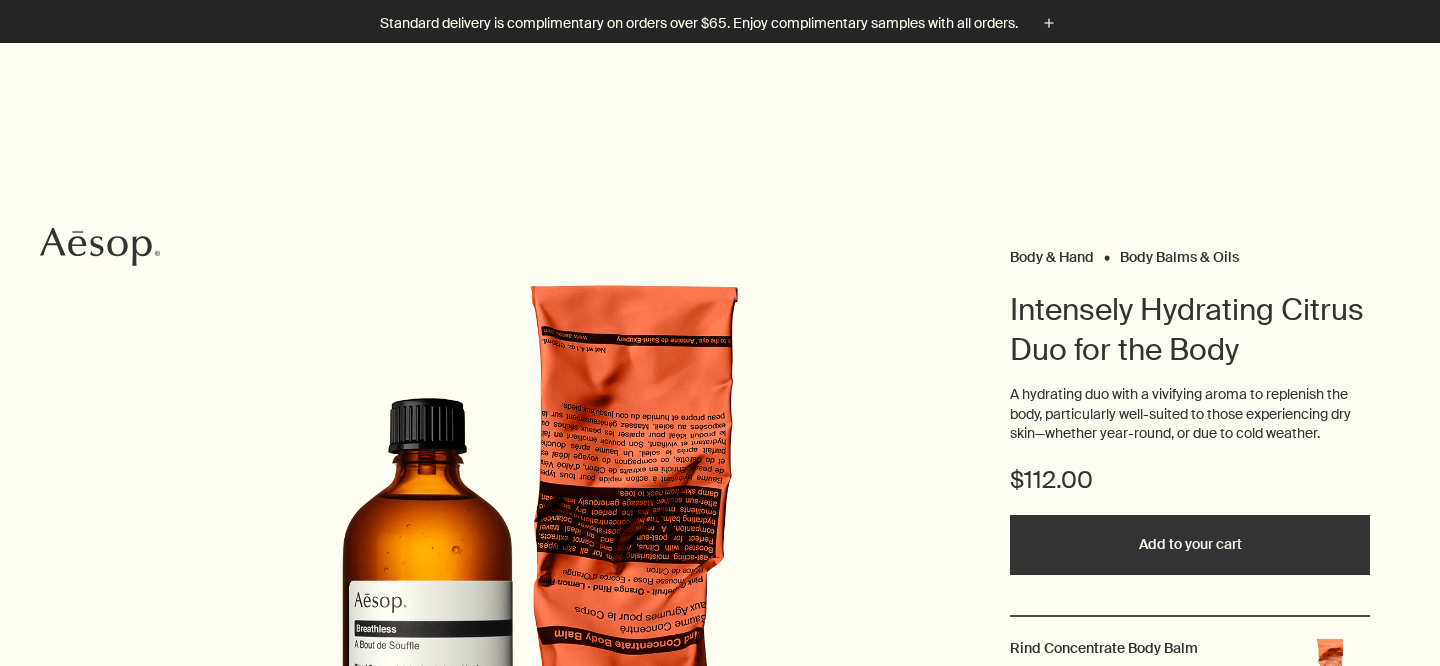 scroll, scrollTop: 189, scrollLeft: 0, axis: vertical 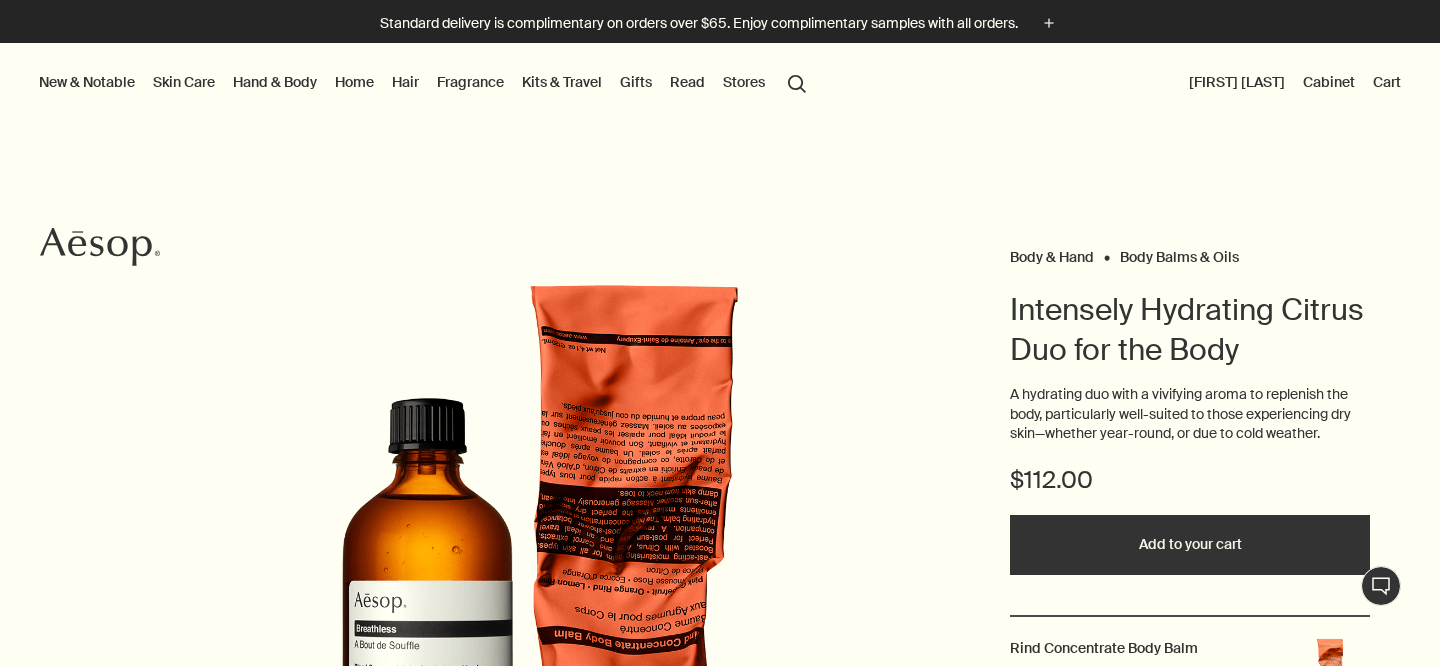 click on "Hair" at bounding box center (405, 82) 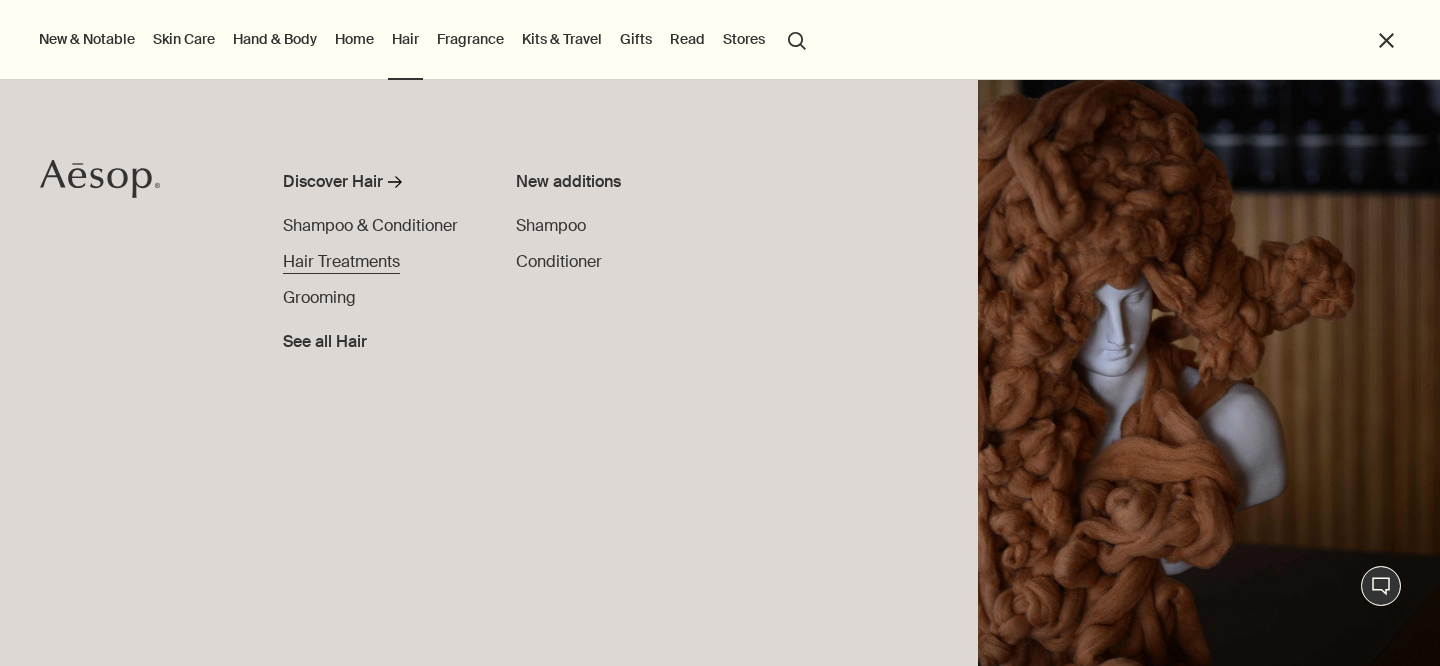 click on "Hair Treatments" at bounding box center [341, 261] 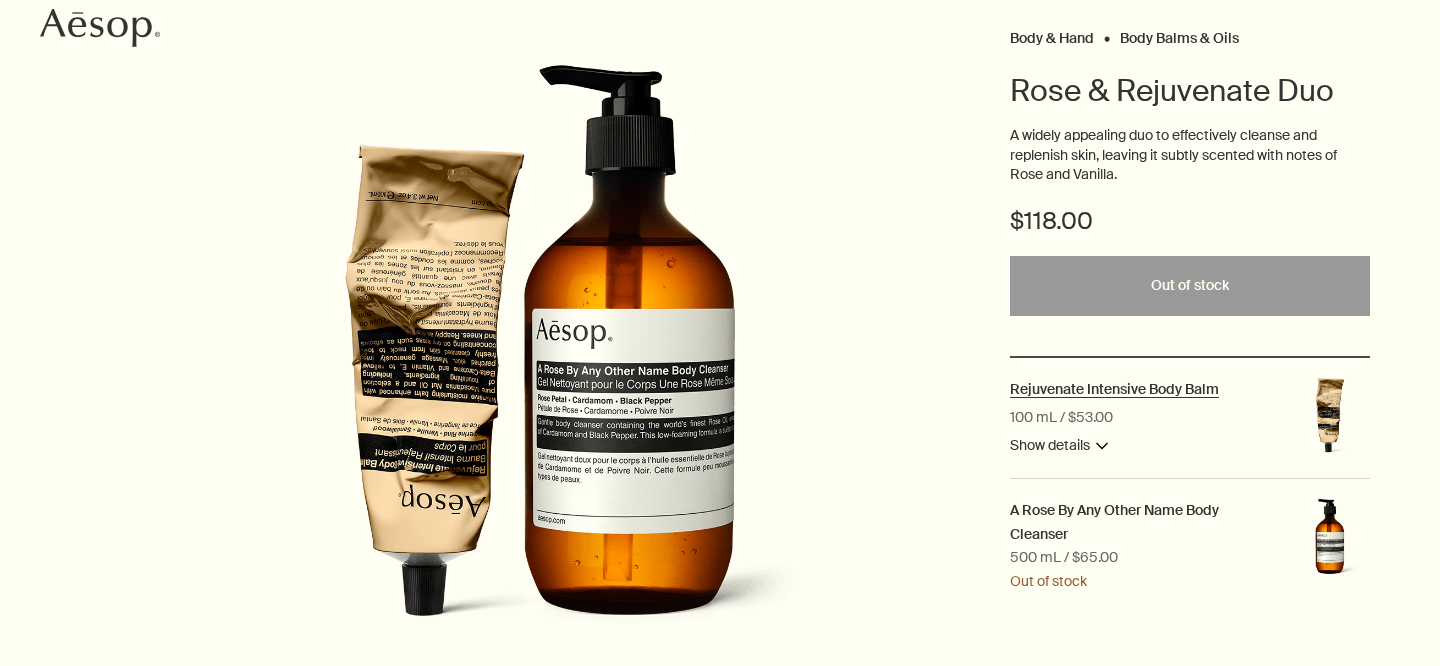 scroll, scrollTop: 219, scrollLeft: 0, axis: vertical 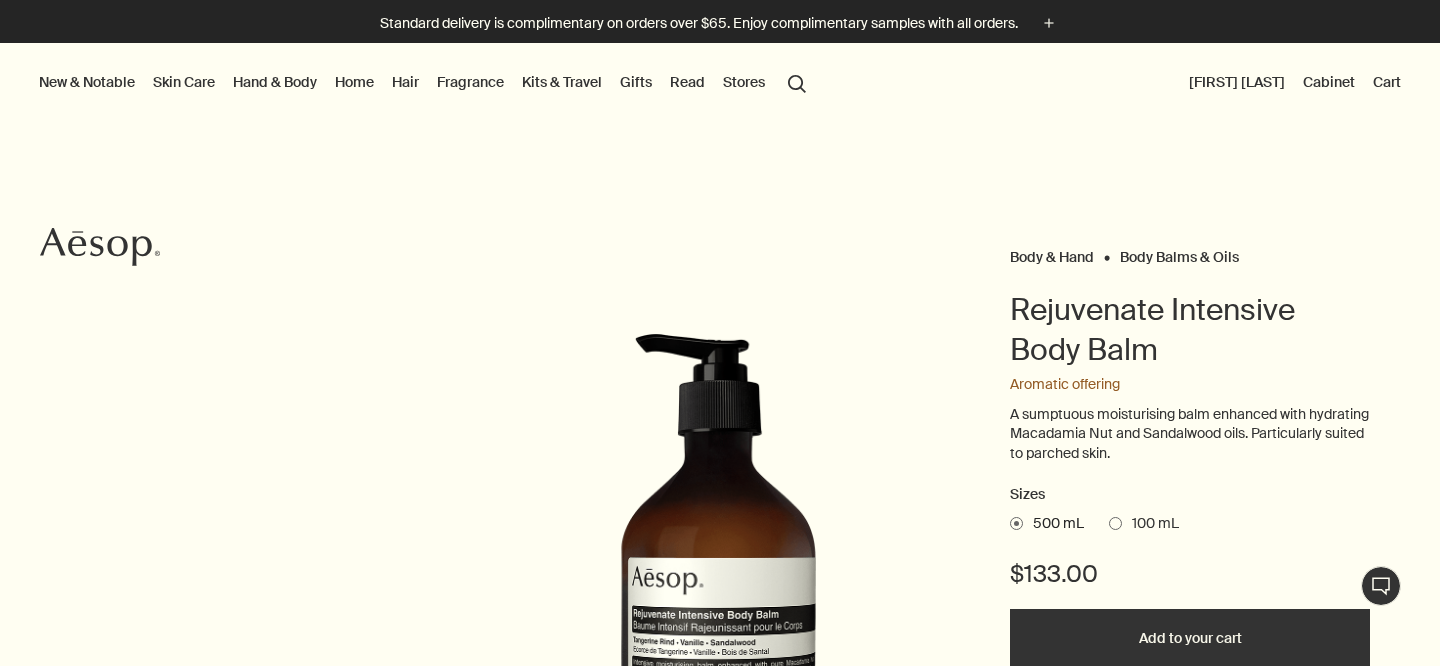 click on "search Search" at bounding box center [797, 82] 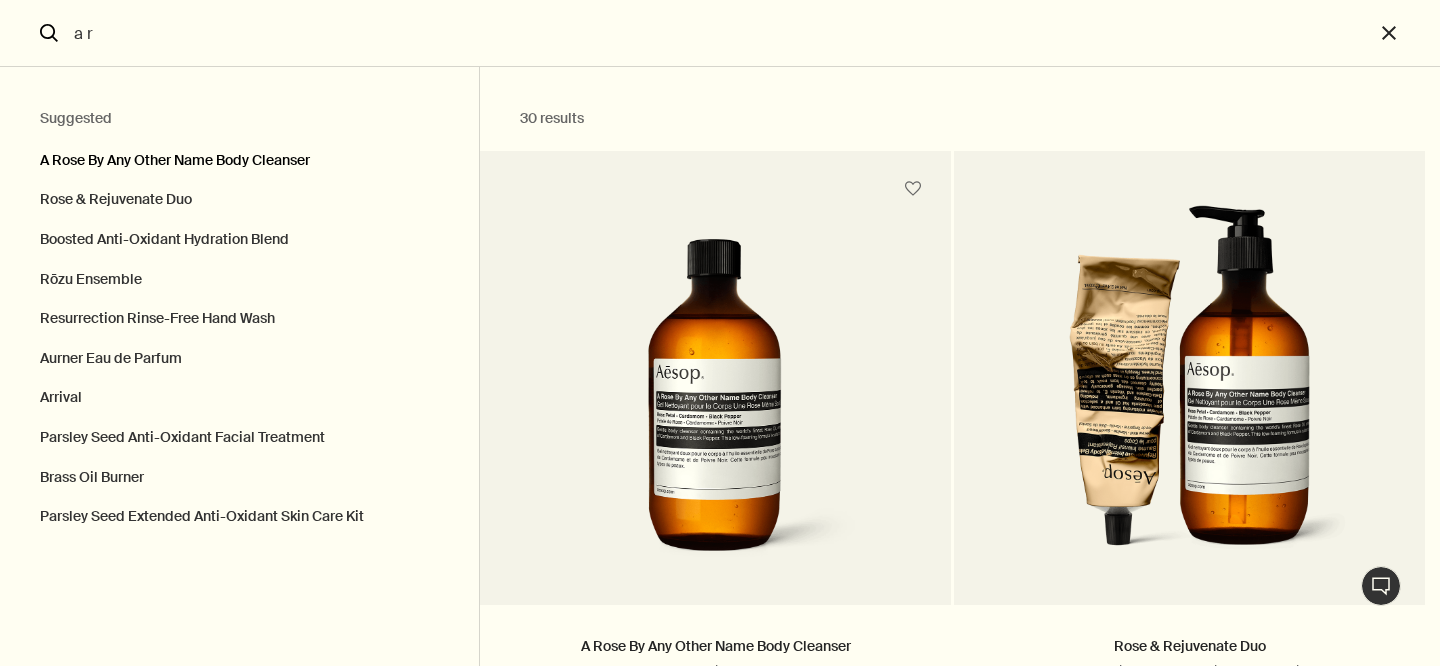 type on "a r" 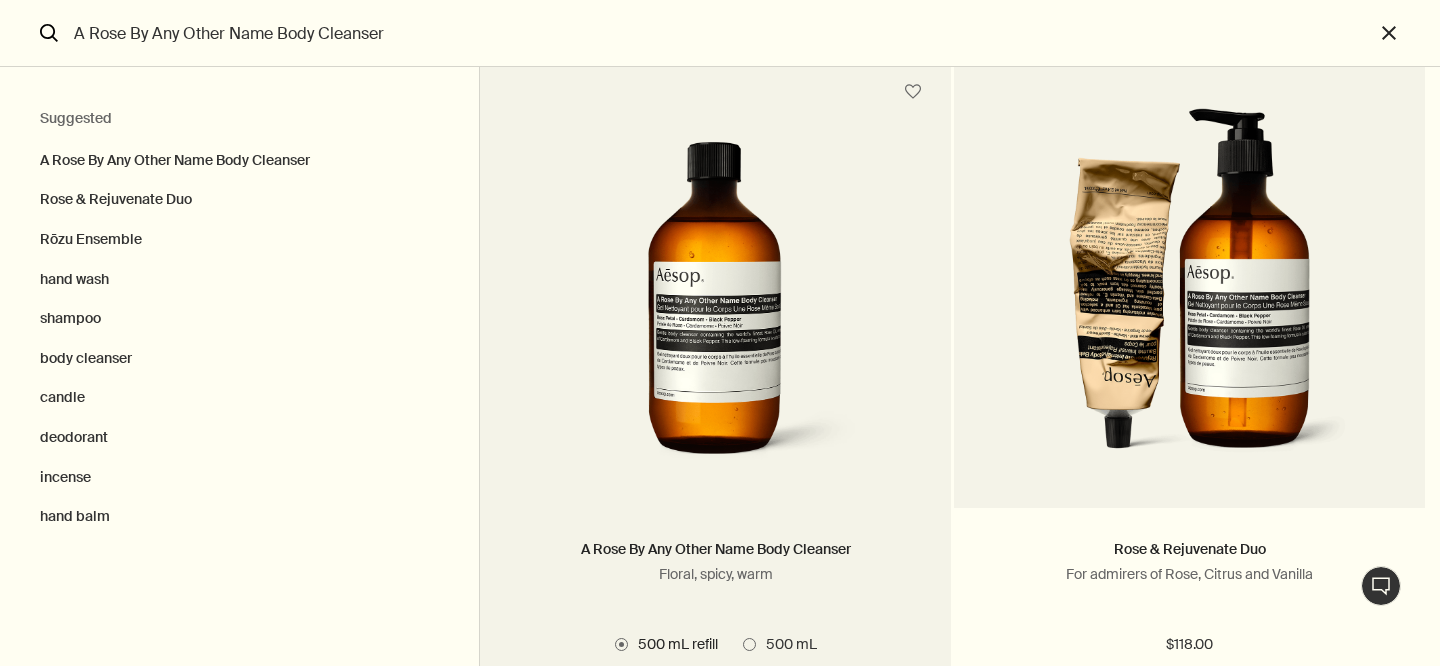 scroll, scrollTop: 98, scrollLeft: 0, axis: vertical 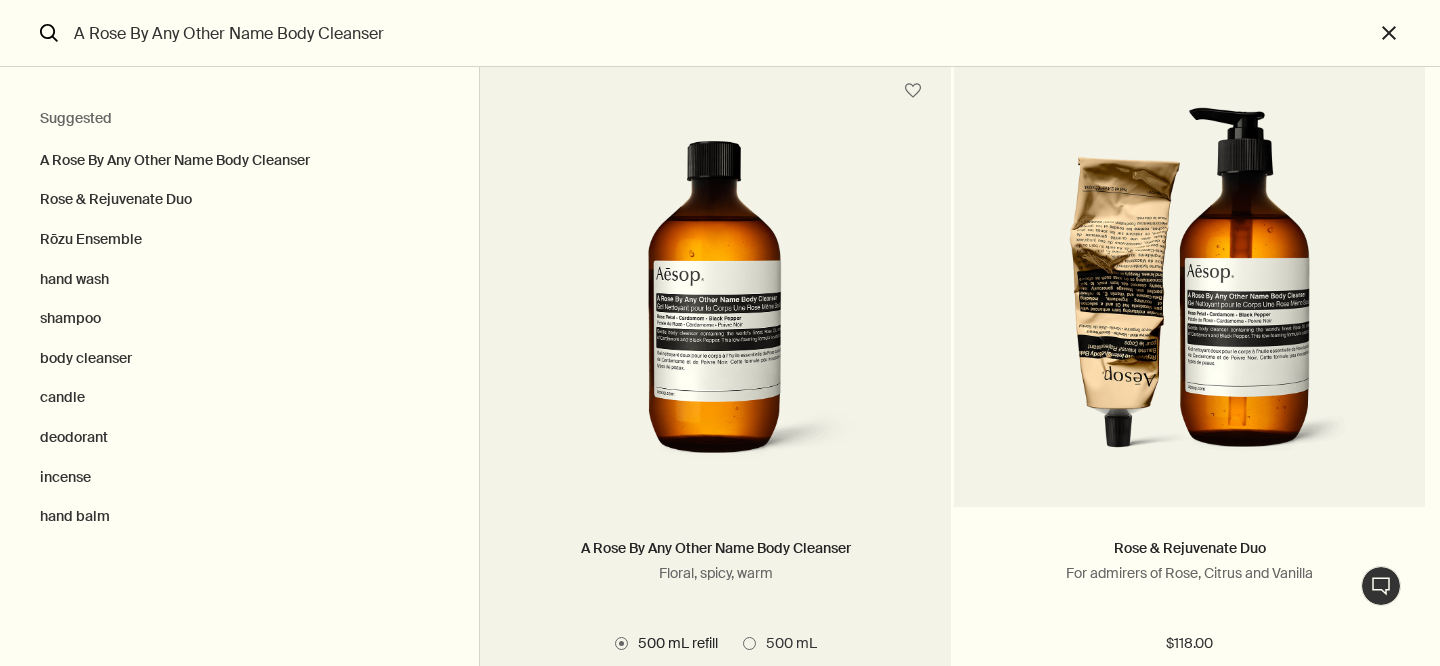click at bounding box center (715, 292) 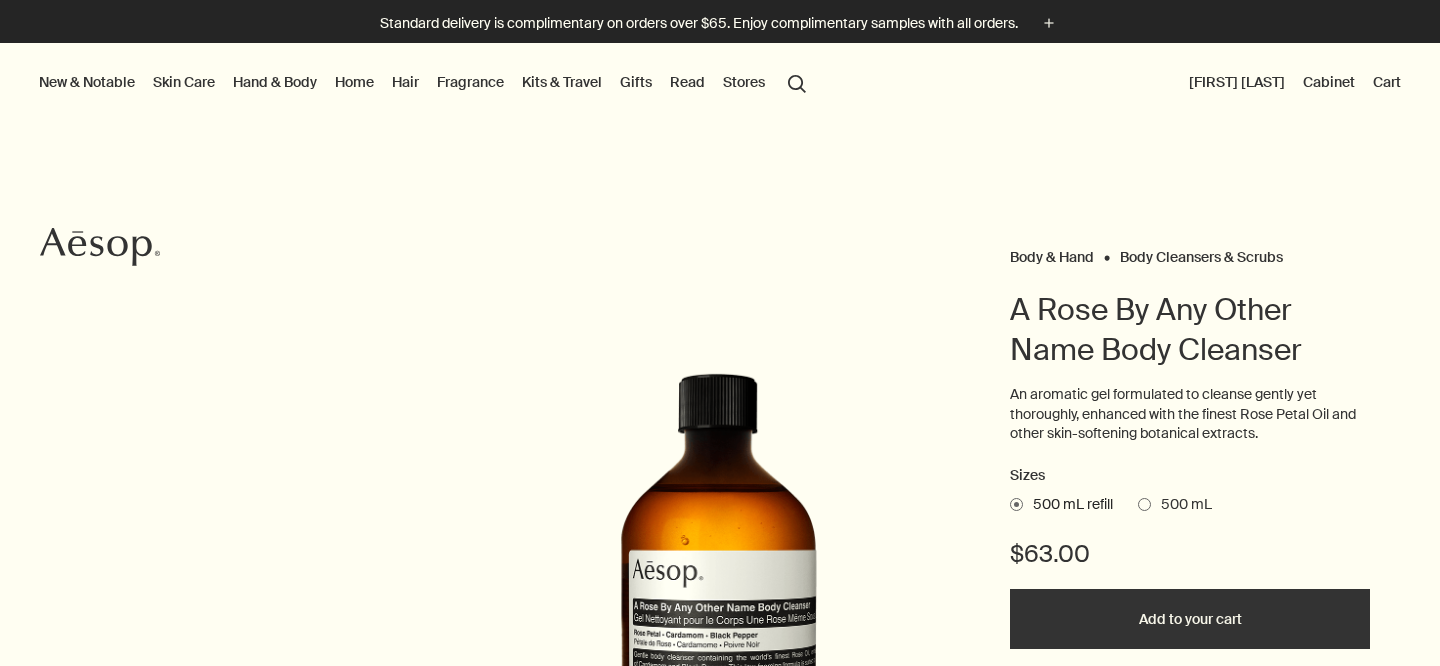 scroll, scrollTop: 0, scrollLeft: 0, axis: both 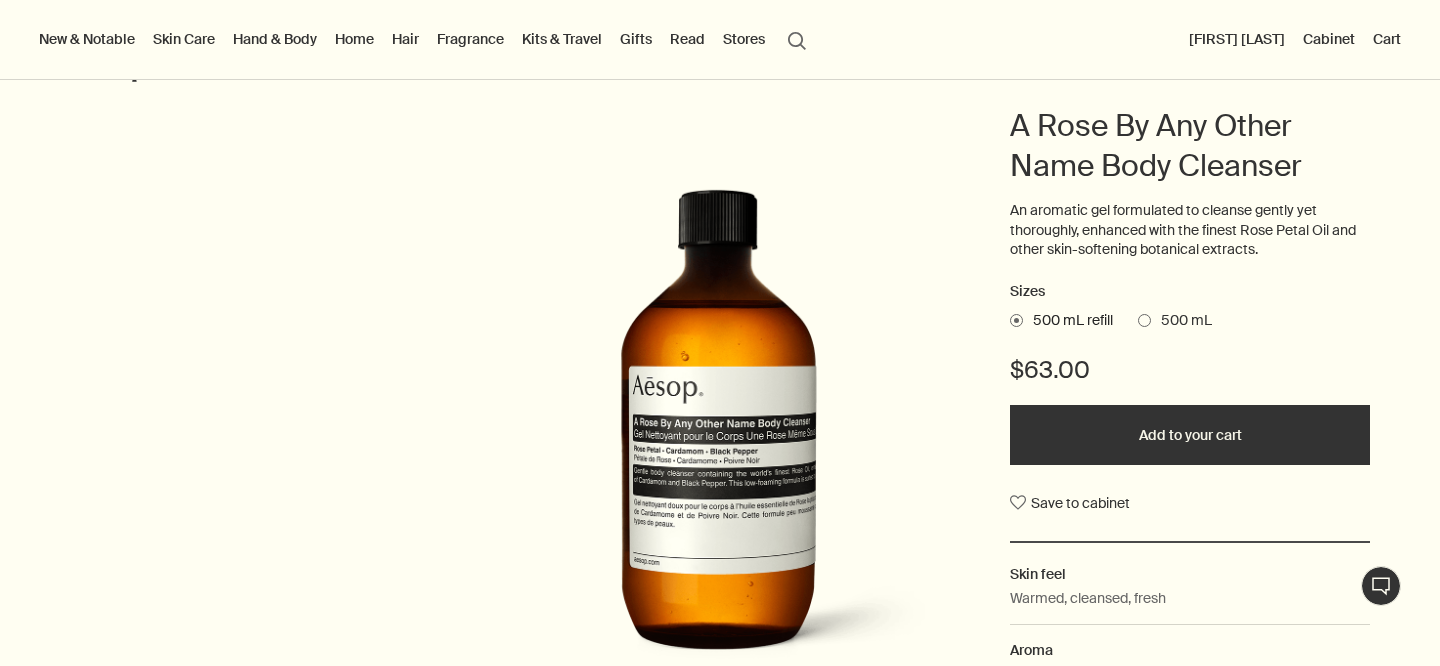click on "Add to your cart" at bounding box center [1190, 435] 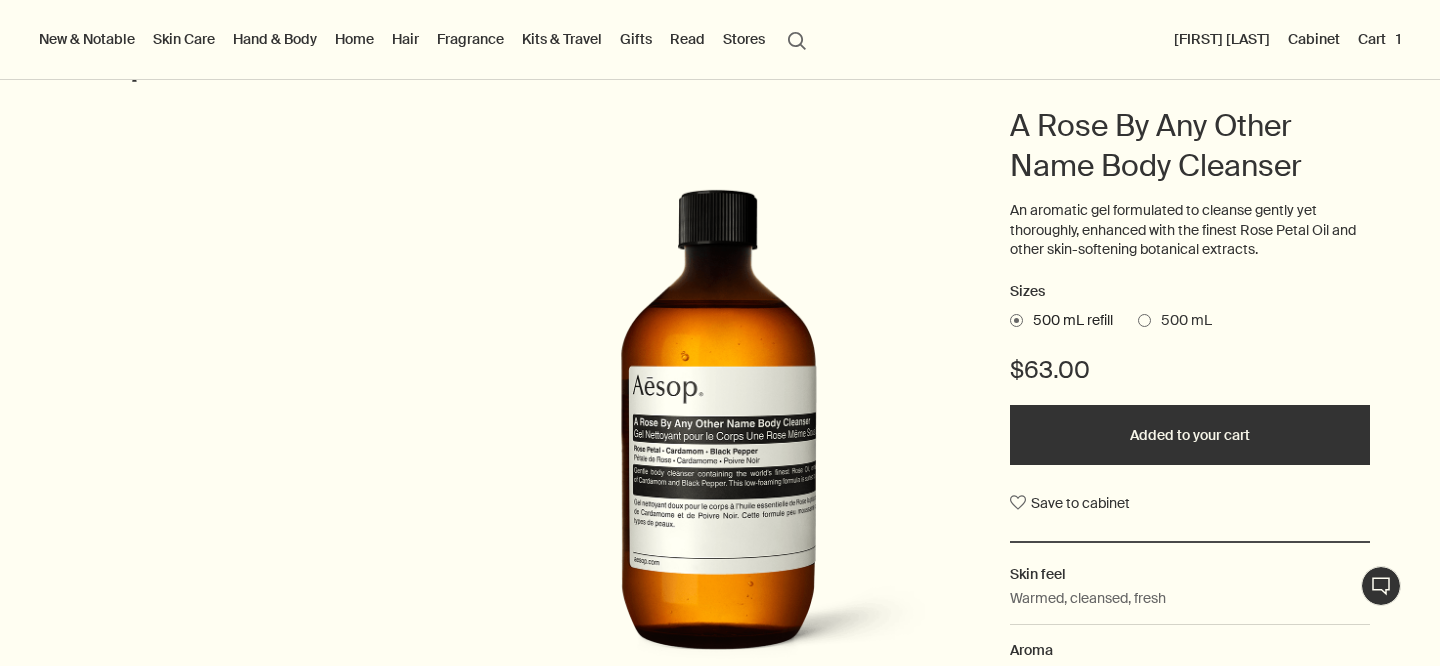 click on "Cart 1" at bounding box center [1379, 39] 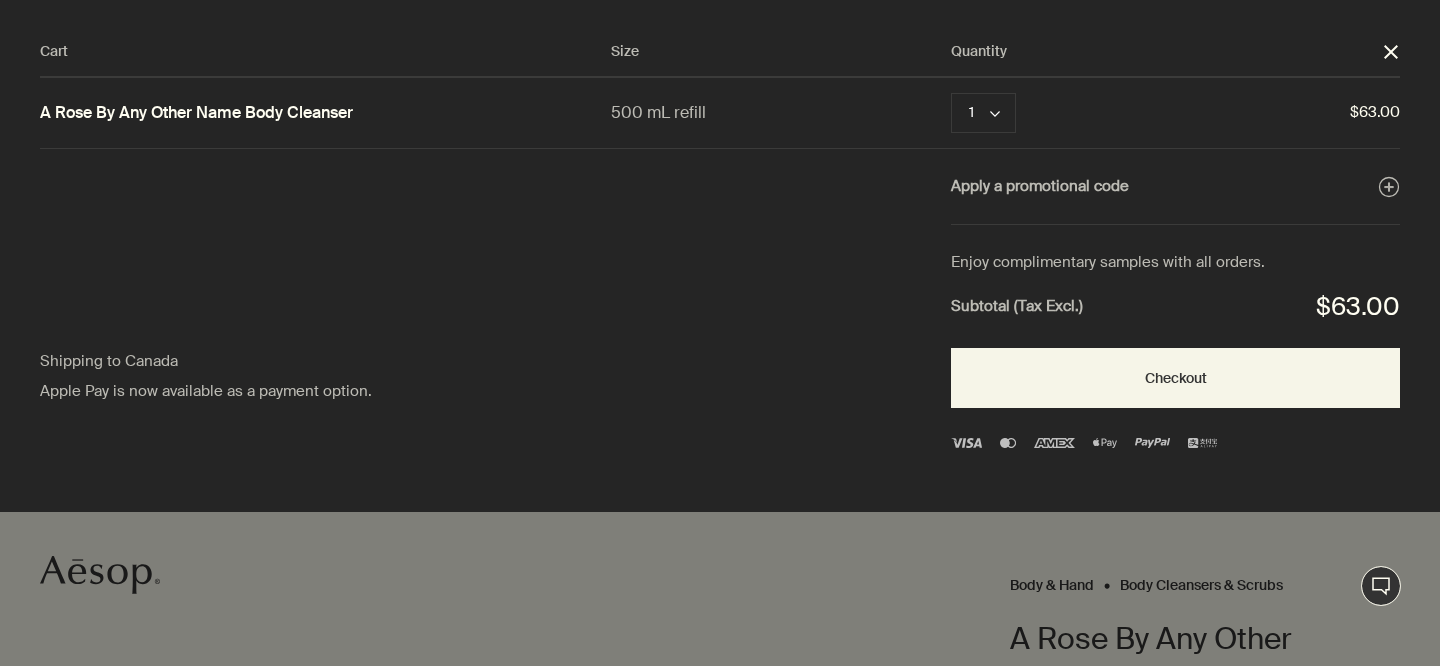 scroll, scrollTop: 0, scrollLeft: 0, axis: both 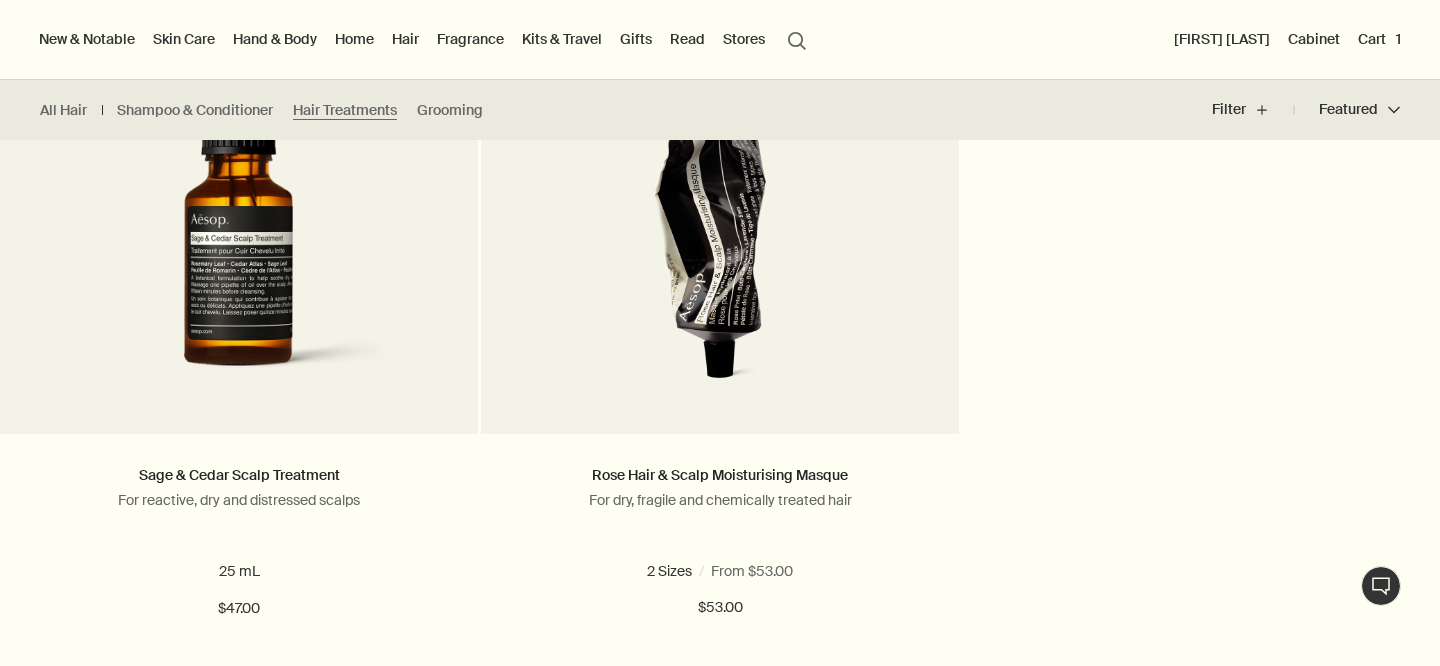 click on "Hand & Body" at bounding box center [275, 39] 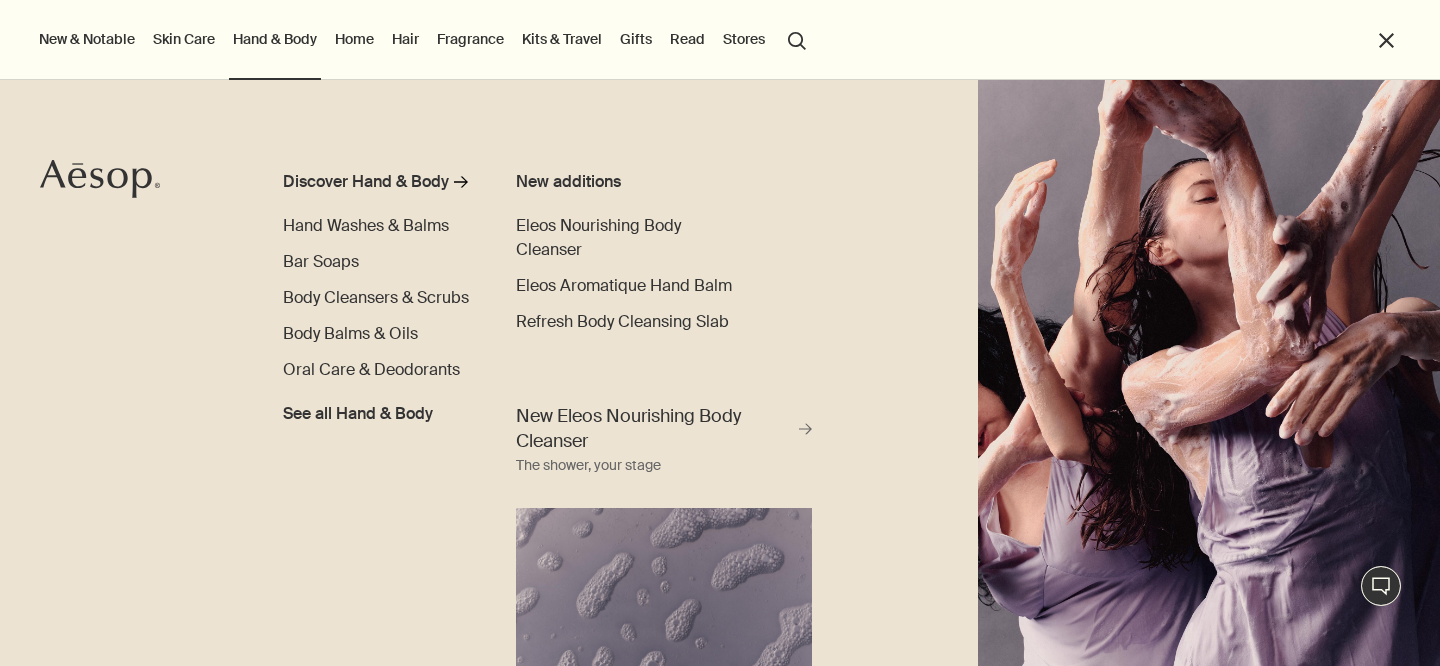 click on "New & Notable" at bounding box center (87, 39) 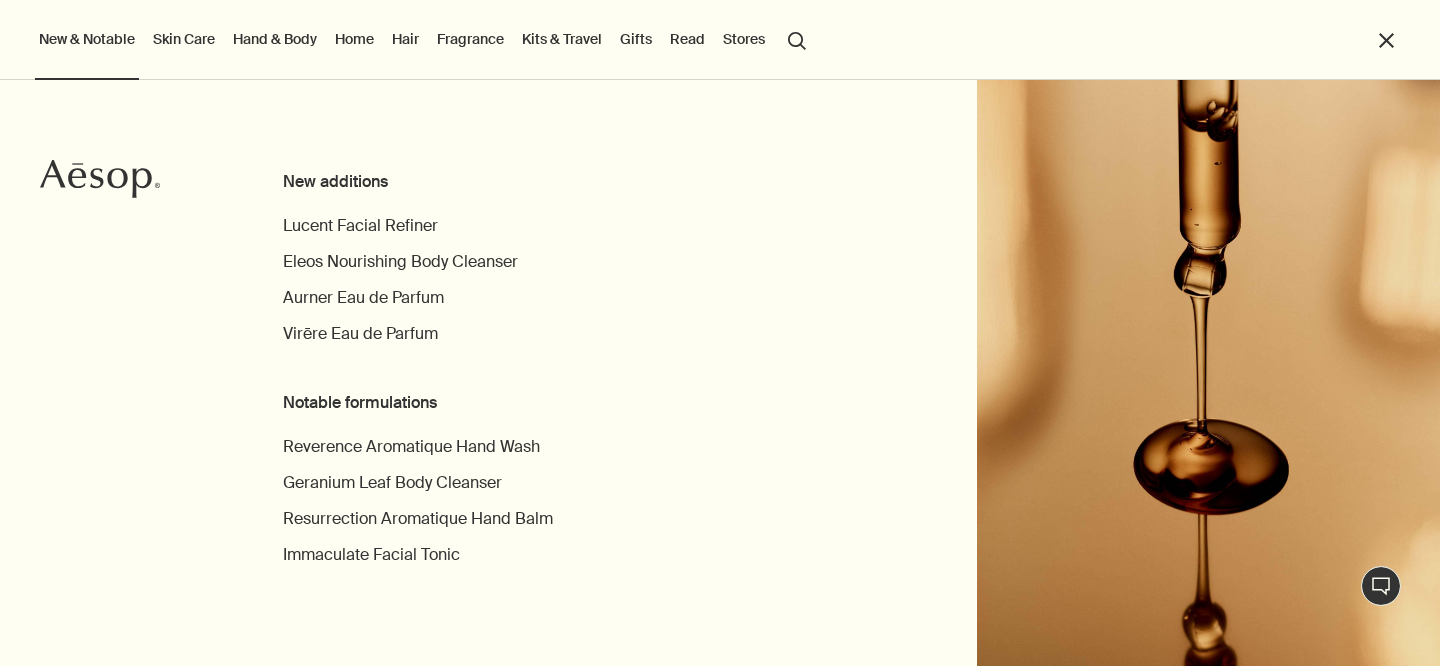 click on "New & Notable" at bounding box center [87, 39] 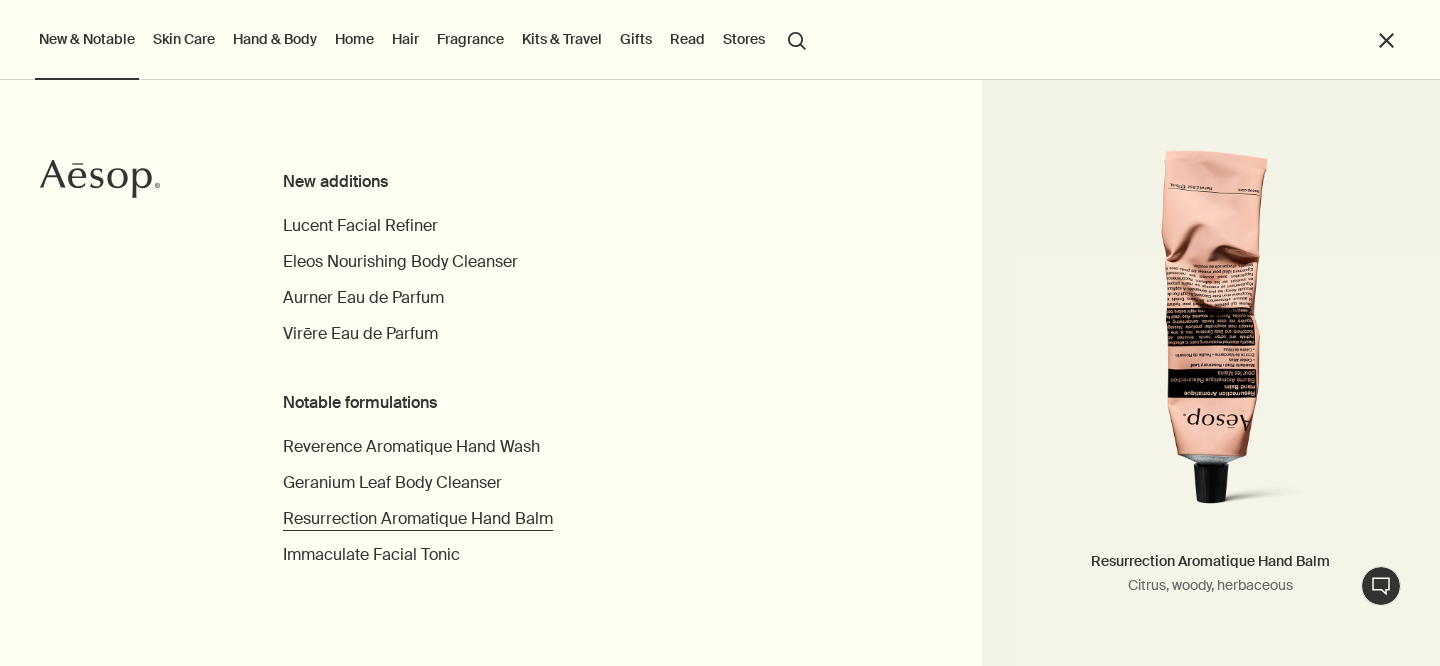 click on "Resurrection Aromatique Hand Balm" at bounding box center (418, 518) 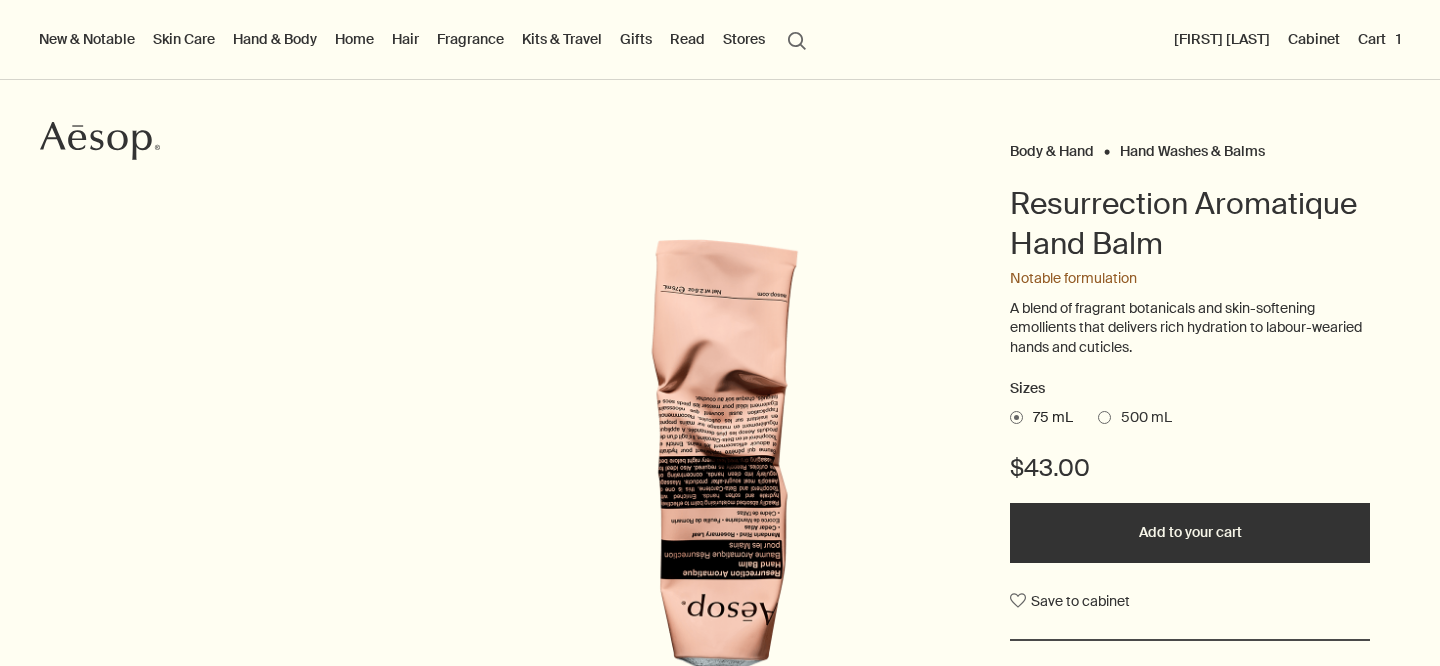 scroll, scrollTop: 327, scrollLeft: 0, axis: vertical 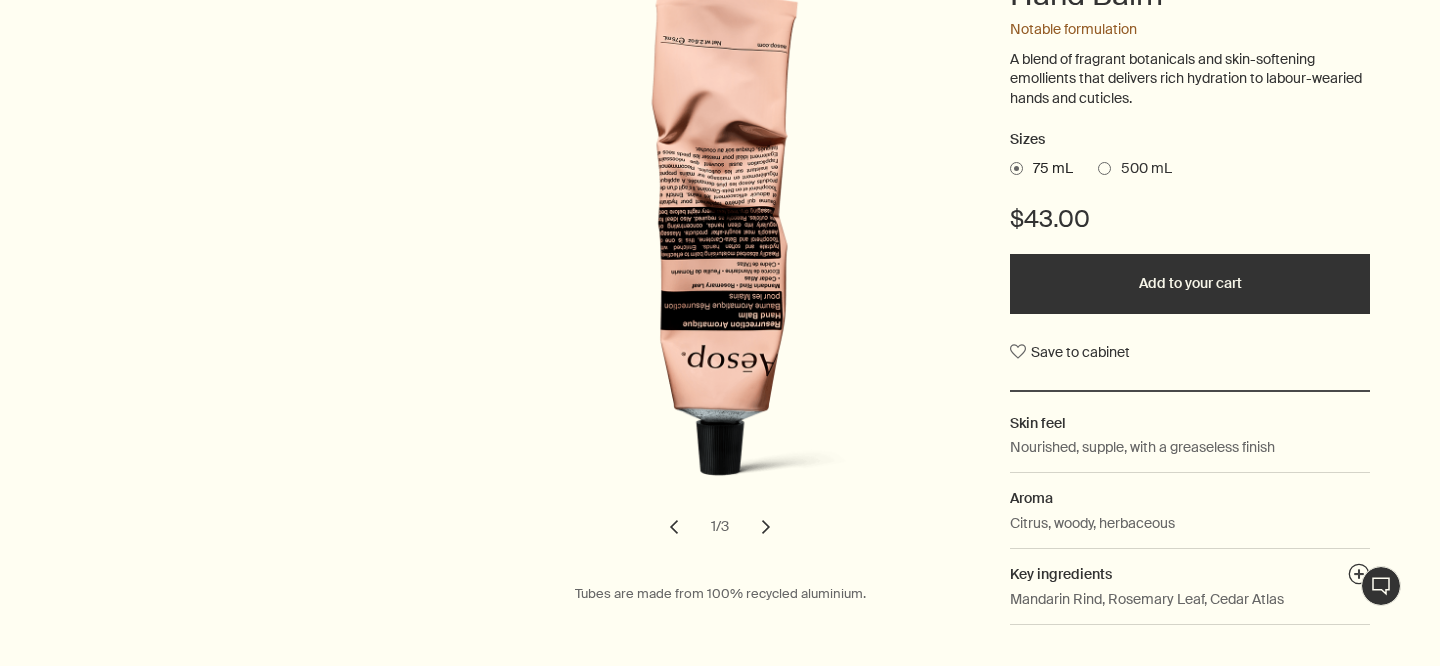 click on "Add to your cart" at bounding box center [1190, 284] 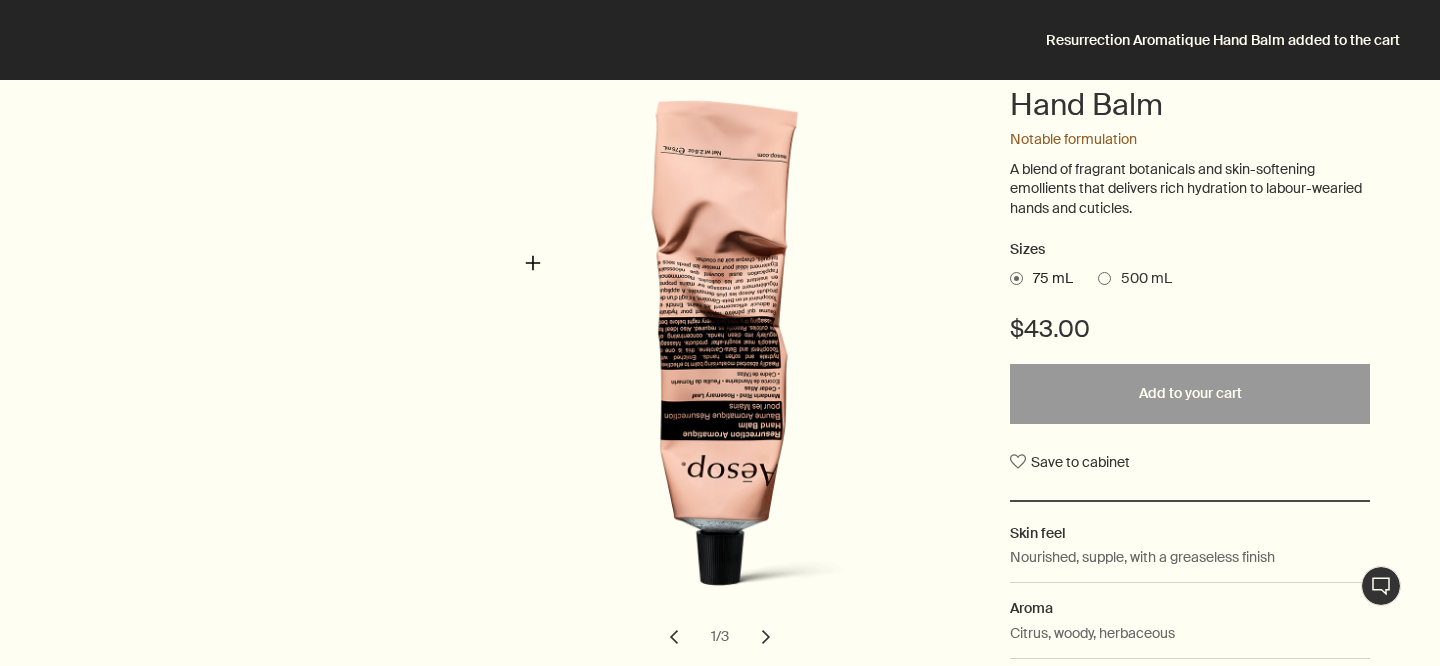 scroll, scrollTop: 0, scrollLeft: 0, axis: both 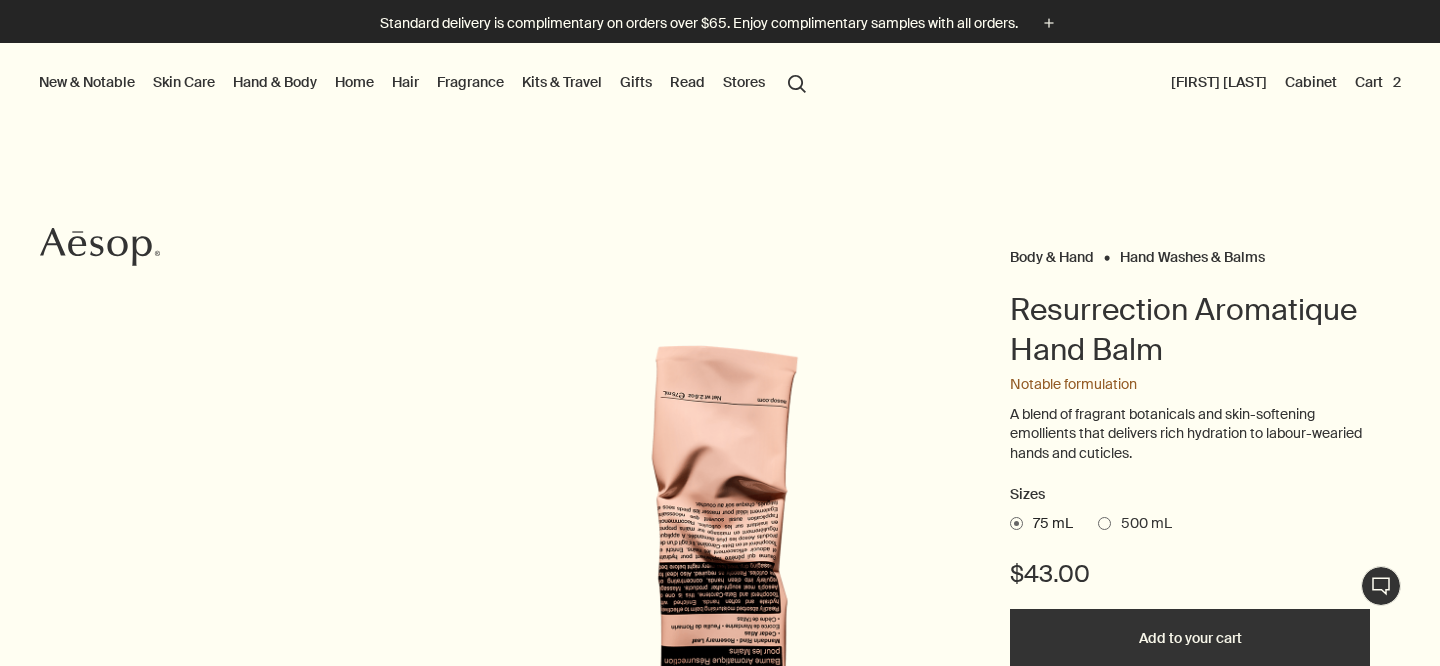 click on "Skin Care" at bounding box center (184, 82) 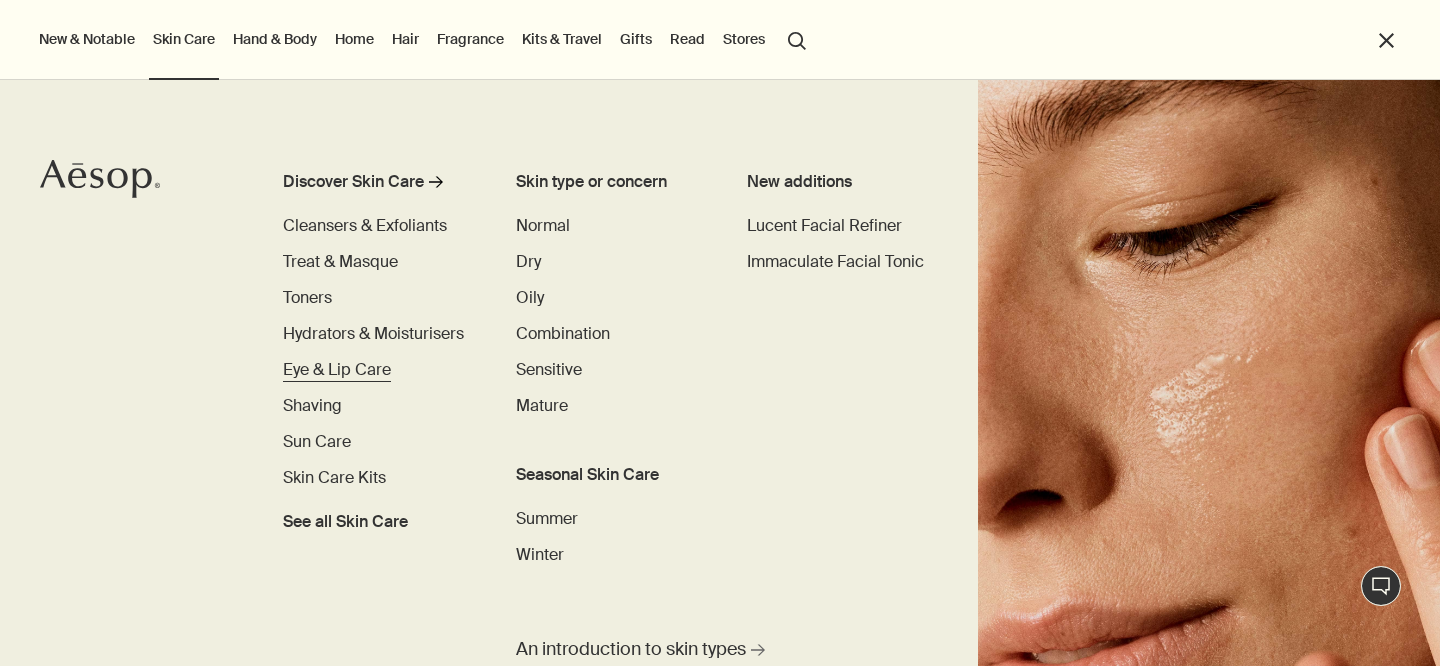 click on "Eye & Lip Care" at bounding box center (337, 369) 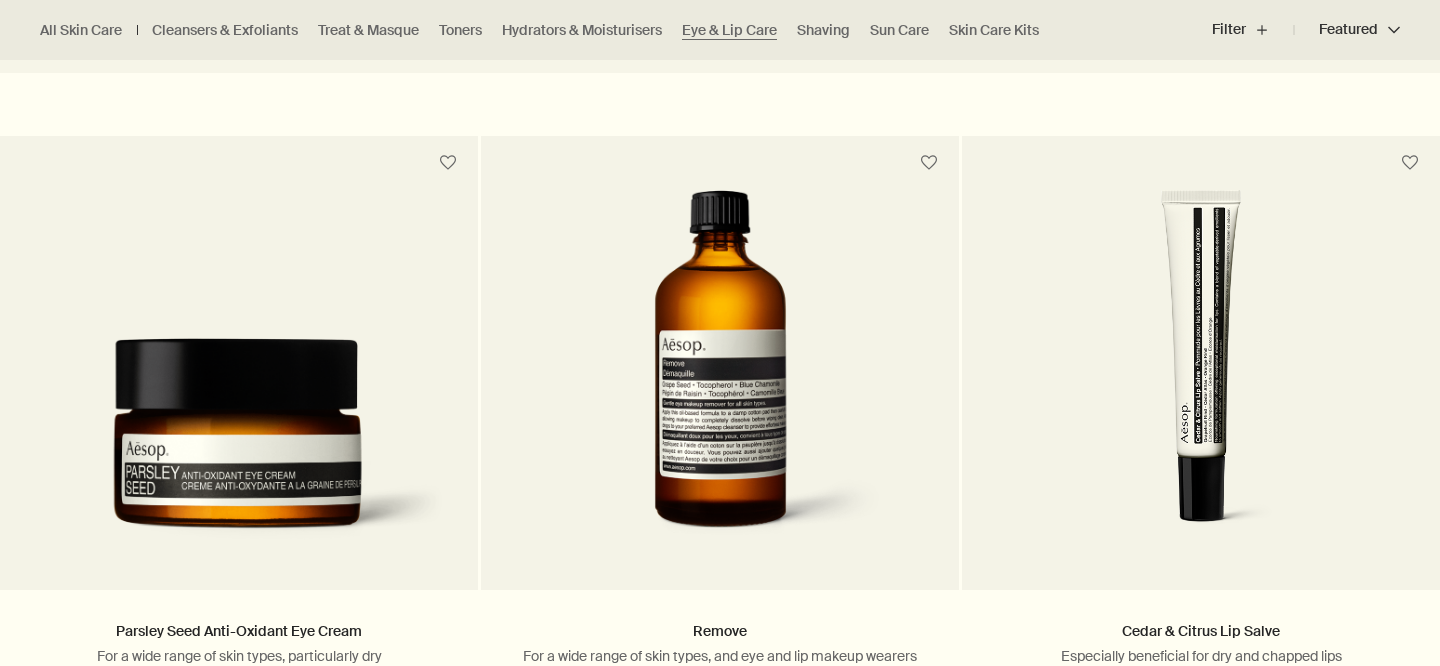 scroll, scrollTop: 771, scrollLeft: 0, axis: vertical 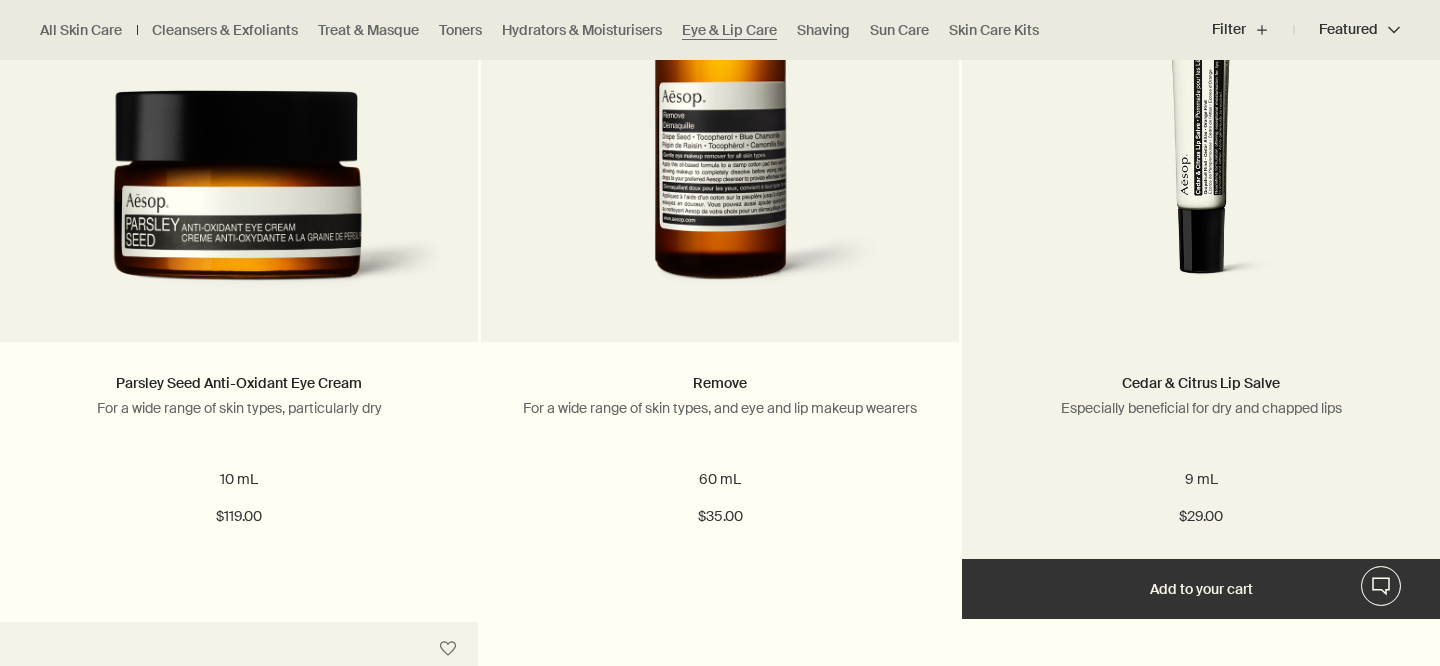 click on "Add Add to your cart" at bounding box center (1201, 589) 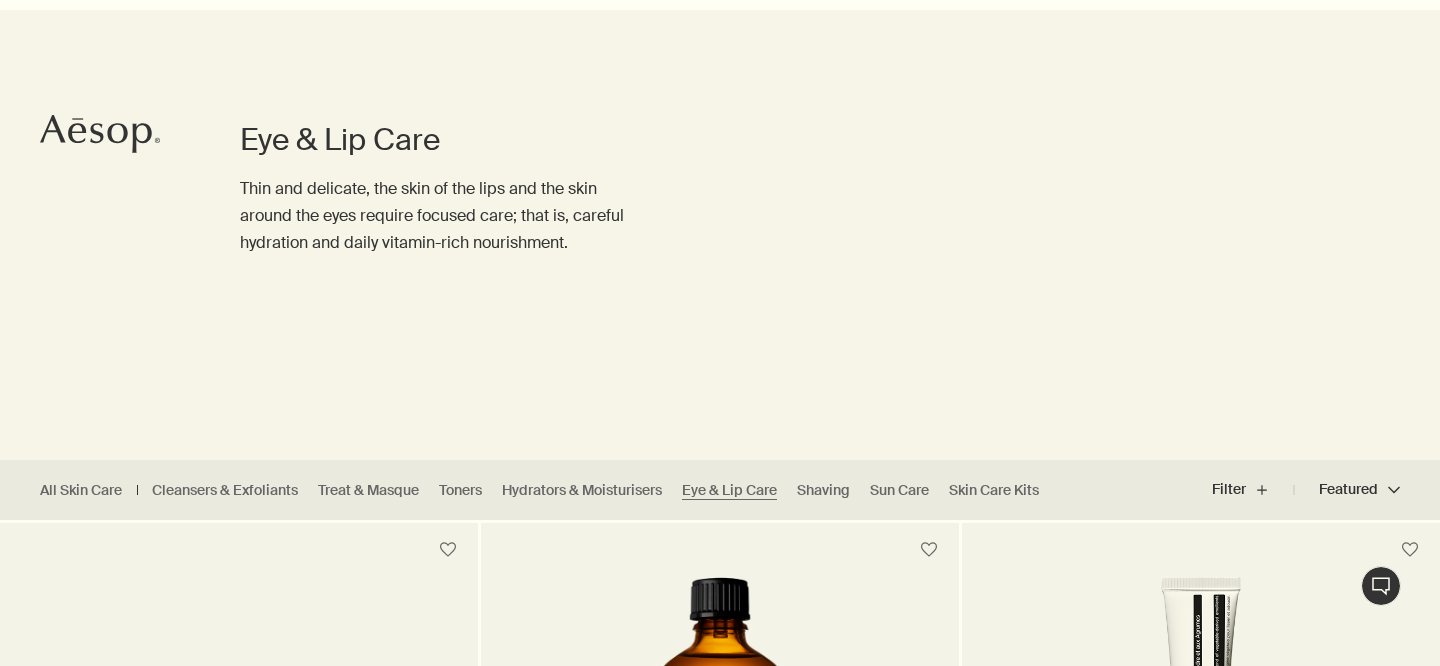 scroll, scrollTop: 118, scrollLeft: 0, axis: vertical 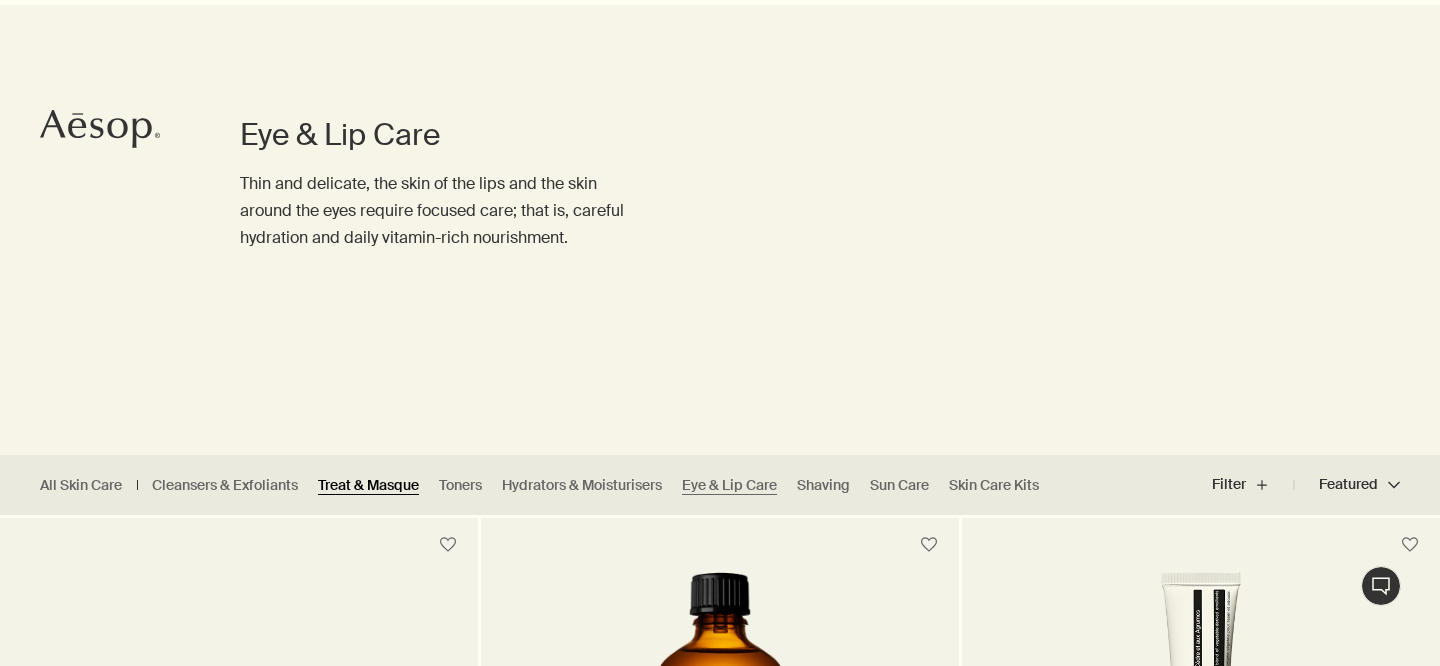 click on "Treat & Masque" at bounding box center [368, 485] 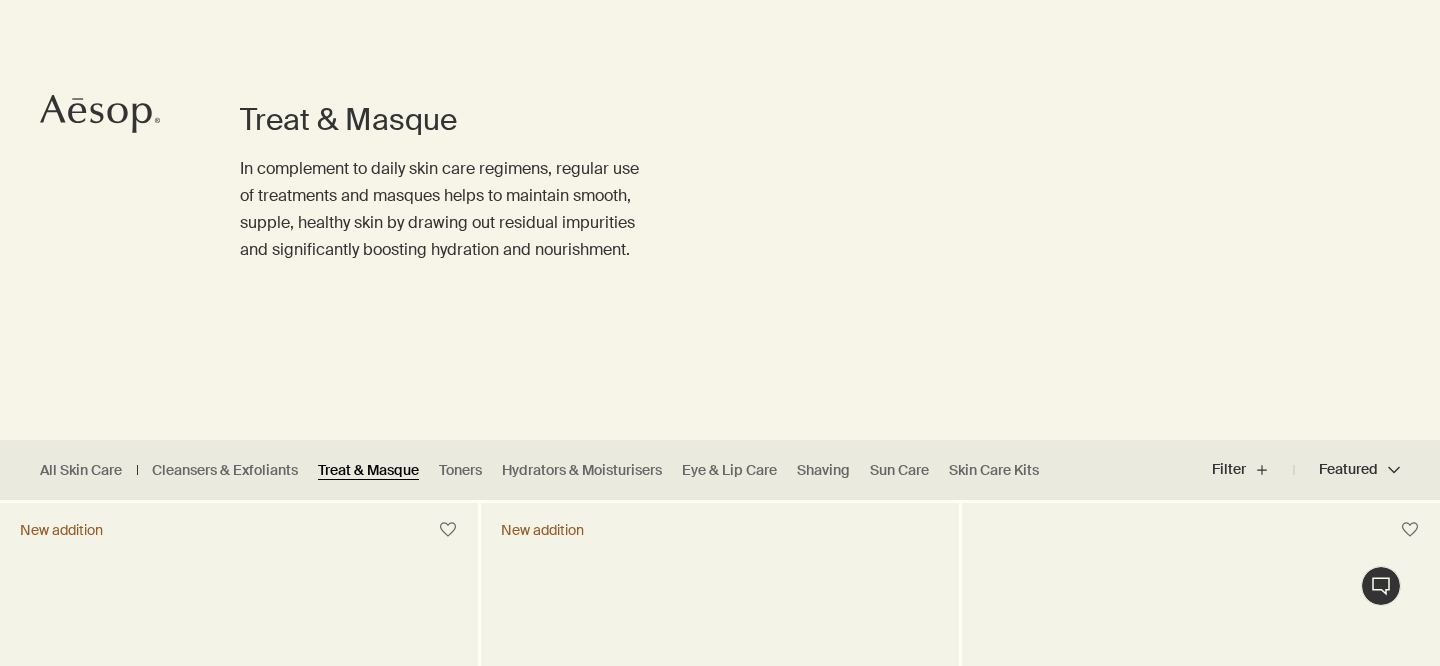 scroll, scrollTop: 134, scrollLeft: 0, axis: vertical 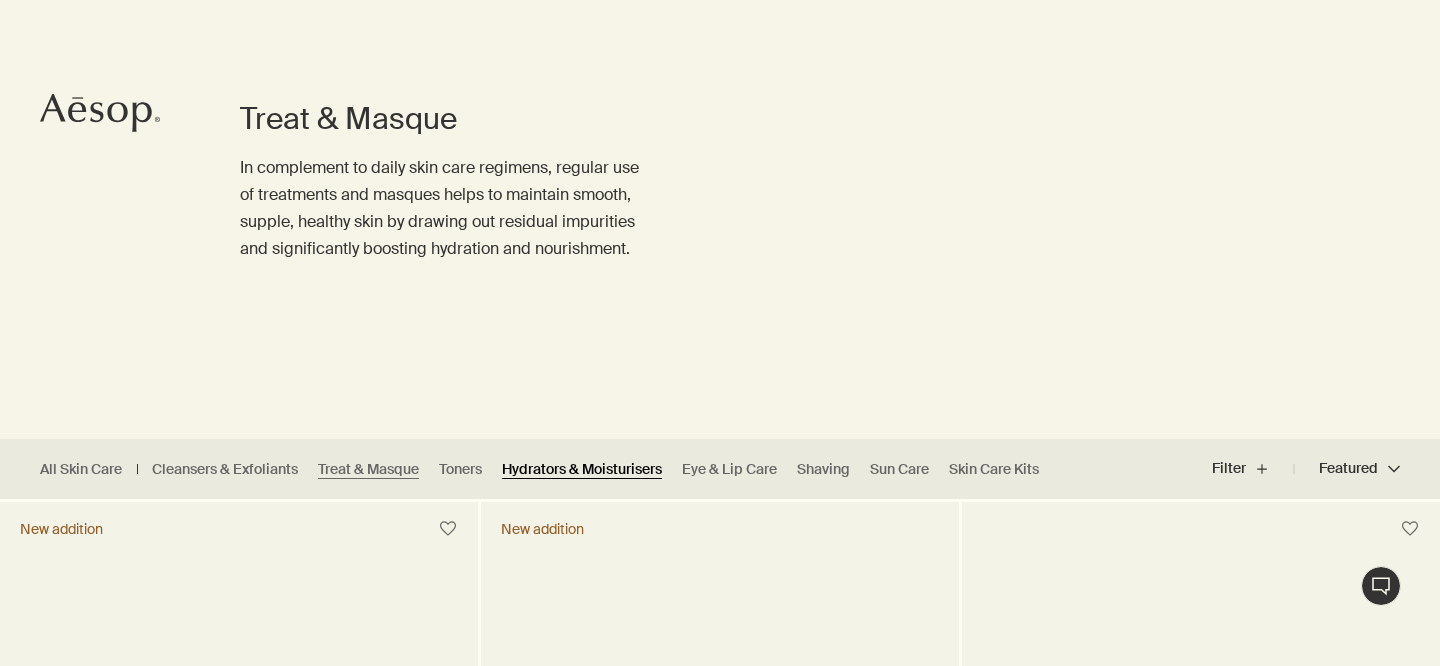 click on "Hydrators & Moisturisers" at bounding box center (582, 469) 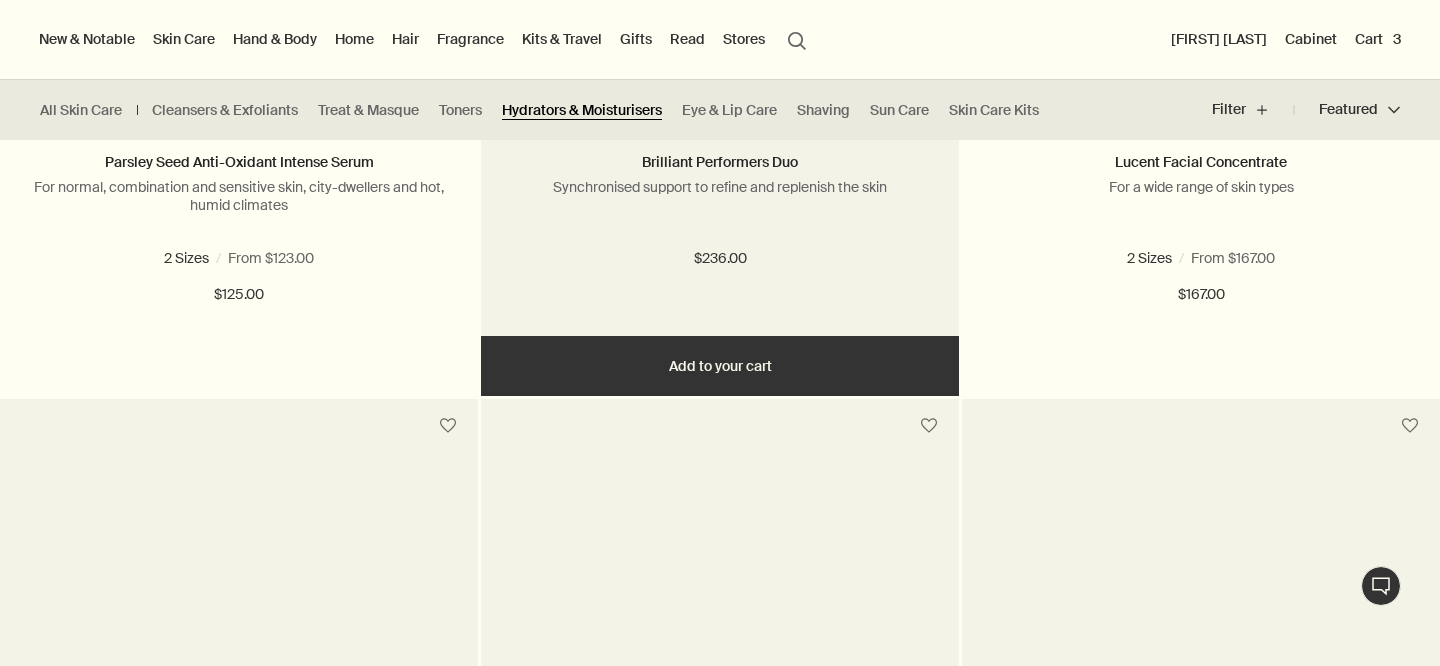 scroll, scrollTop: 1572, scrollLeft: 0, axis: vertical 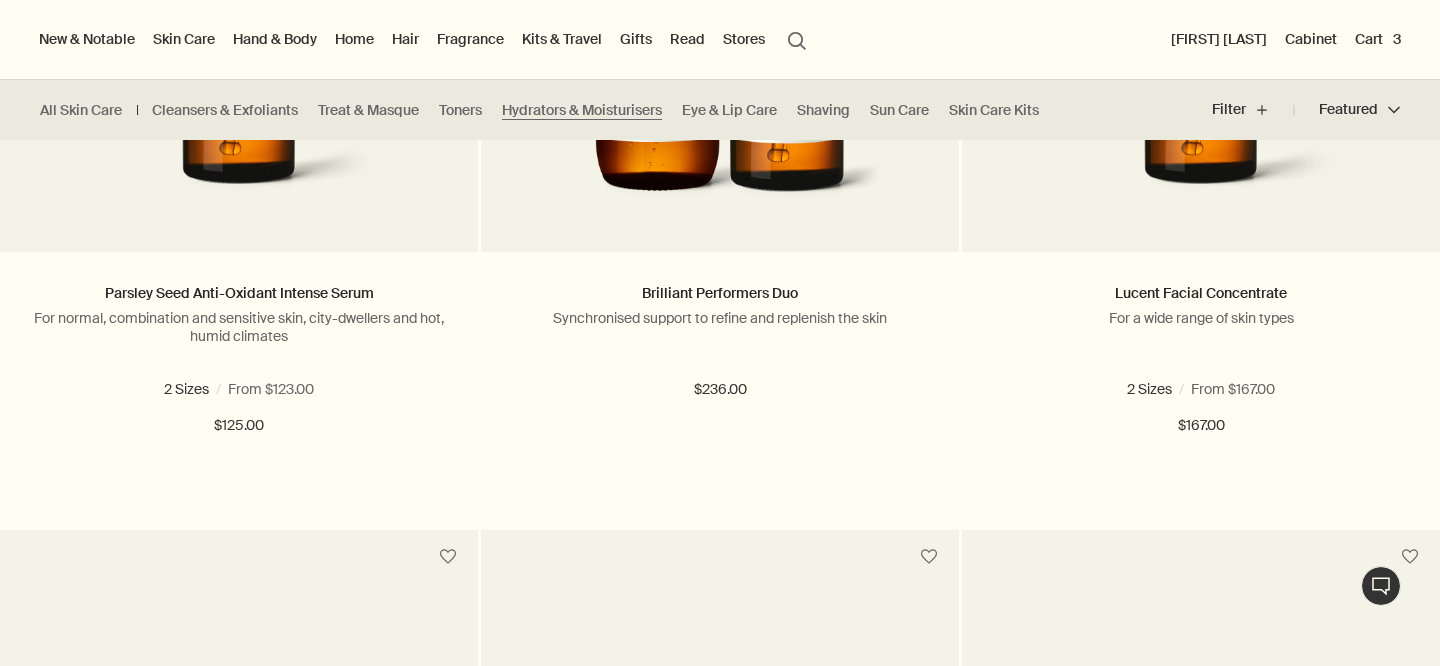 click on "Hand & Body" at bounding box center (275, 39) 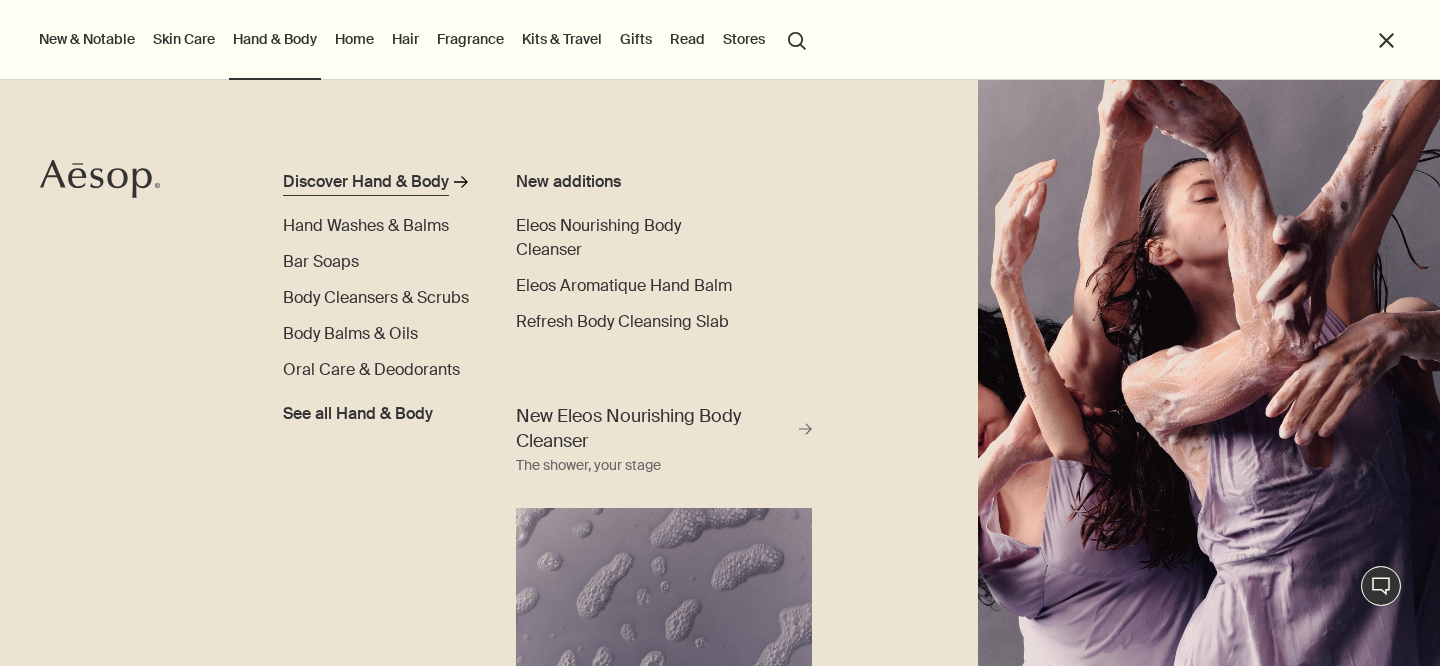 click on "Discover Hand & Body" at bounding box center [366, 182] 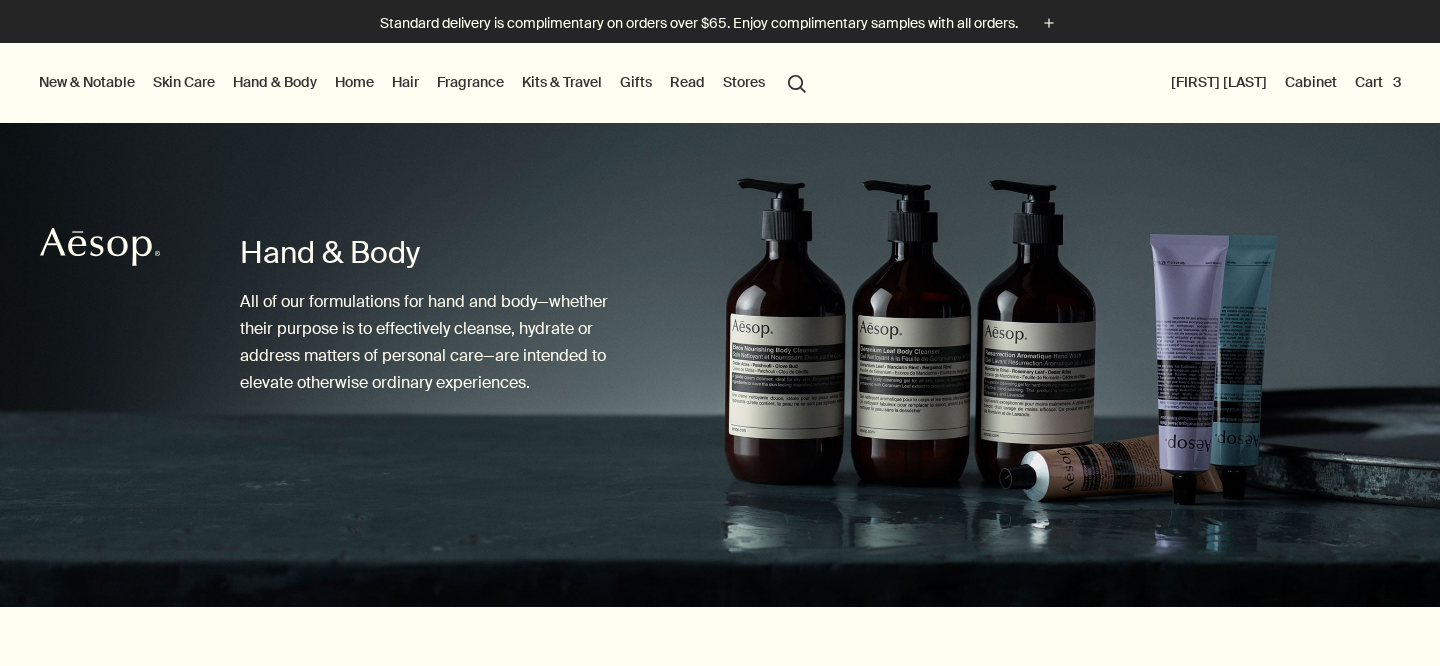 scroll, scrollTop: 0, scrollLeft: 0, axis: both 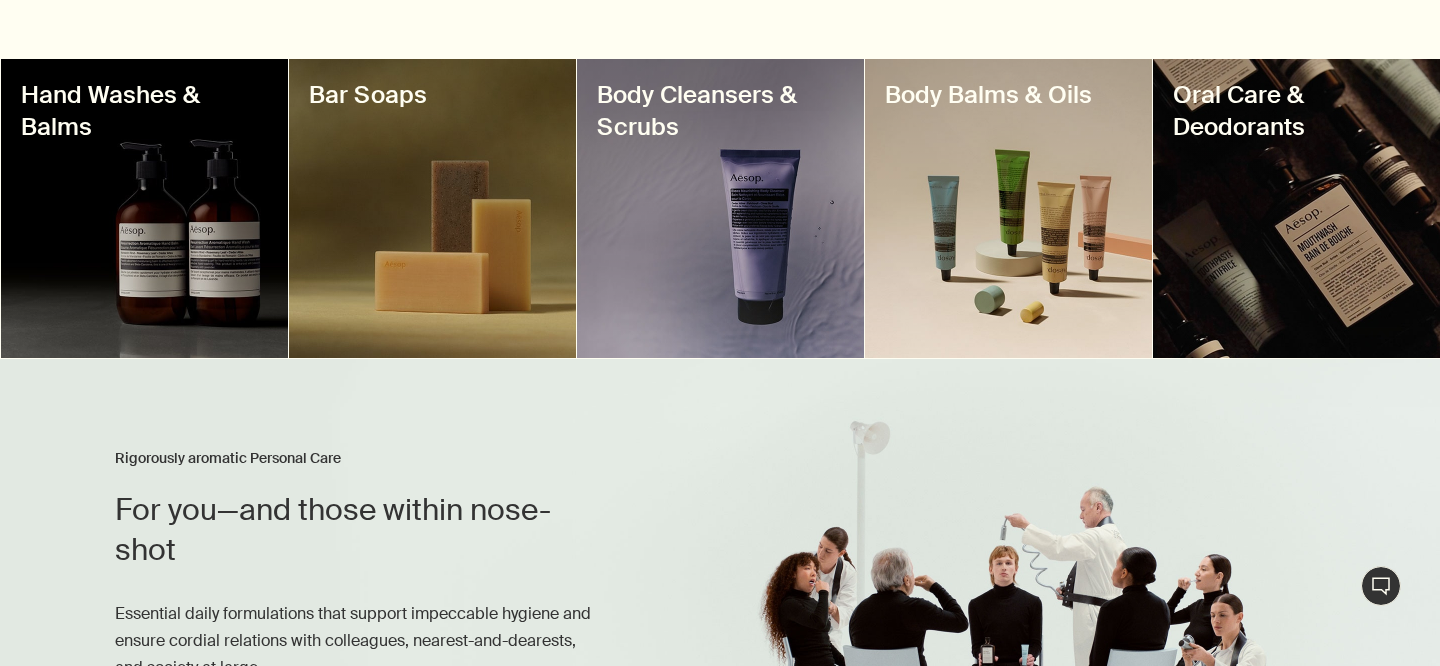 click at bounding box center [1008, 208] 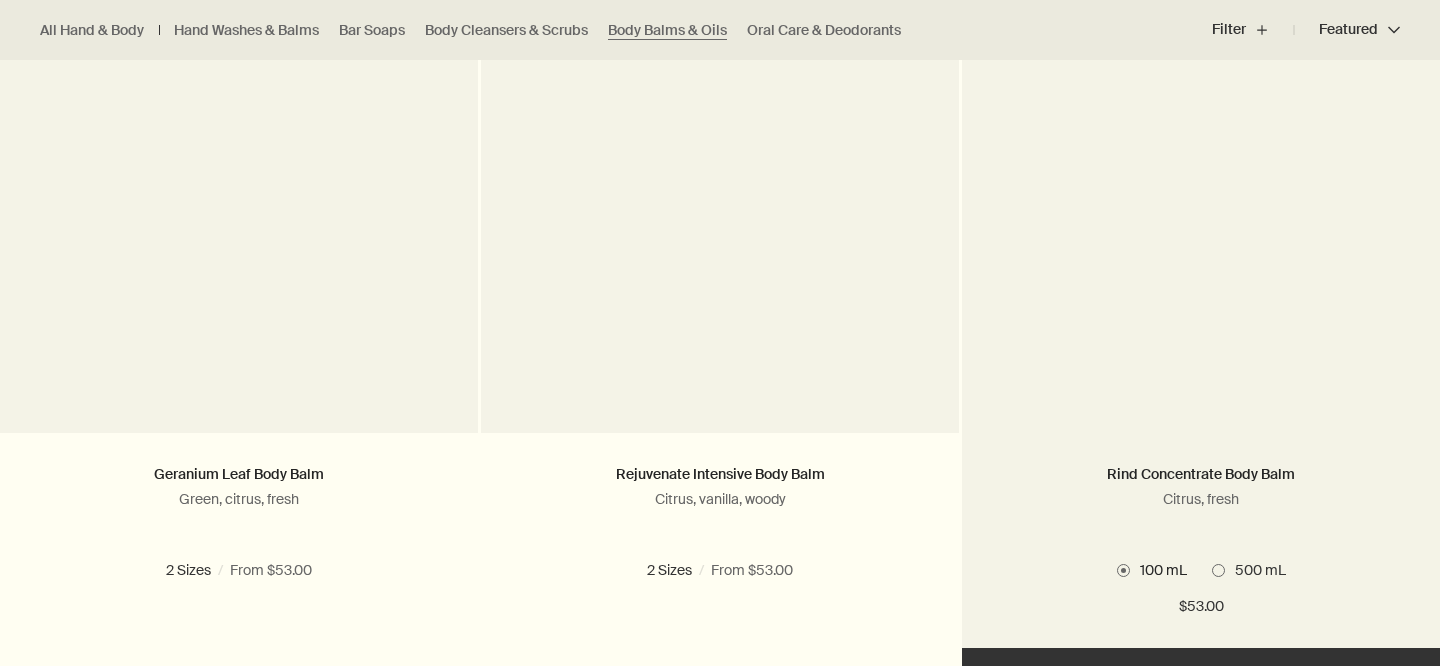 scroll, scrollTop: 657, scrollLeft: 0, axis: vertical 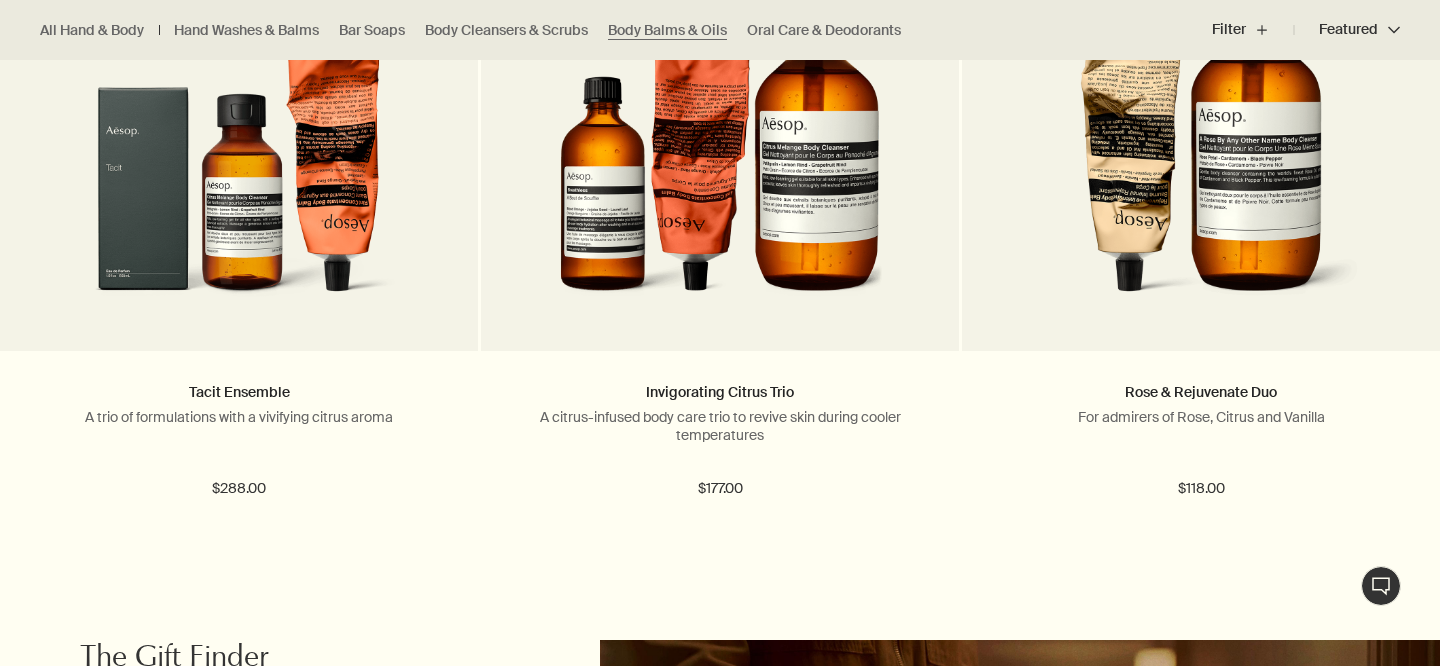drag, startPoint x: 815, startPoint y: 260, endPoint x: 1155, endPoint y: 5, distance: 425 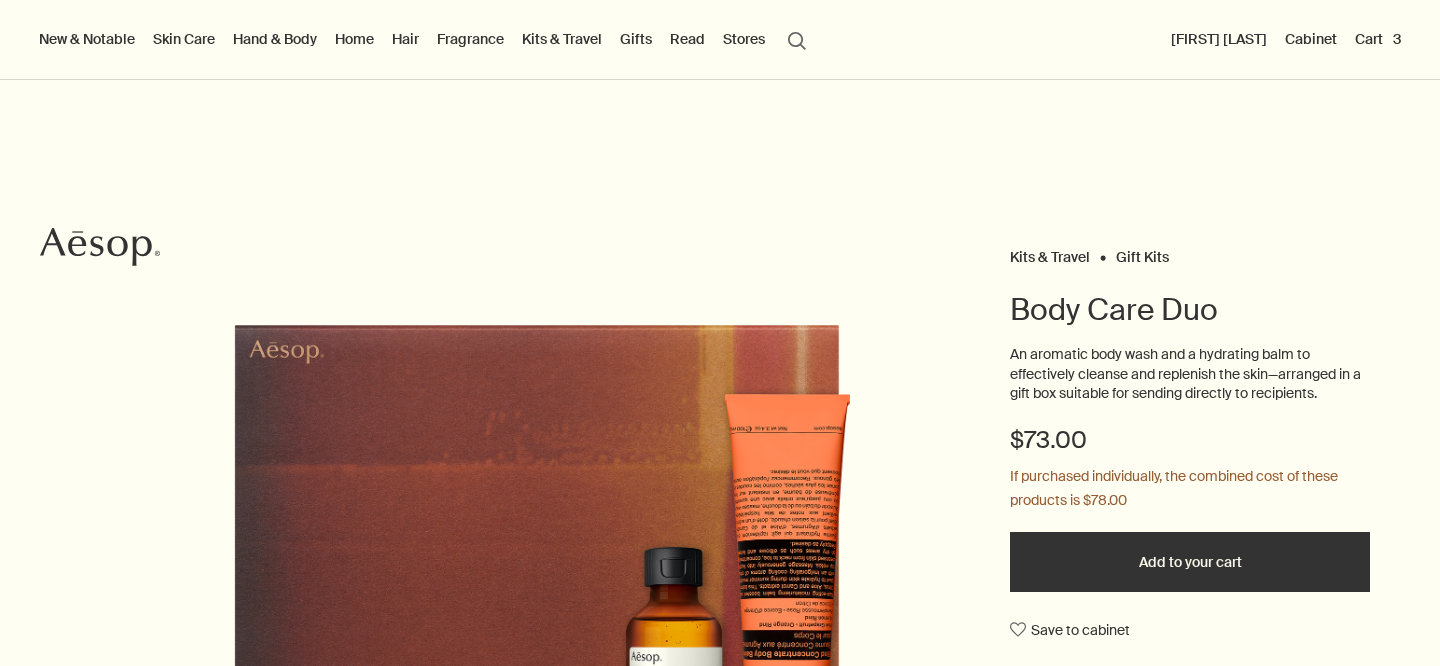 scroll, scrollTop: 0, scrollLeft: 0, axis: both 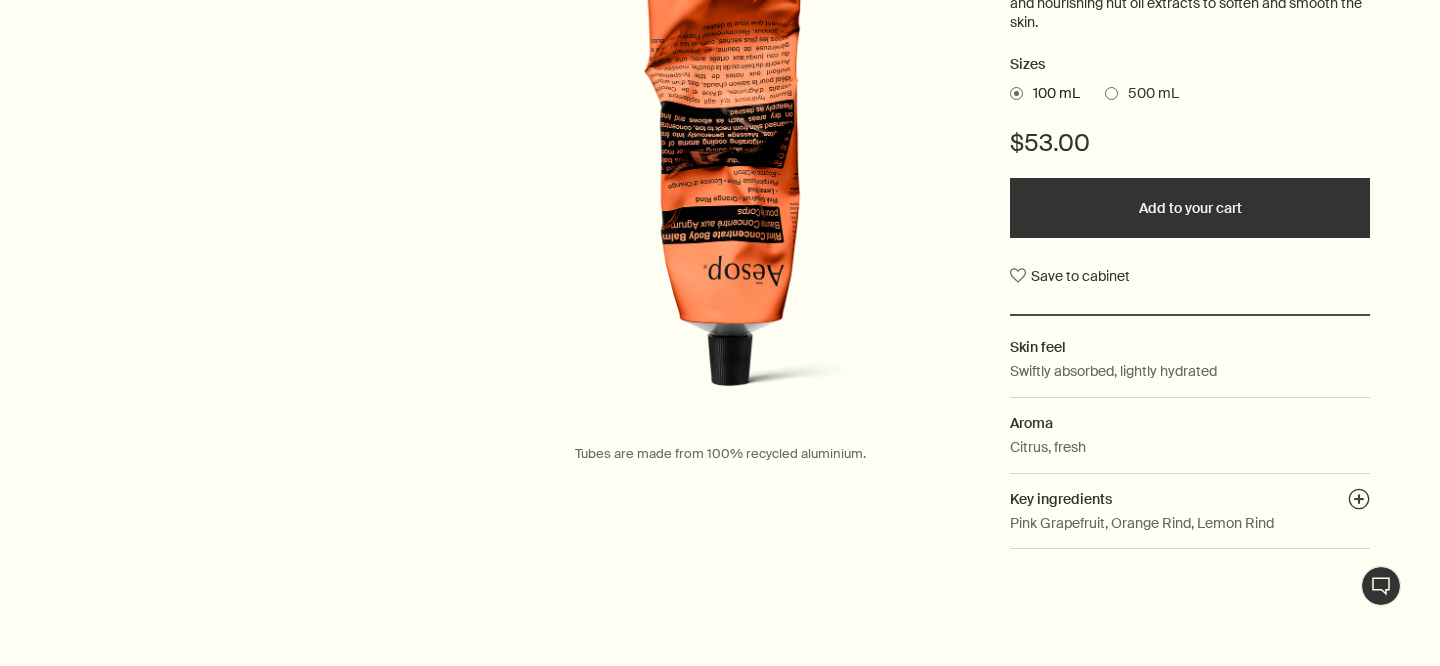 click on "Add to your cart" at bounding box center (1190, 208) 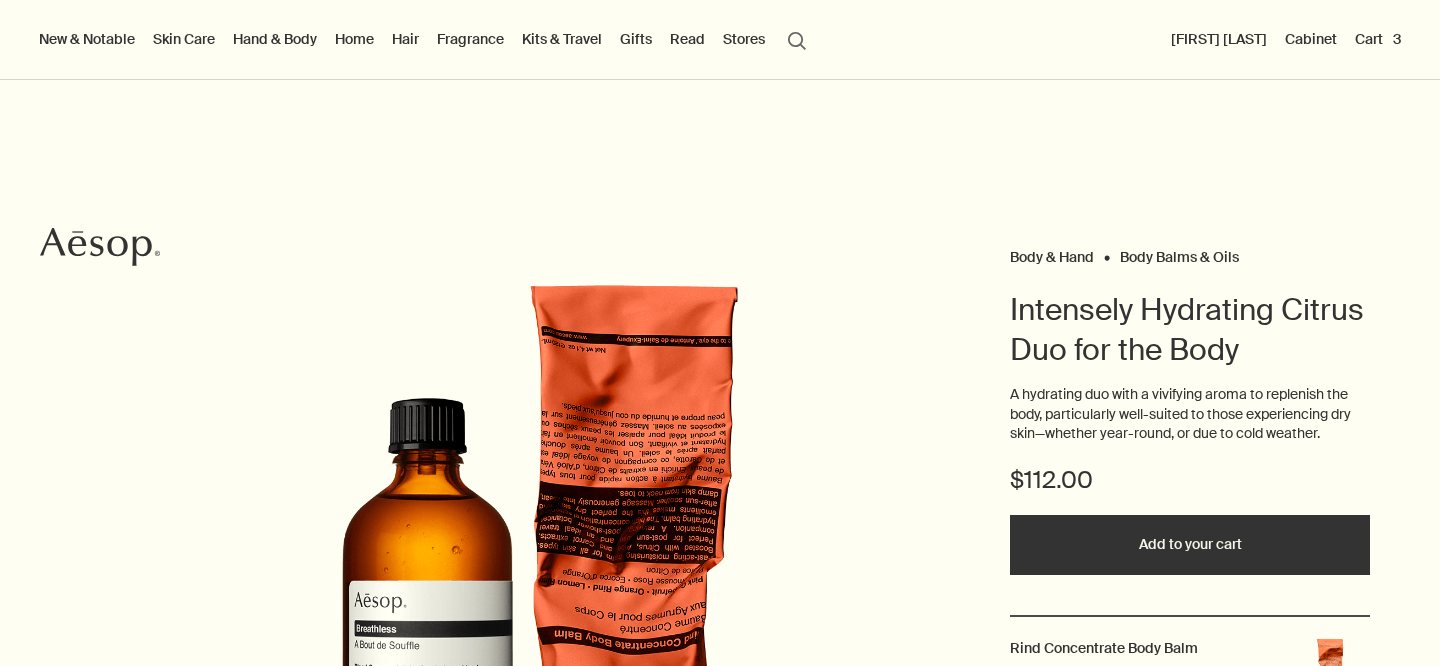 scroll, scrollTop: 0, scrollLeft: 0, axis: both 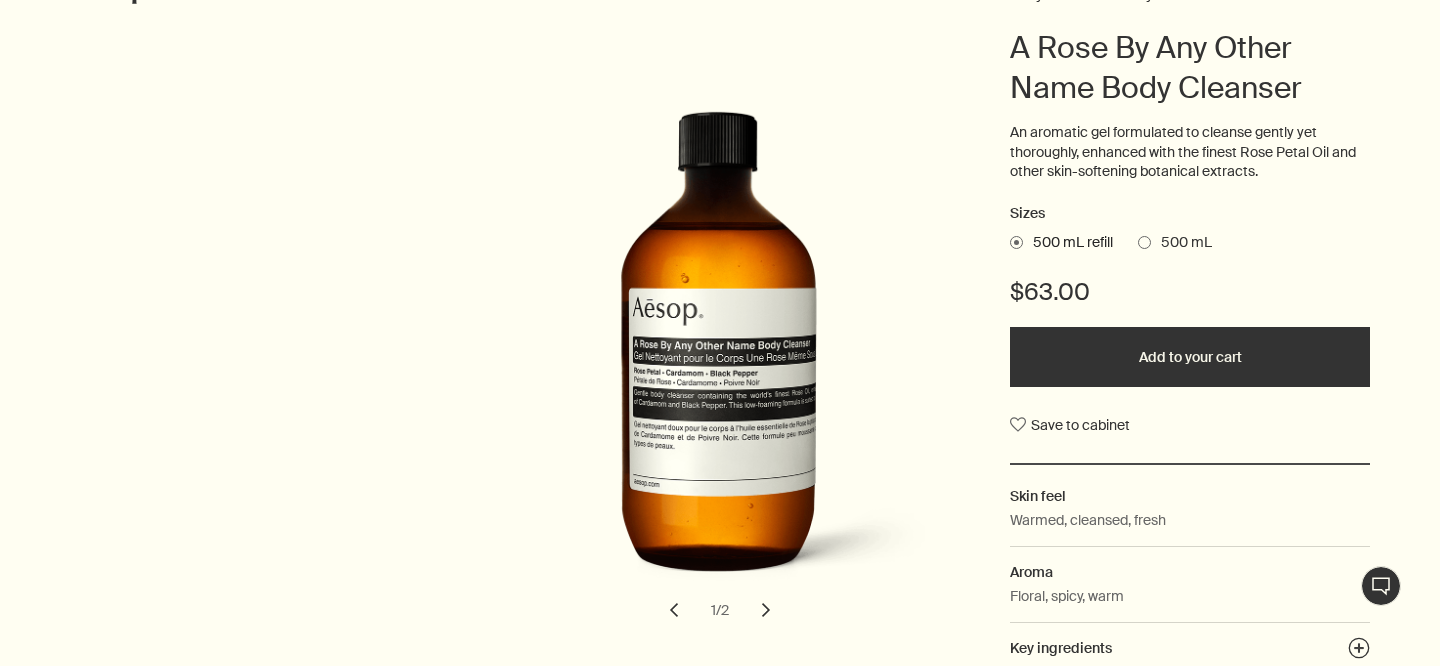click on "Add to your cart" at bounding box center (1190, 357) 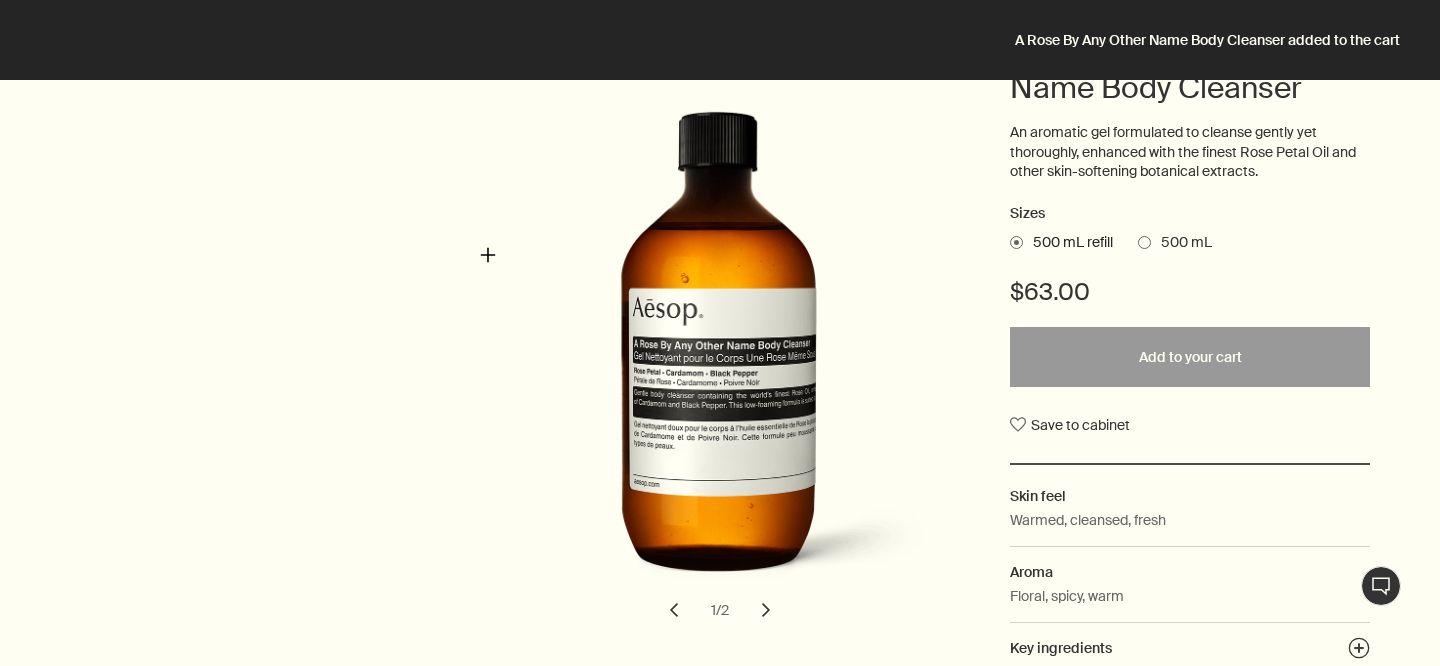 scroll, scrollTop: 0, scrollLeft: 0, axis: both 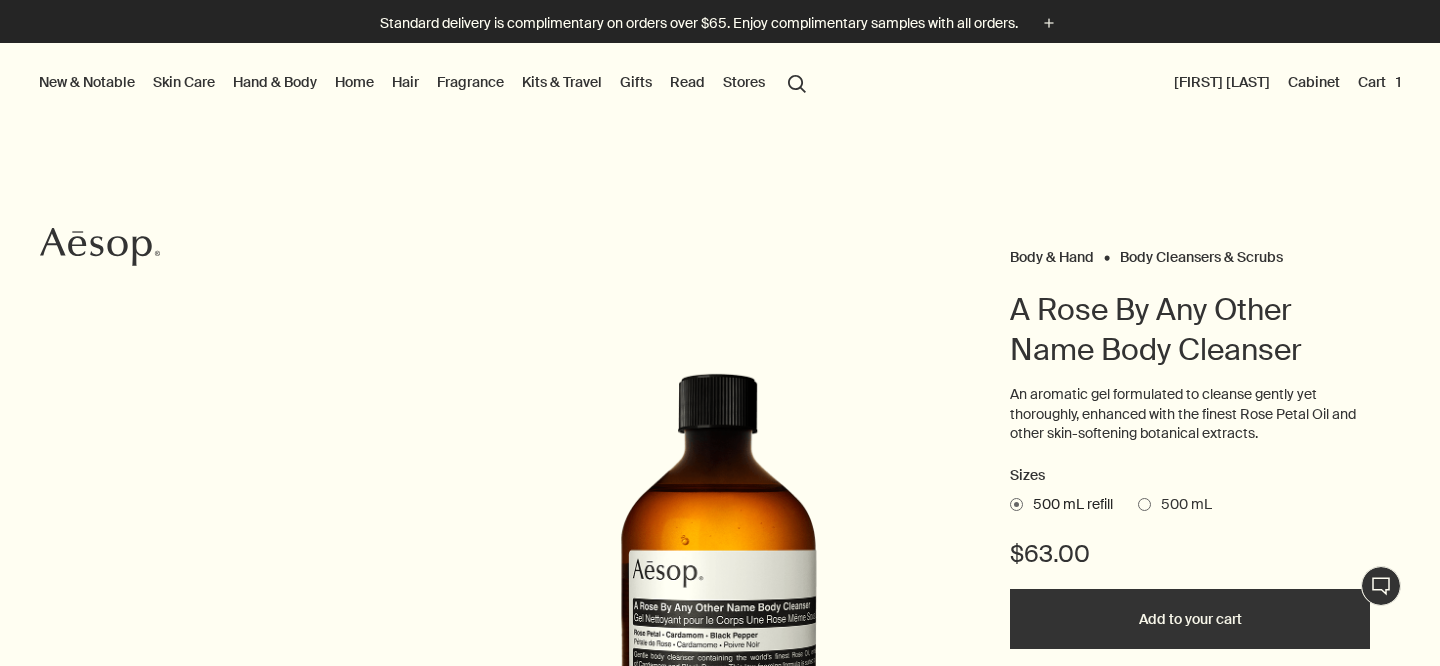 click on "Hair" at bounding box center (405, 82) 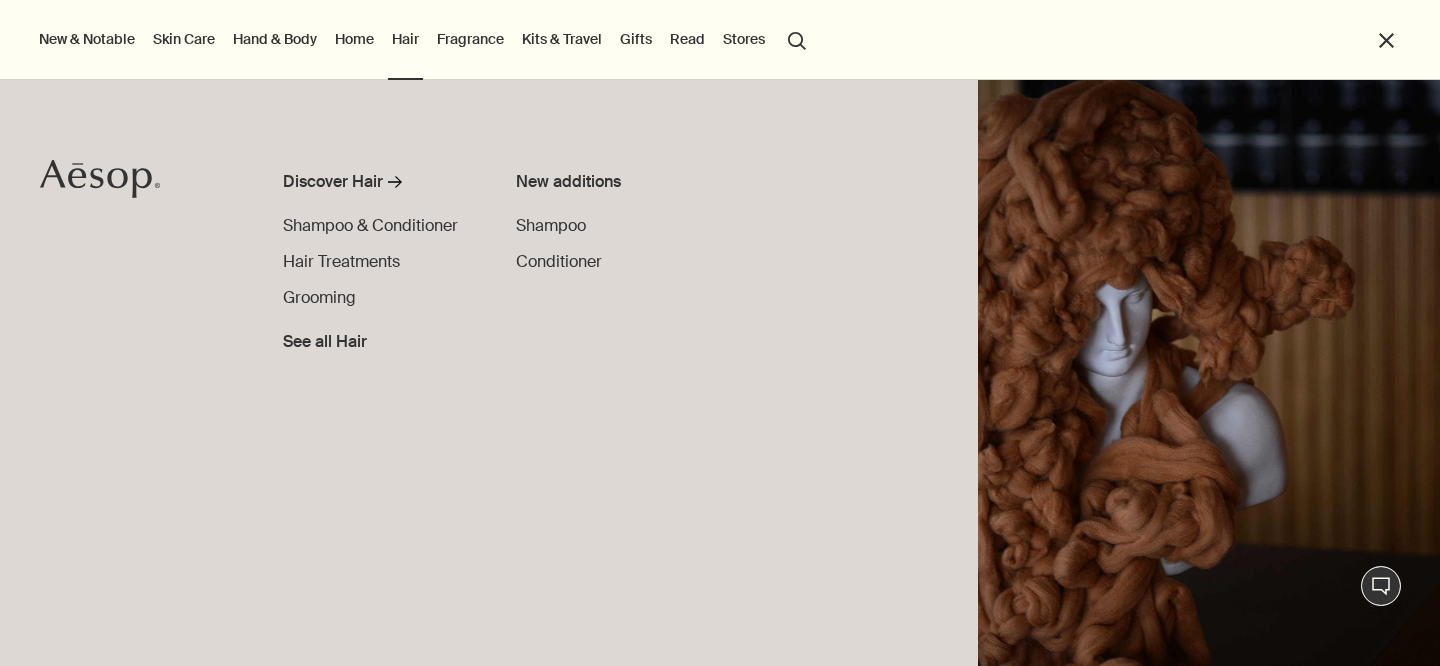 click on "Discover Hair   rightArrow Shampoo & Conditioner Hair Treatments Grooming See all Hair New additions Shampoo Conditioner" at bounding box center (720, 373) 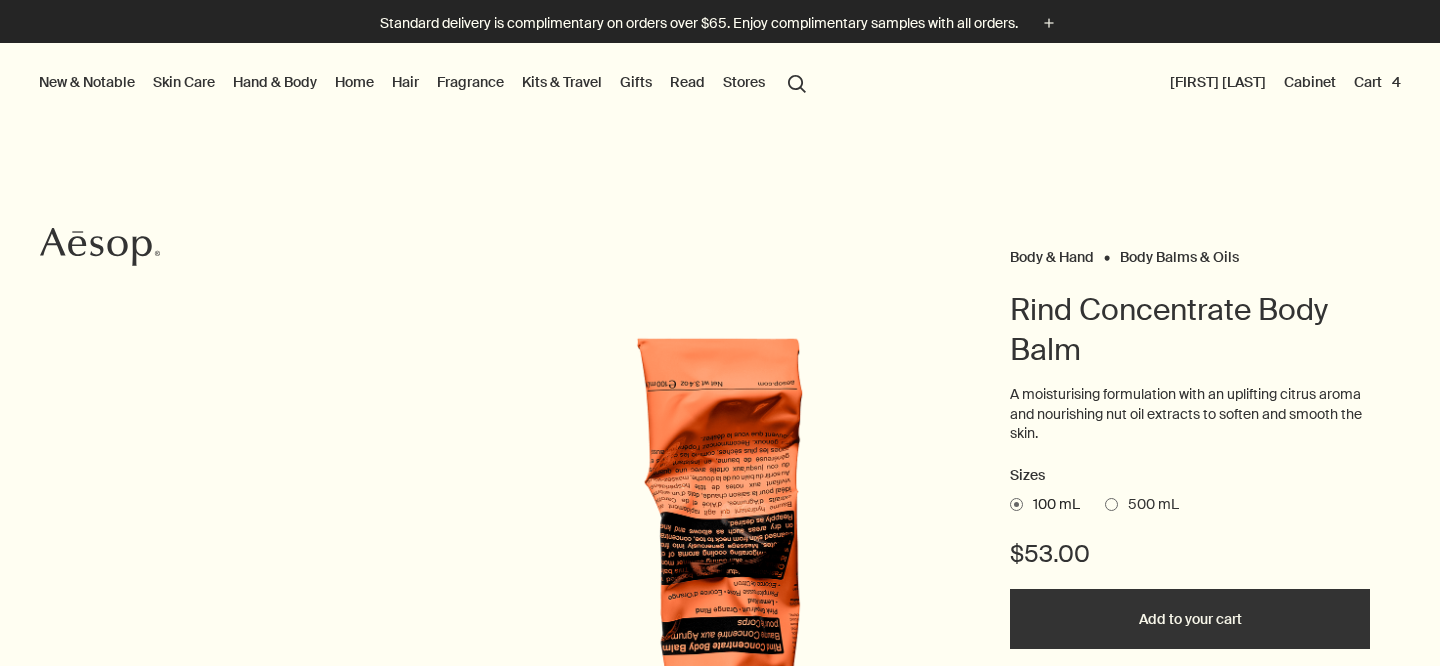 click on "Cart 4" at bounding box center (1377, 82) 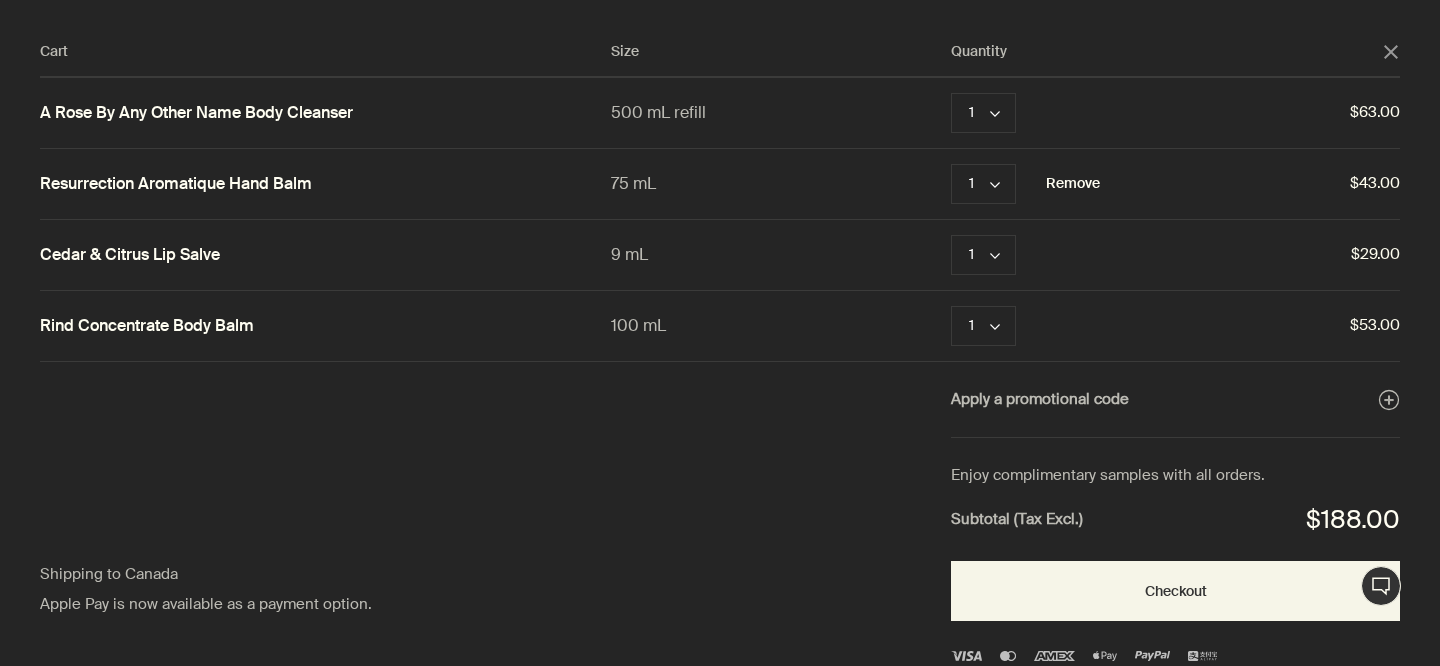click on "Remove" at bounding box center [1073, 113] 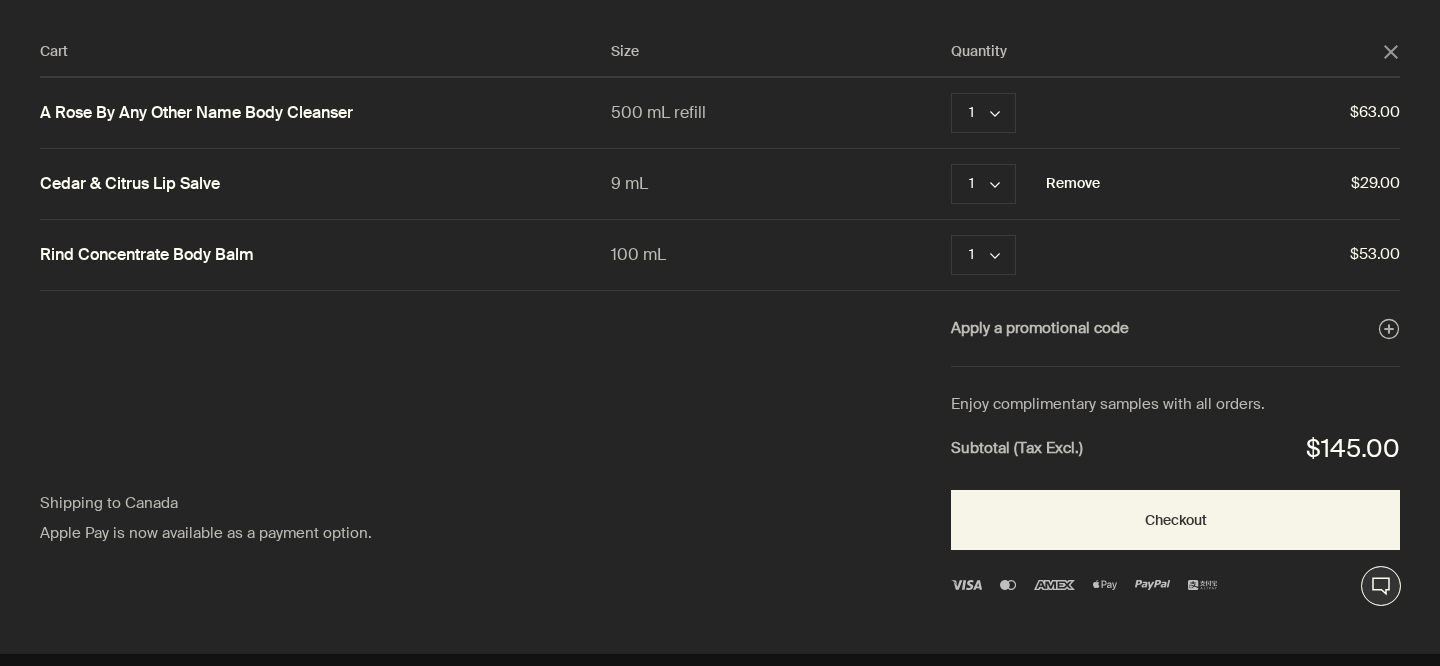 click on "Remove" at bounding box center [1073, 113] 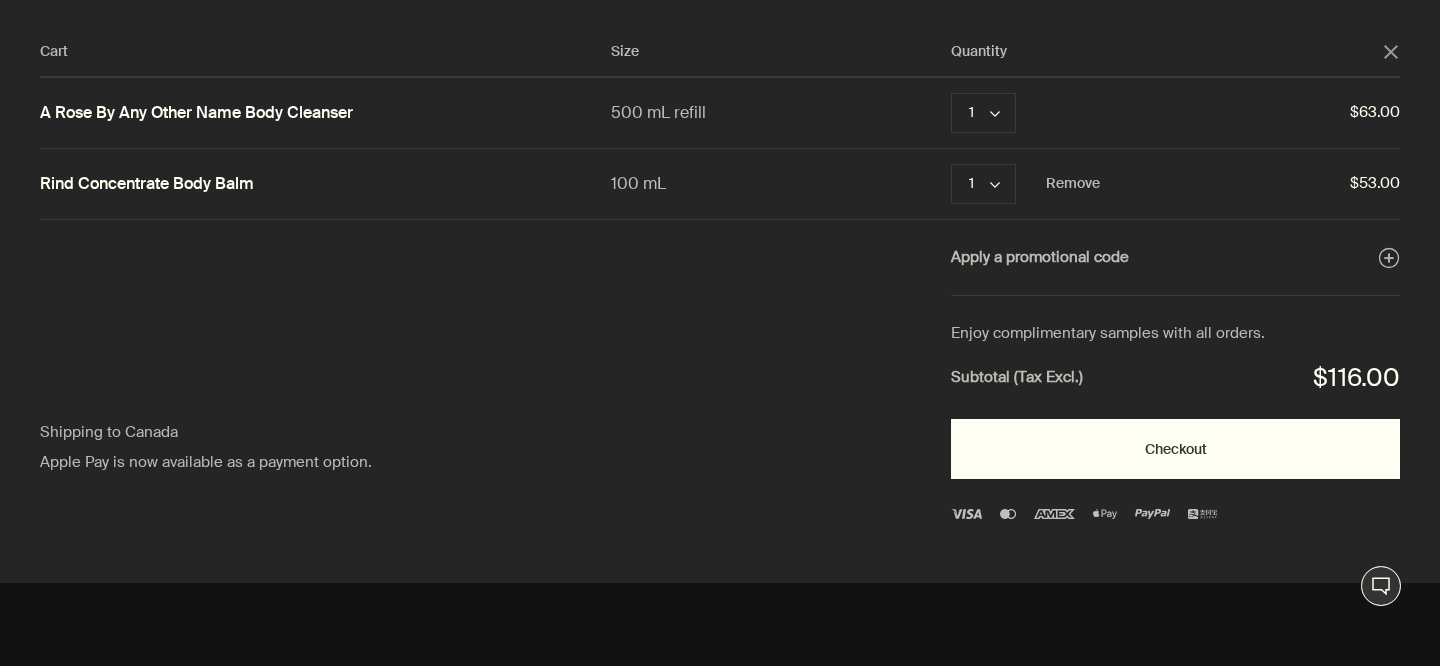 click on "Checkout" at bounding box center (1175, 449) 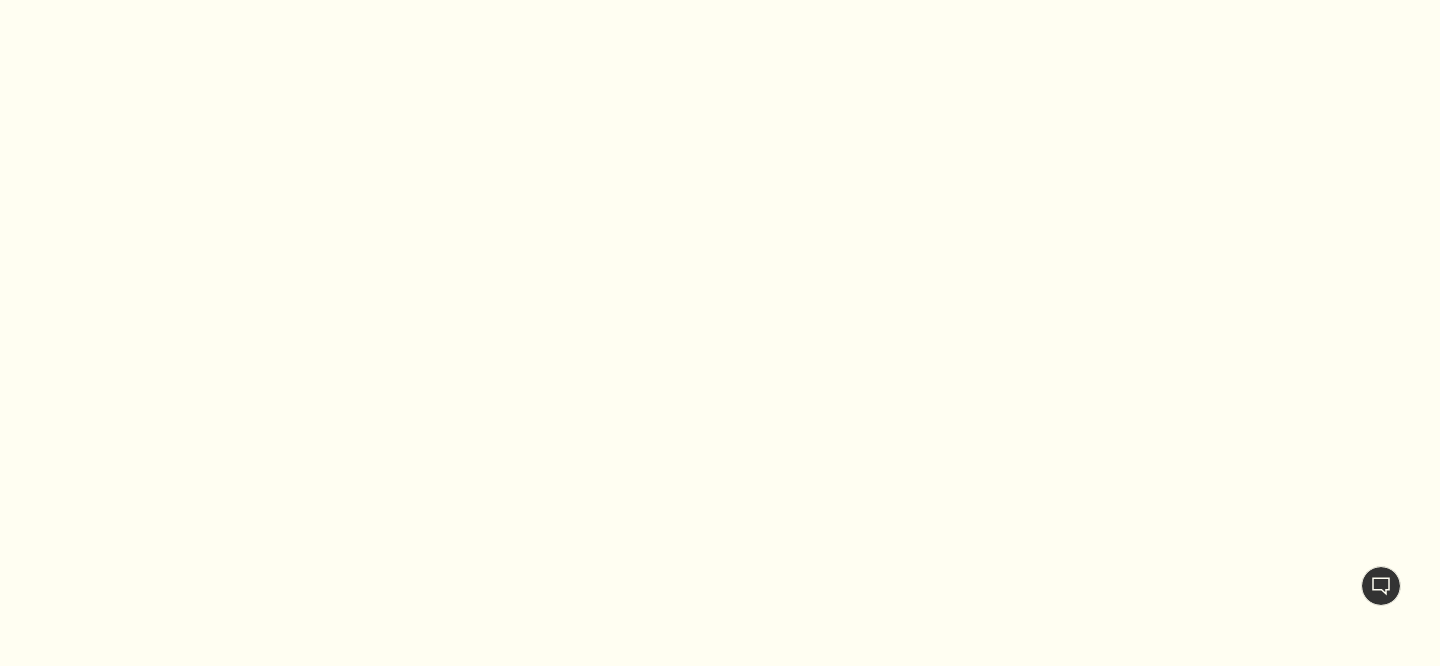 scroll, scrollTop: 0, scrollLeft: 0, axis: both 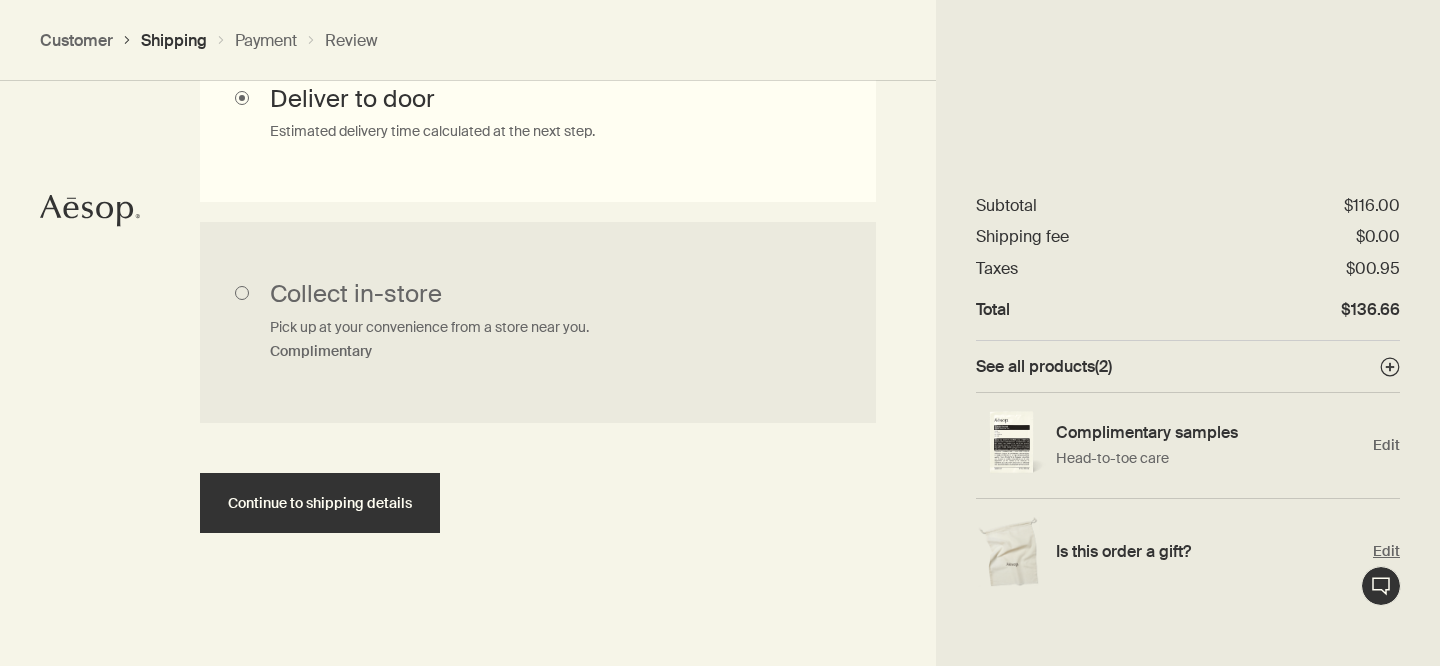 click on "Edit" at bounding box center [1386, 551] 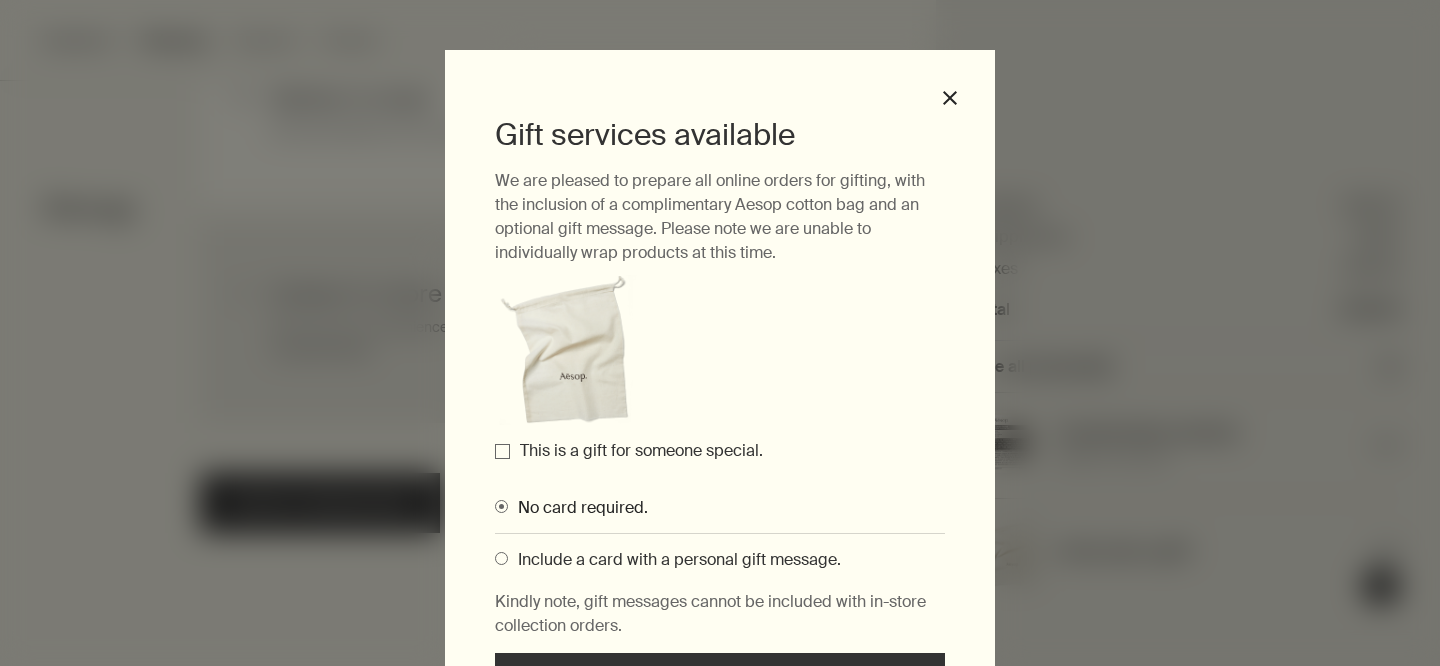 click on "This is a gift for someone special." at bounding box center [641, 450] 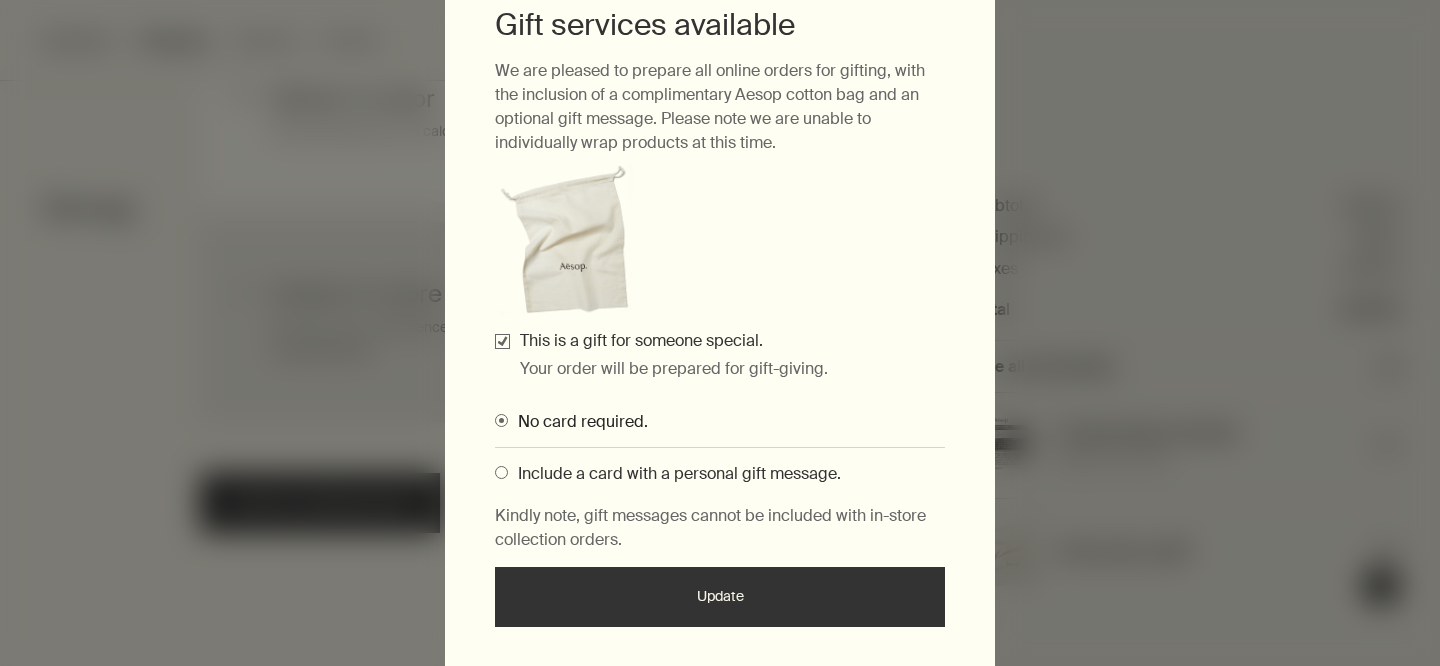 scroll, scrollTop: 171, scrollLeft: 0, axis: vertical 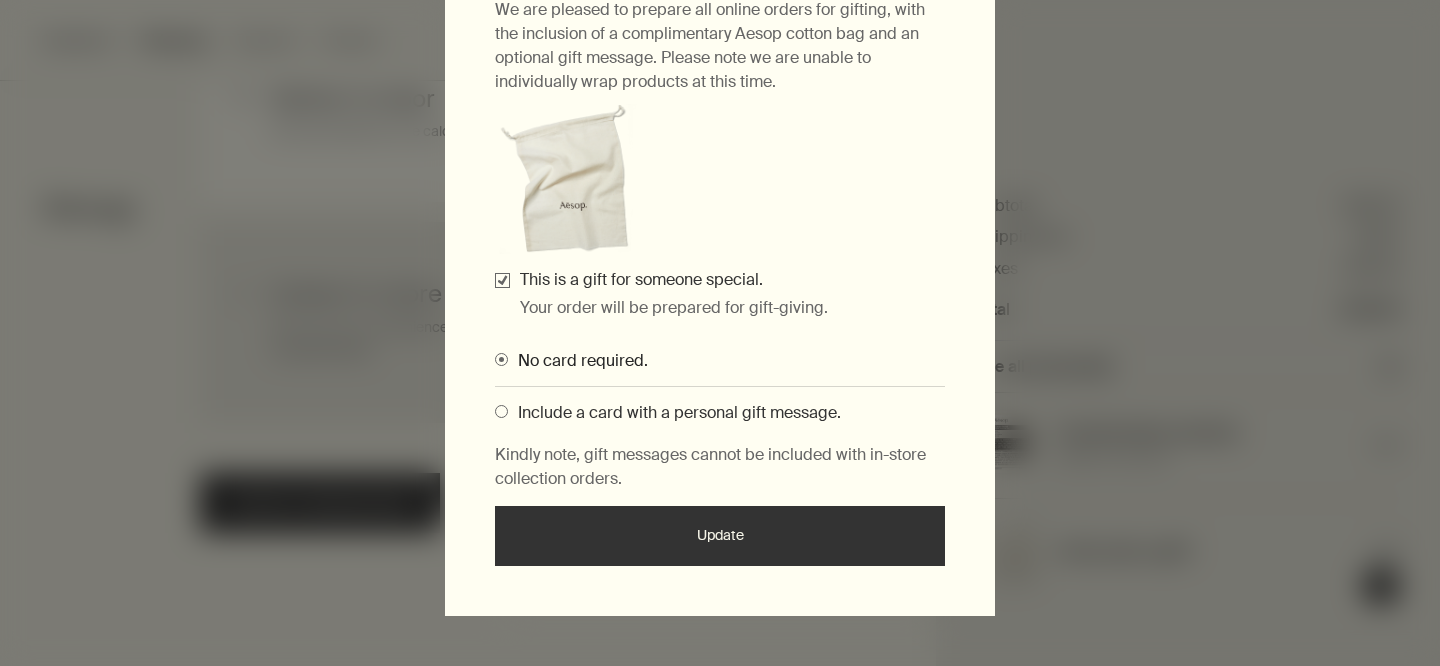 click on "Include a card with a personal gift message." at bounding box center (674, 412) 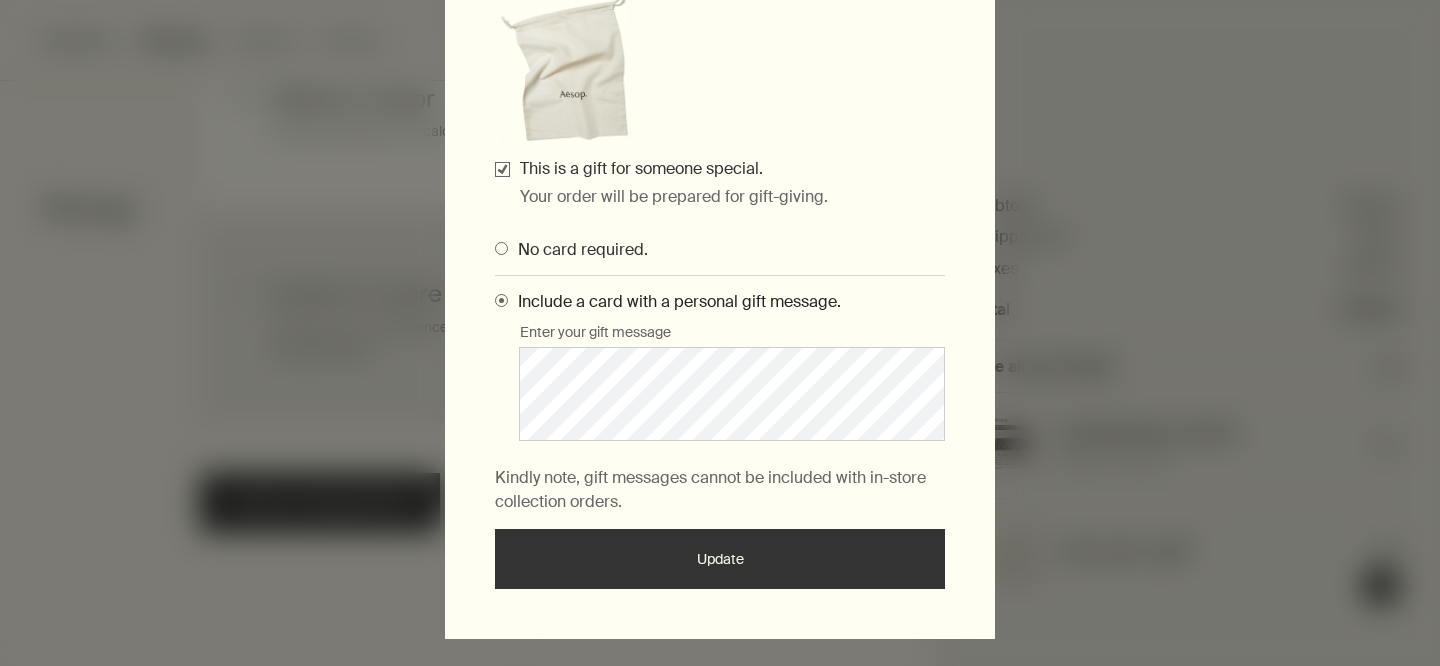 scroll, scrollTop: 292, scrollLeft: 0, axis: vertical 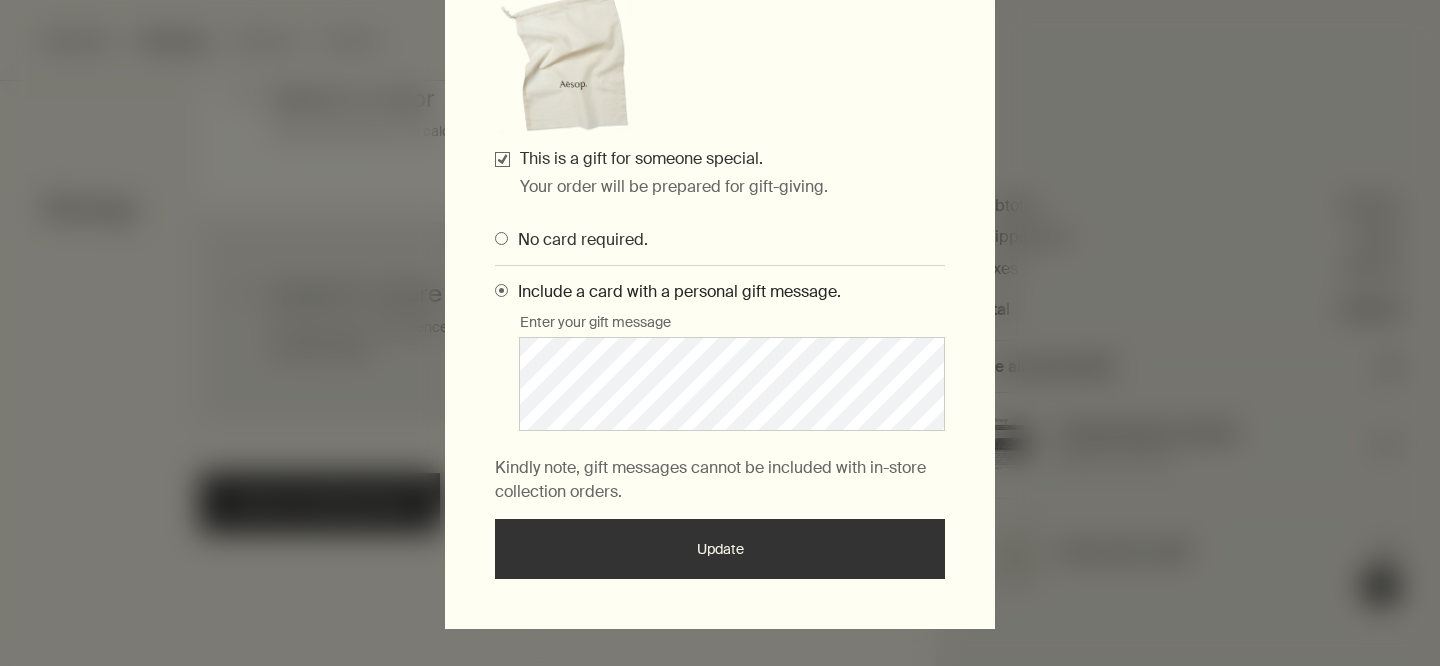 click on "Update" at bounding box center [720, 549] 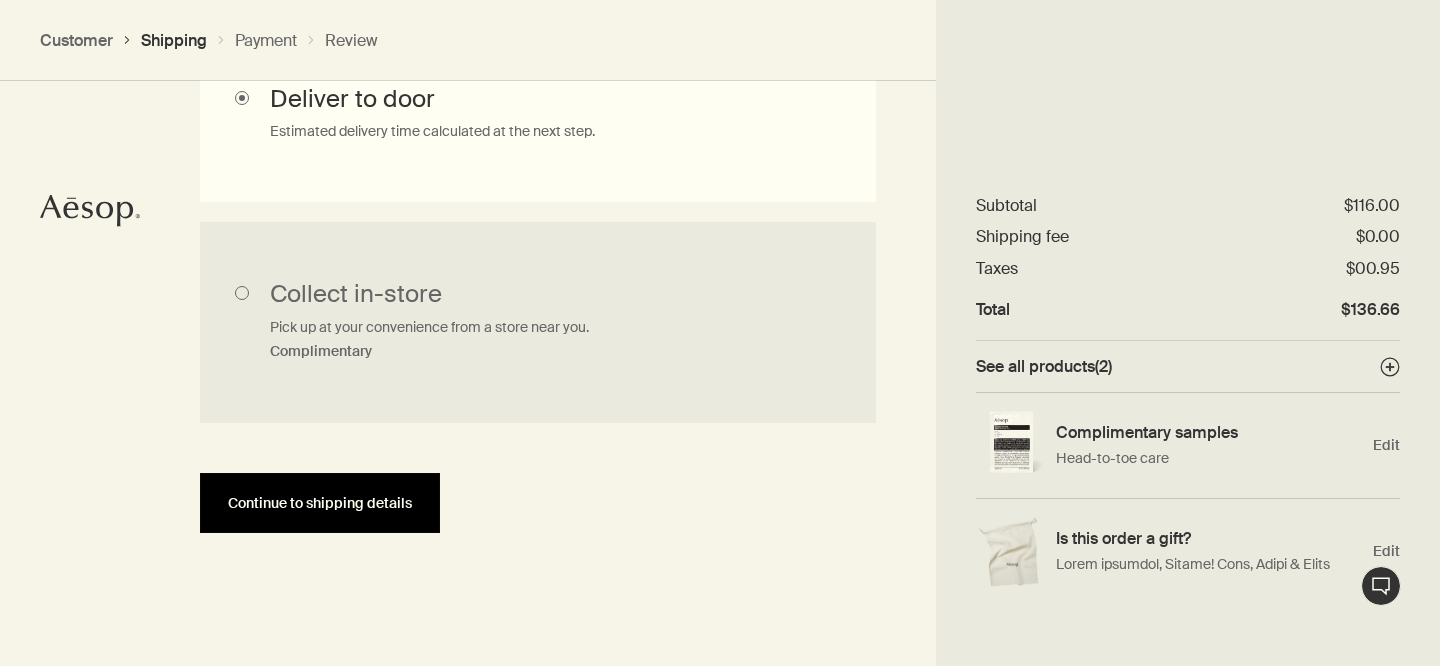 click on "Continue to shipping details" at bounding box center (320, 503) 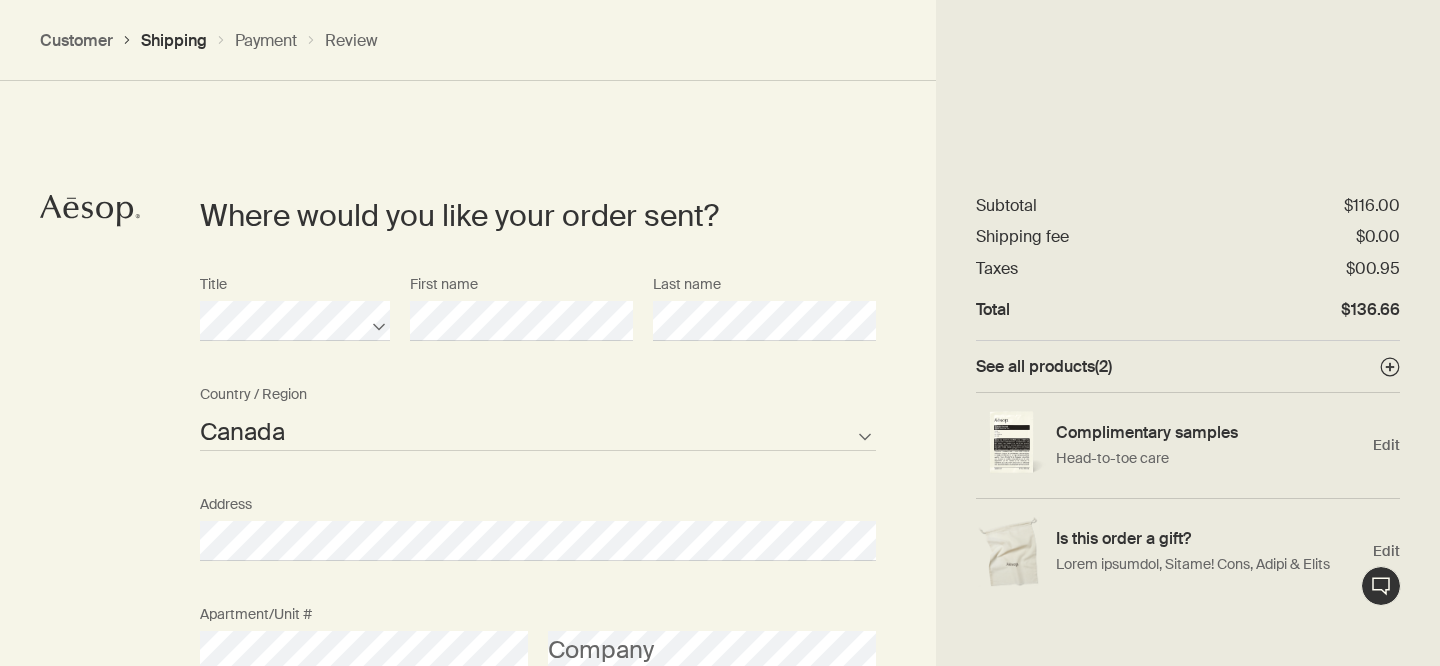 scroll, scrollTop: 865, scrollLeft: 0, axis: vertical 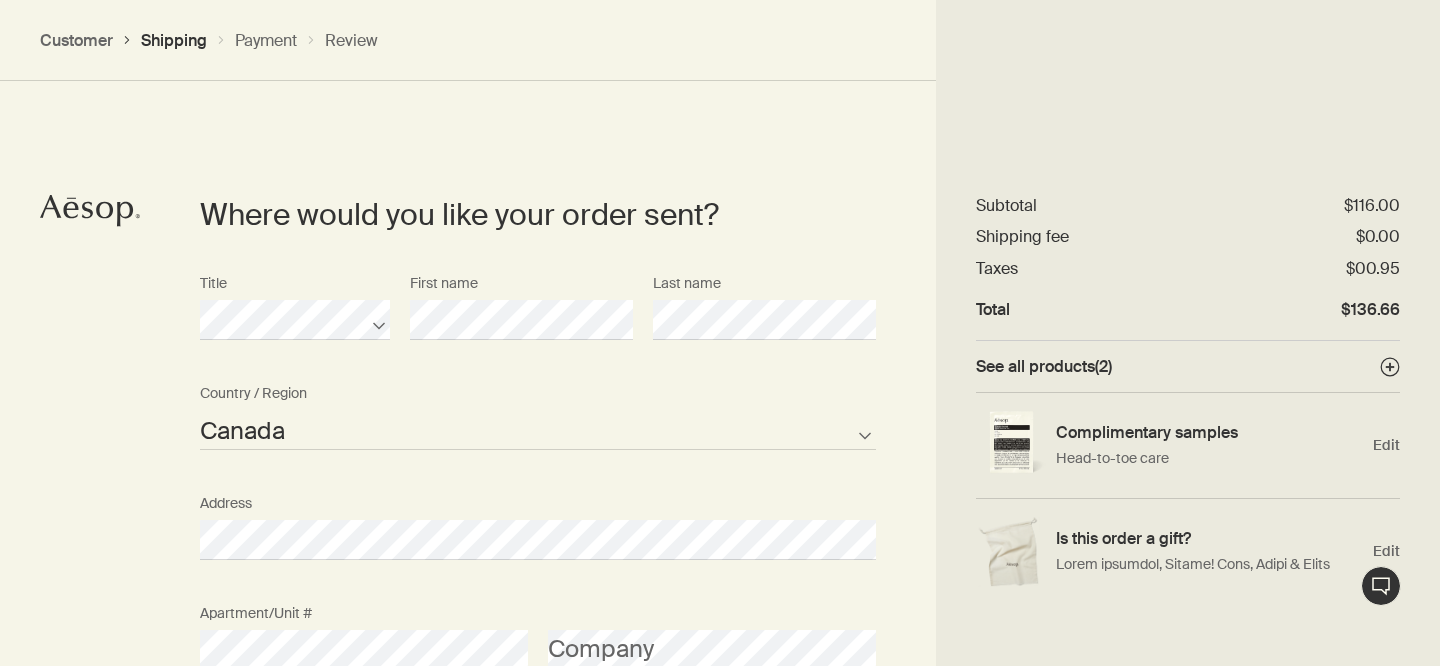 click on "Canada Not listed" at bounding box center (538, 430) 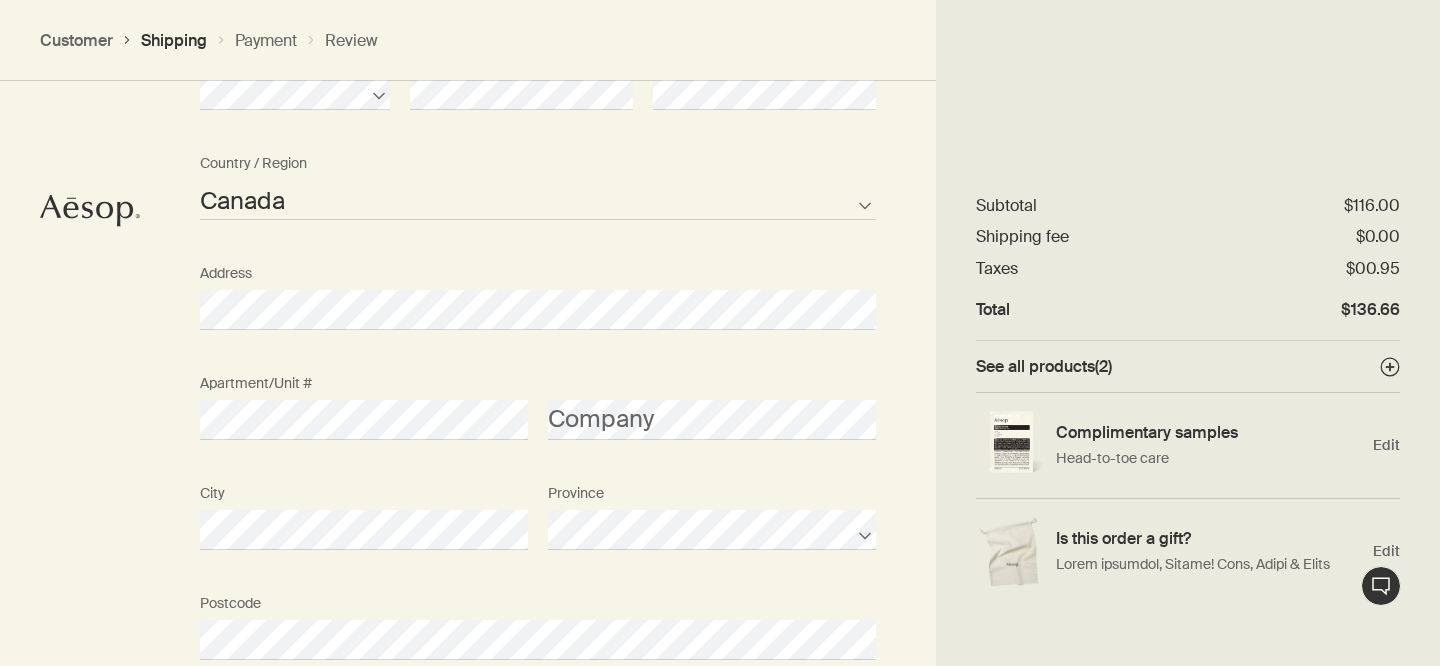 scroll, scrollTop: 1103, scrollLeft: 0, axis: vertical 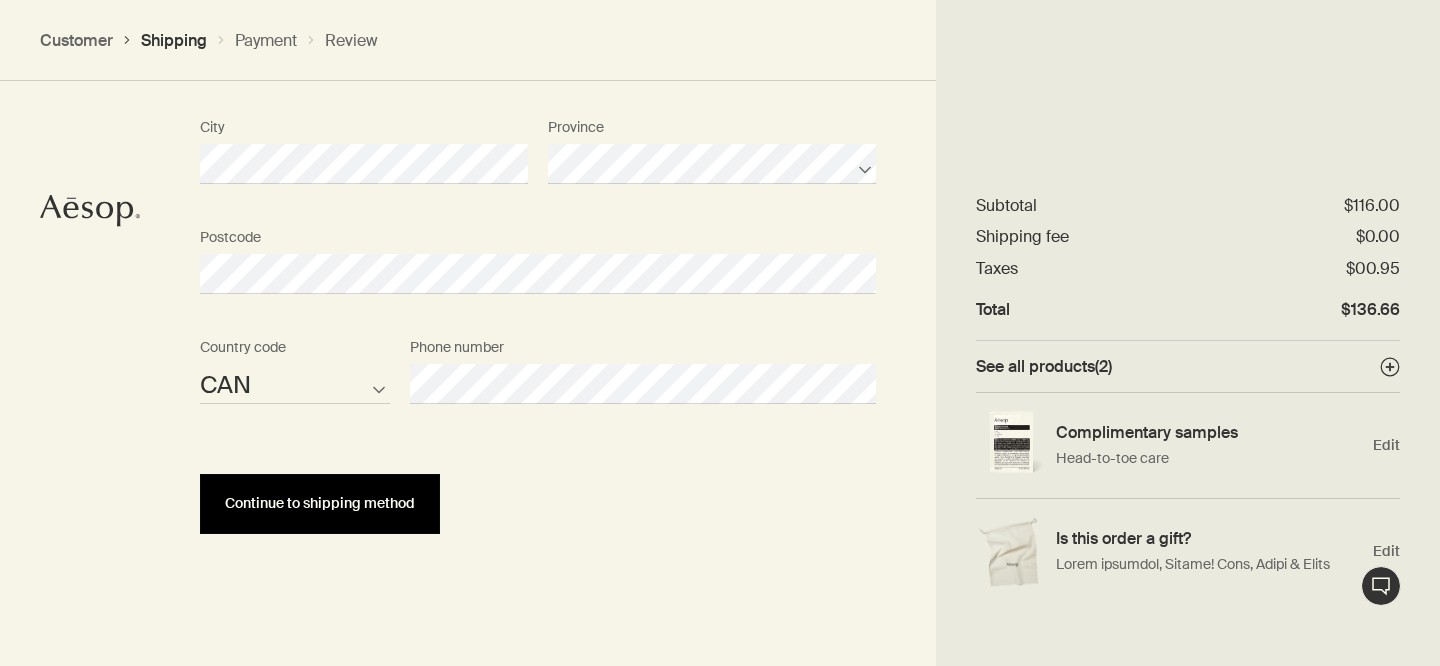 click on "Continue to shipping method" at bounding box center [320, 504] 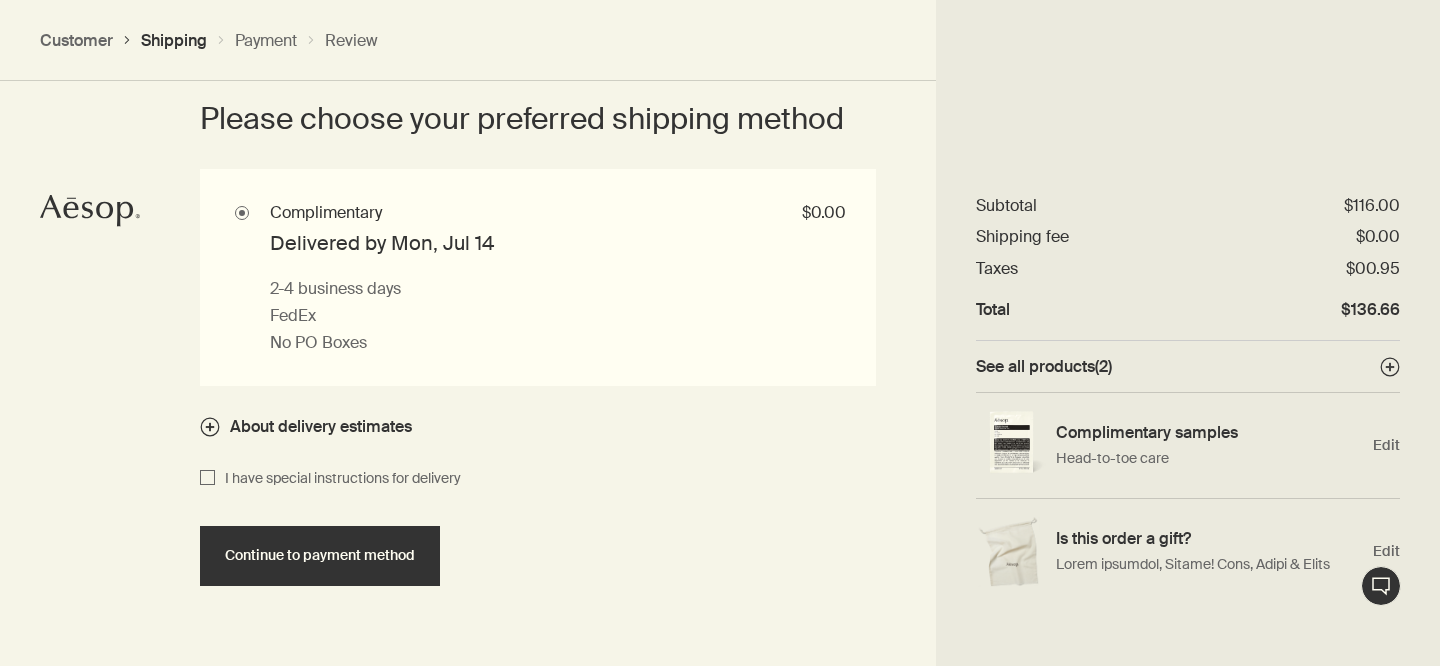 scroll, scrollTop: 1830, scrollLeft: 0, axis: vertical 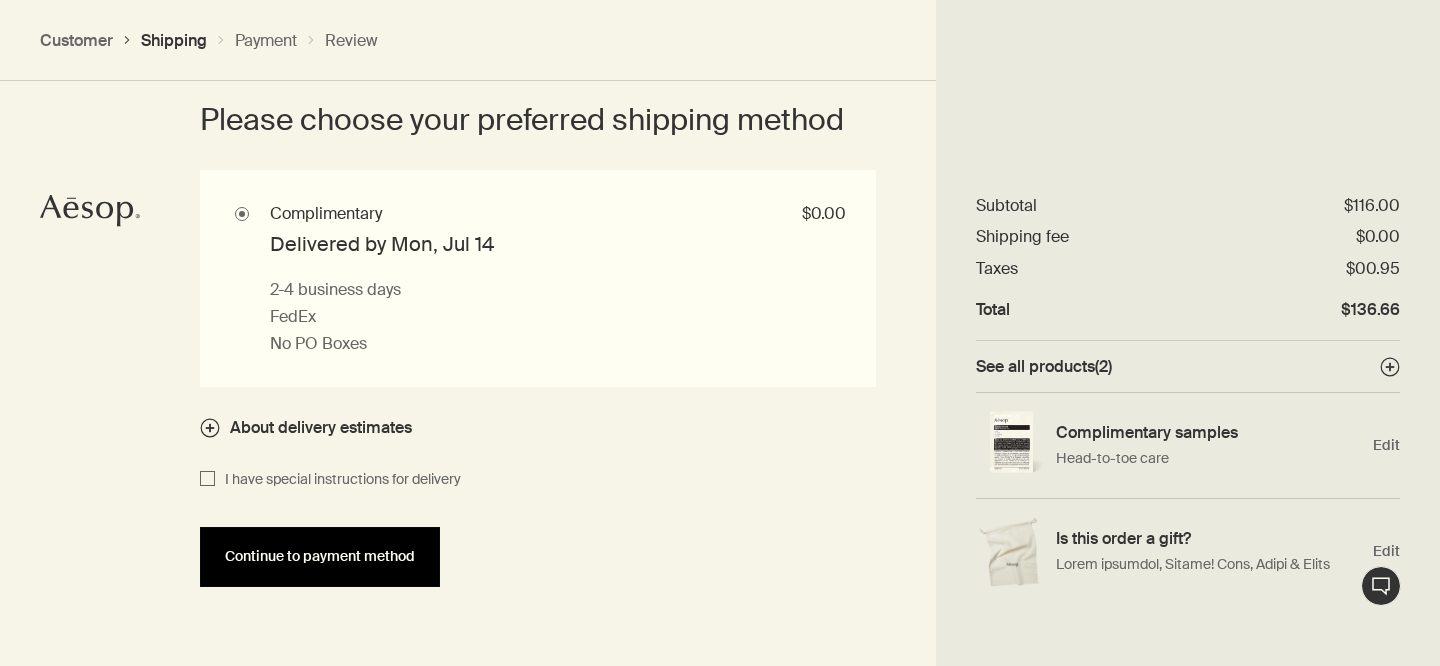 click on "Continue to payment method" at bounding box center [320, 557] 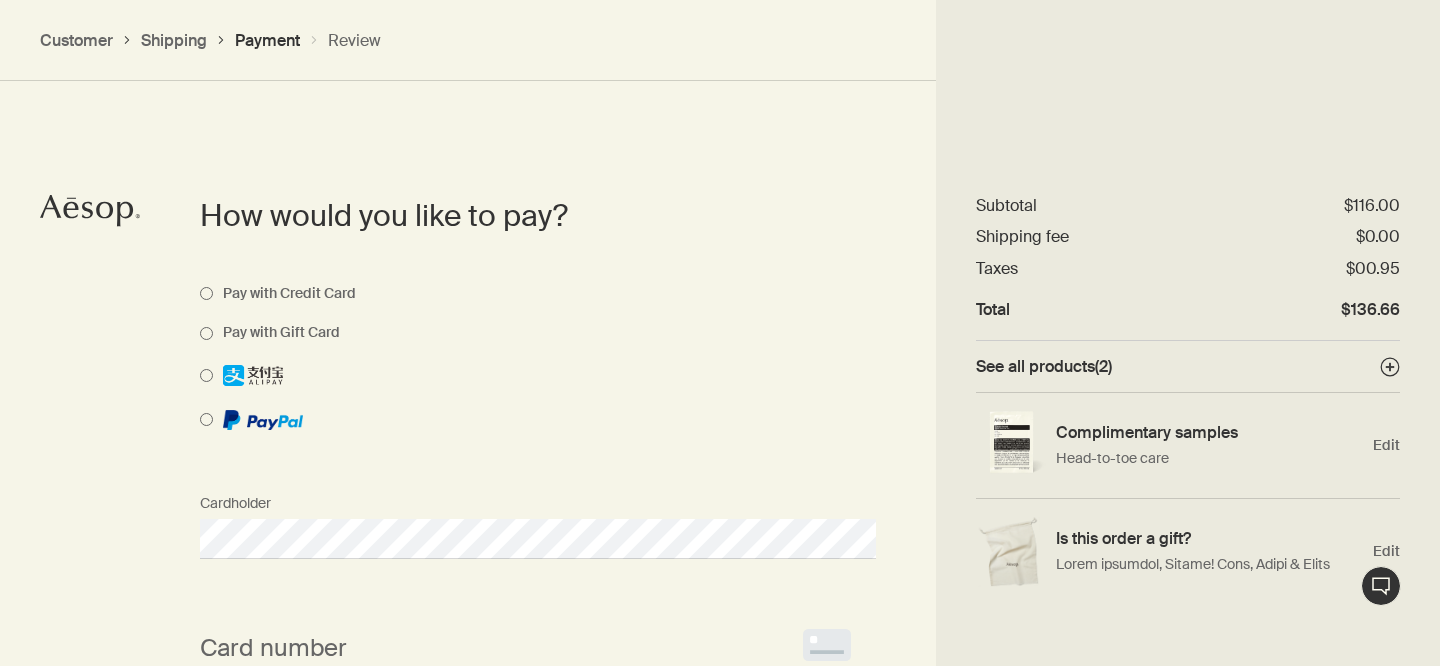 scroll, scrollTop: 1491, scrollLeft: 0, axis: vertical 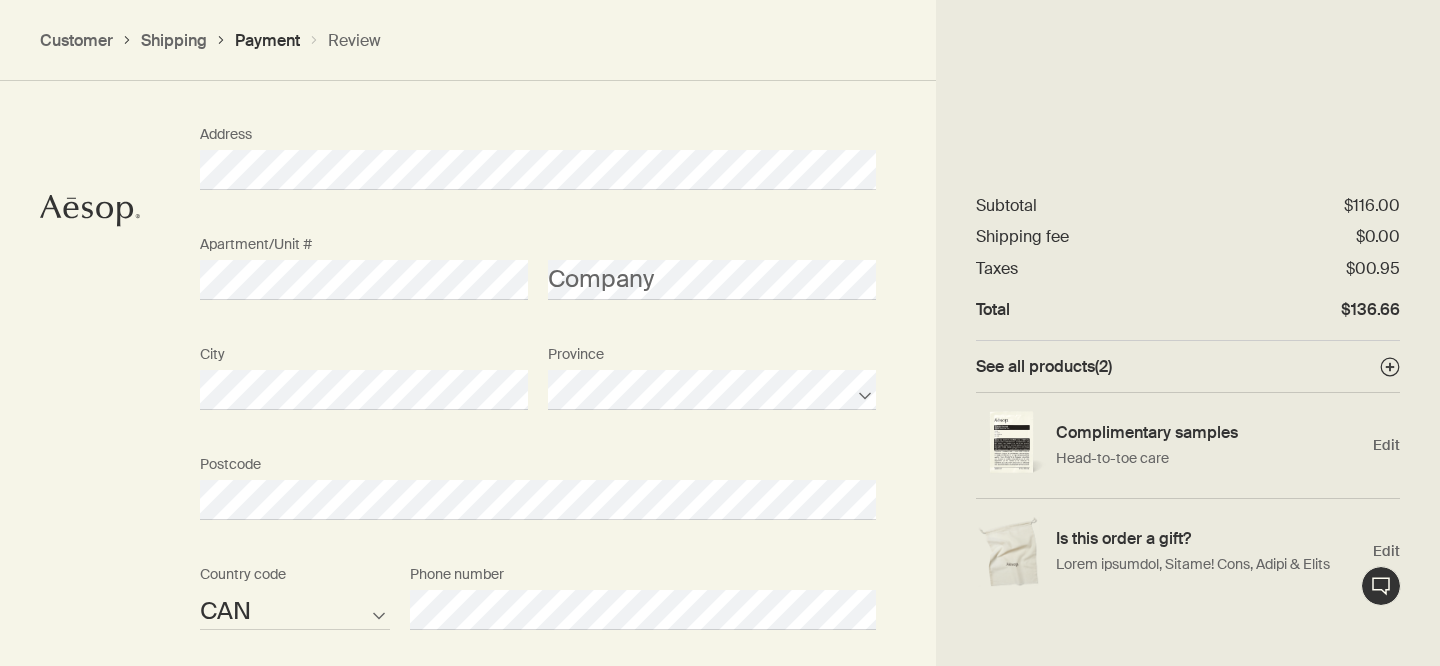 click on "How would you like to pay? Pay with Credit Card Pay with Gift Card You will be redirected to PayPal for payment information before being returned to Aesop to review and finalise your purchase. Please note multiple payment methods may not be used with PayPal. Use shipping address as billing address Afghanistan Albania Algeria American Samoa Andorra Angola Anguilla Antarctica Antigua and Barbuda Argentina Armenia Aruba Australia Austria Azerbaijan Bahamas Bahrain Bangladesh Barbados Belarus Belgium Belize Benin Bermuda Bhutan Bolivia Bosnia and Herzegovina Botswana Brazil British Indian Ocean Territory British Virgin Islands Brunei Bulgaria Burkina Faso Burundi Cambodia Cameroon Canada Cape Verde Cayman Islands Central African Republic Chad Chile Chinese Mainland Christmas Island Cocos Islands Colombia Comoros Cook Islands Costa Rica Croatia Cuba Curacao Cyprus Czech Republic Democratic Republic of the Congo Denmark Djibouti Dominica Dominican Republic East Timor Ecuador Egypt El Salvador Equatorial Guinea Fiji" at bounding box center [720, 313] 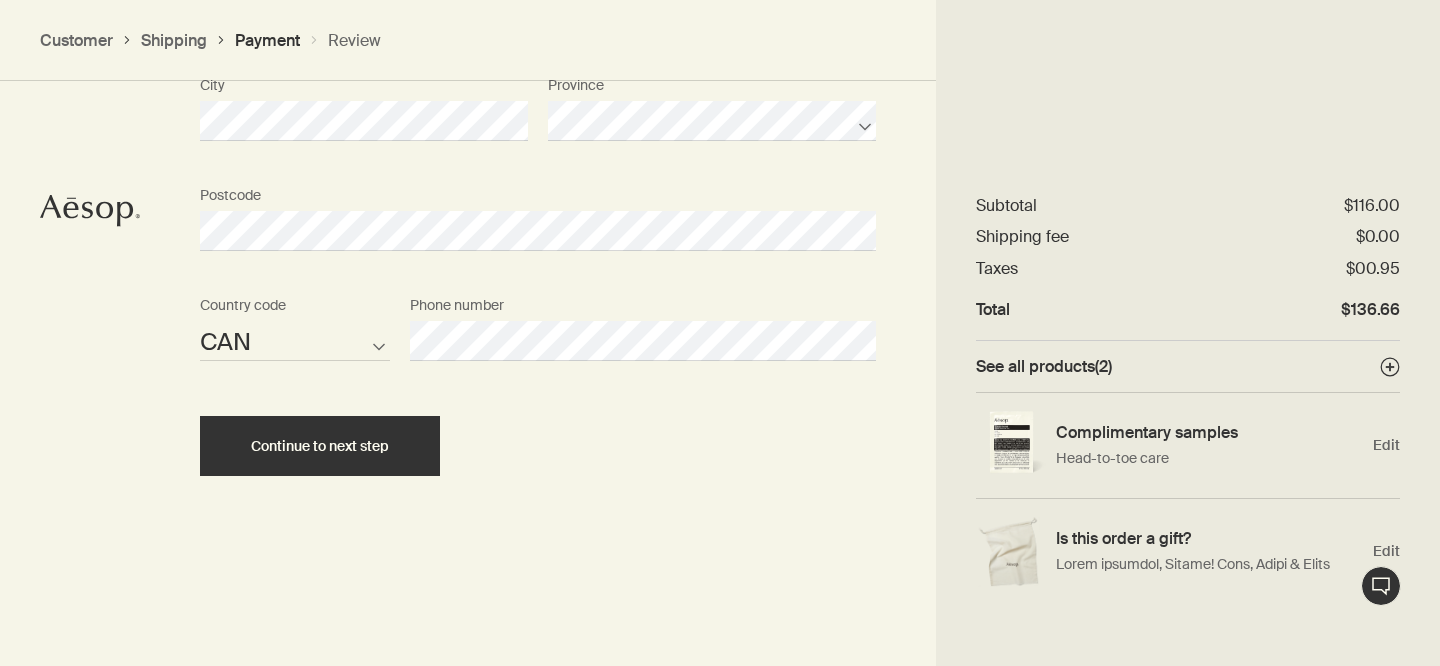 scroll, scrollTop: 2437, scrollLeft: 0, axis: vertical 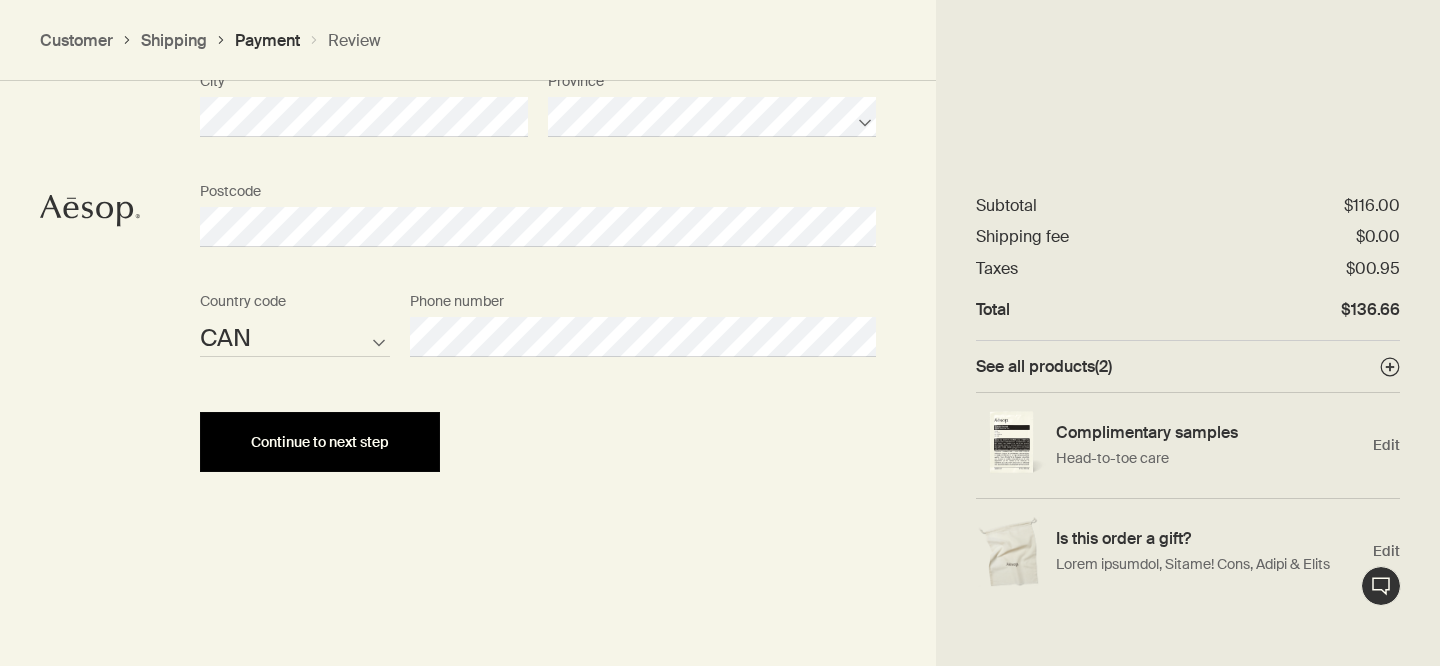 click on "Continue to next step" at bounding box center [320, 442] 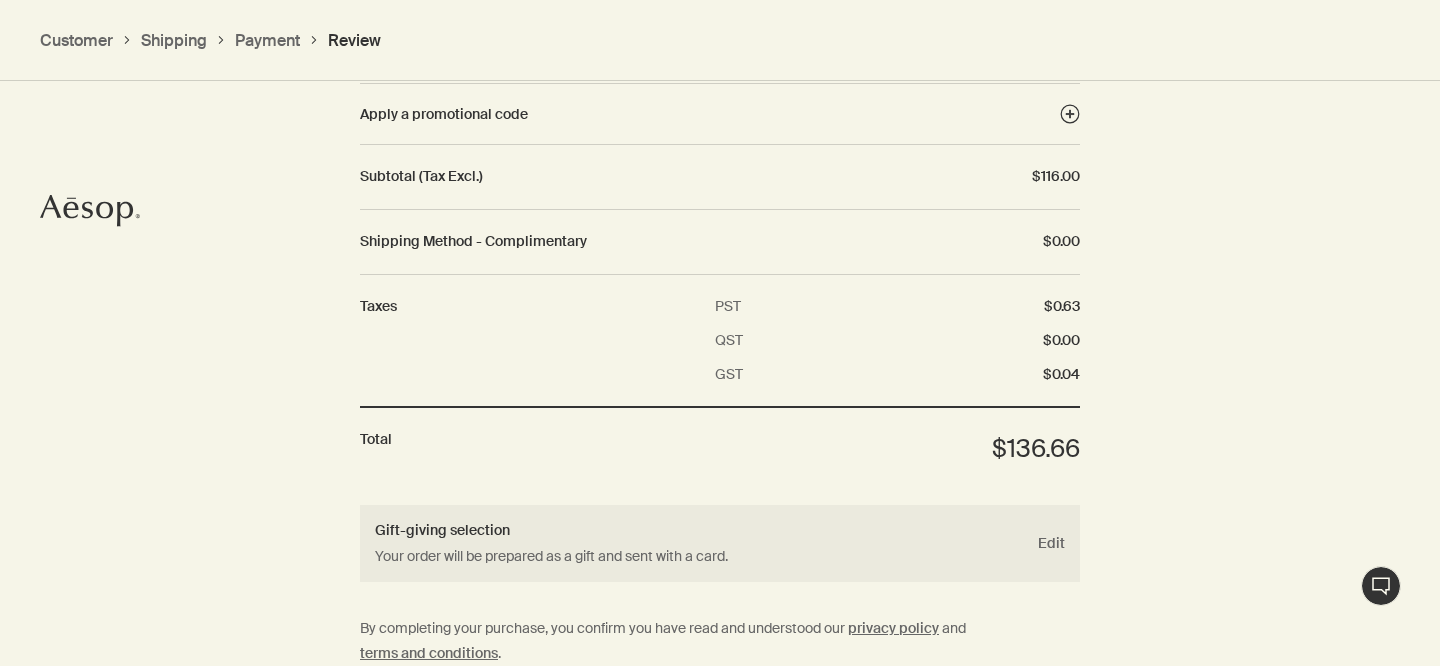 scroll, scrollTop: 2692, scrollLeft: 0, axis: vertical 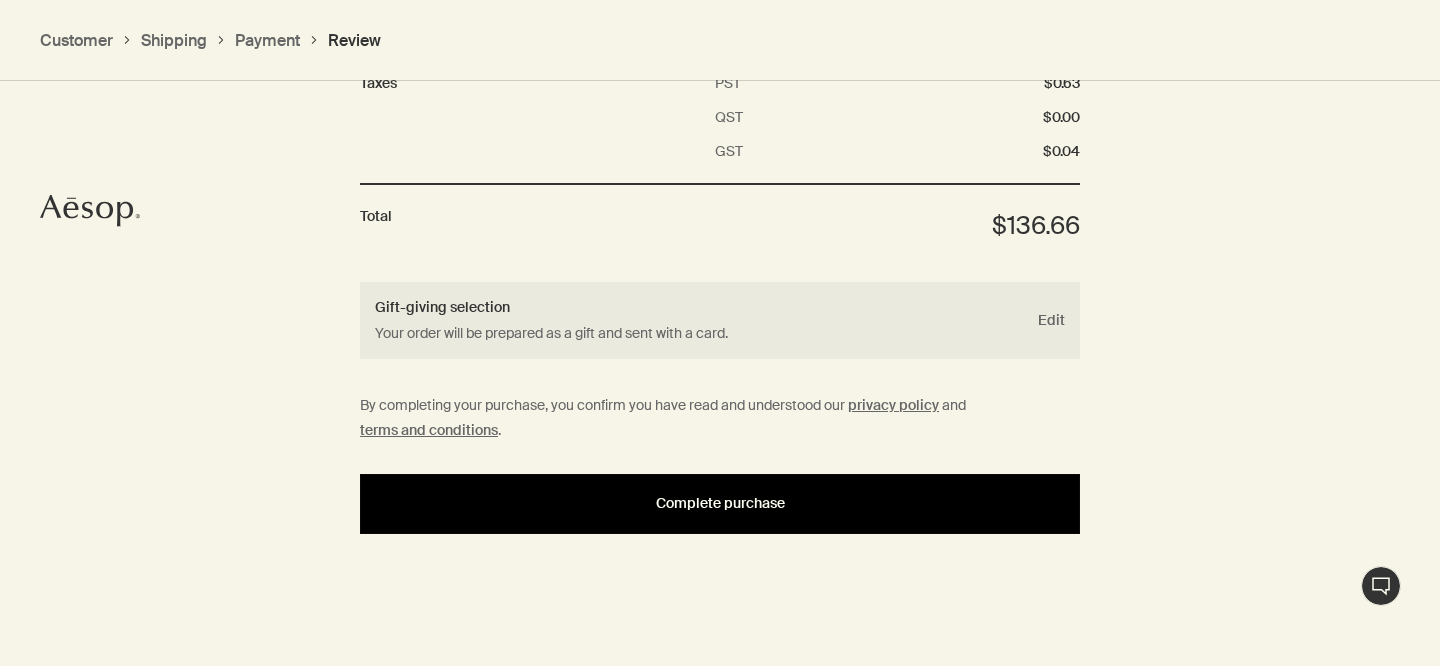 click on "Complete purchase" at bounding box center (720, 503) 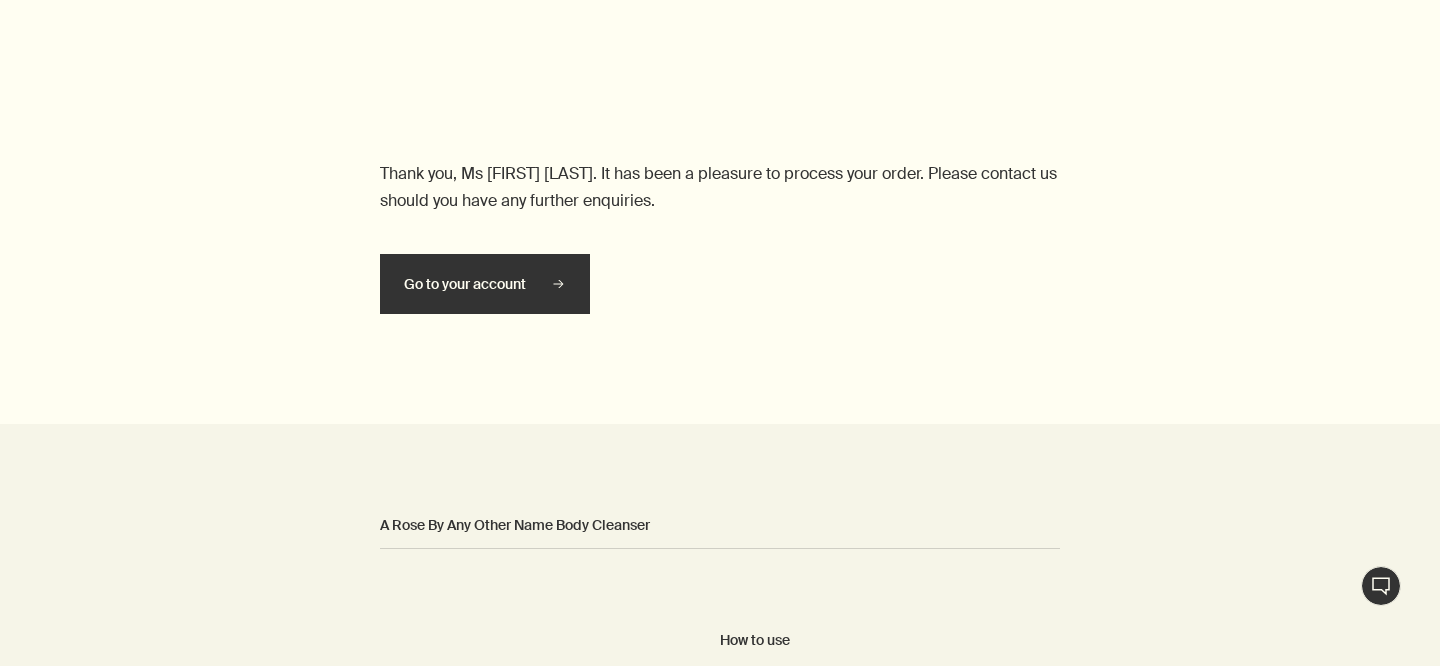 scroll, scrollTop: 0, scrollLeft: 0, axis: both 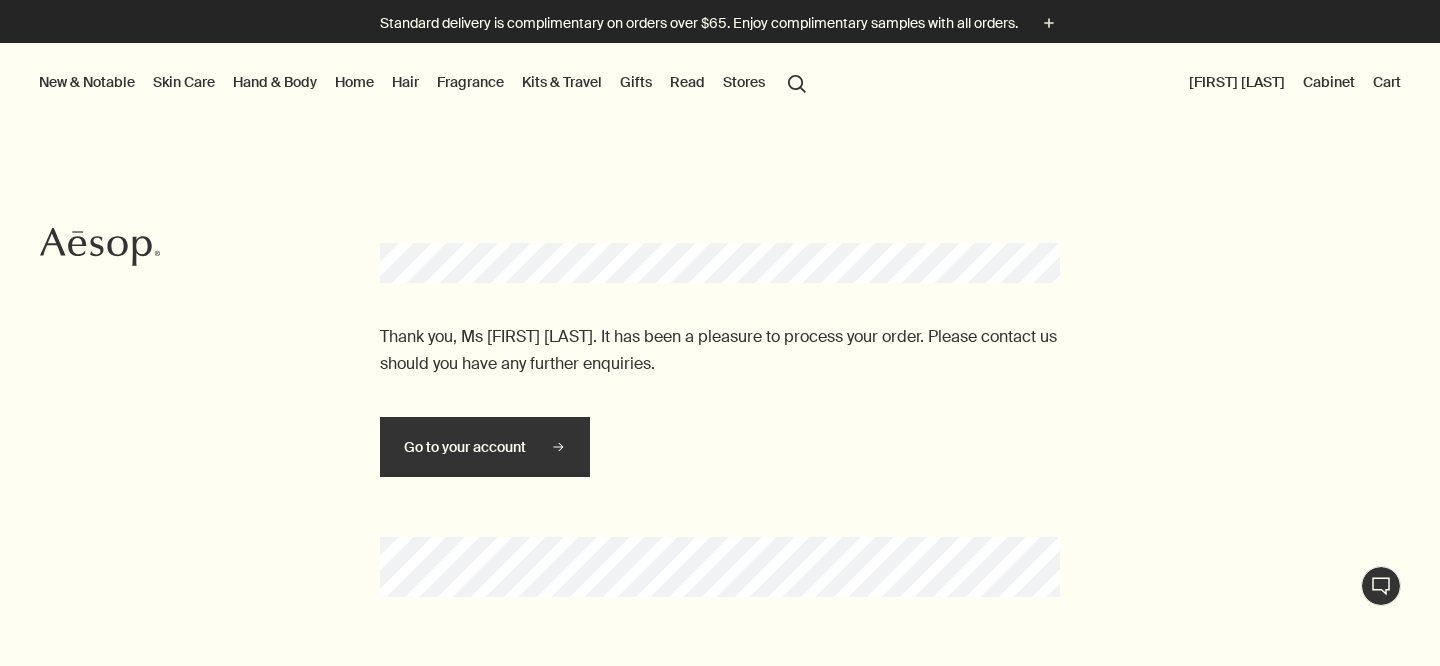 click on "Cart" at bounding box center [1387, 82] 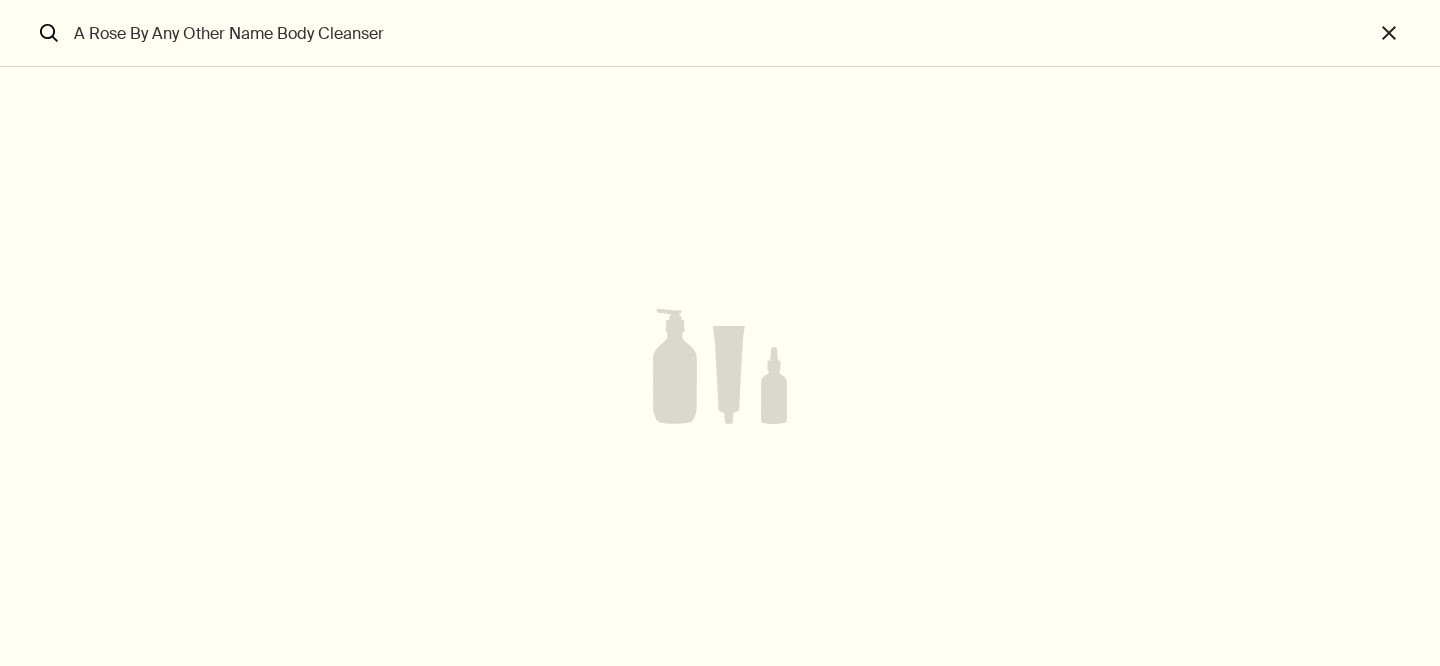 scroll, scrollTop: 0, scrollLeft: 0, axis: both 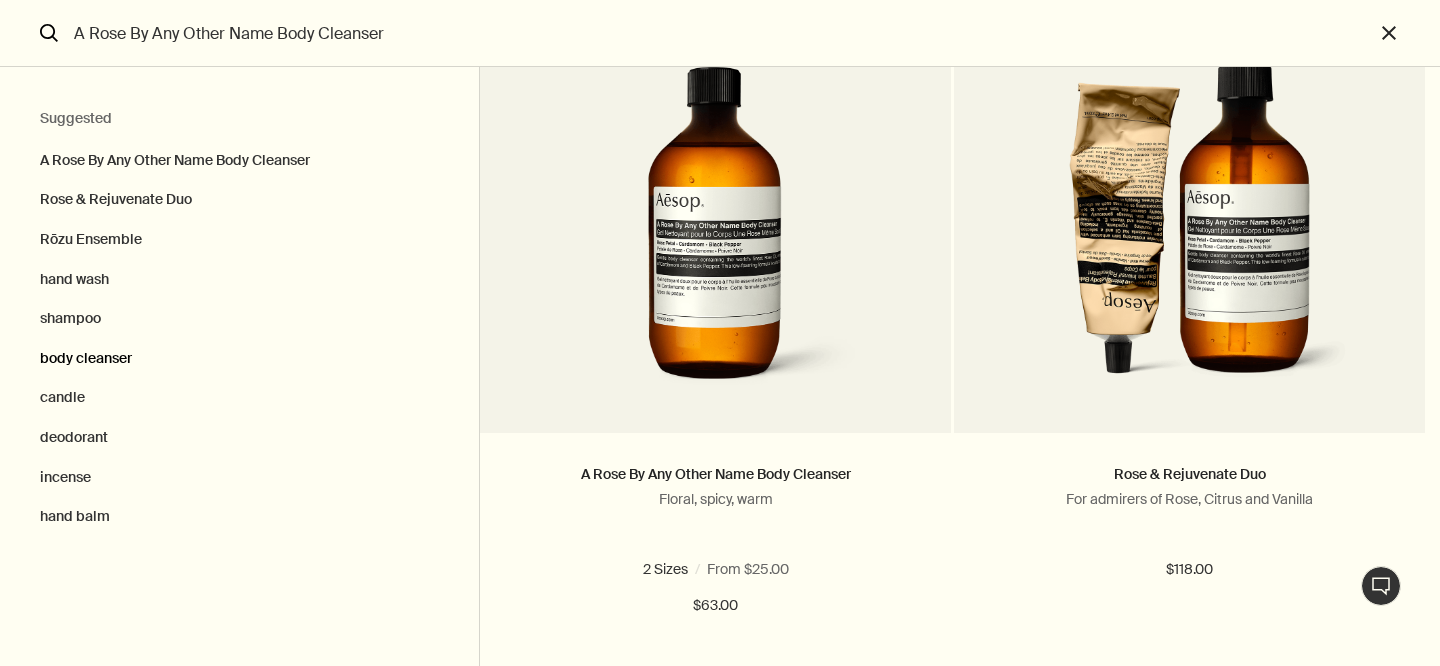 click on "body cleanser" at bounding box center [239, 156] 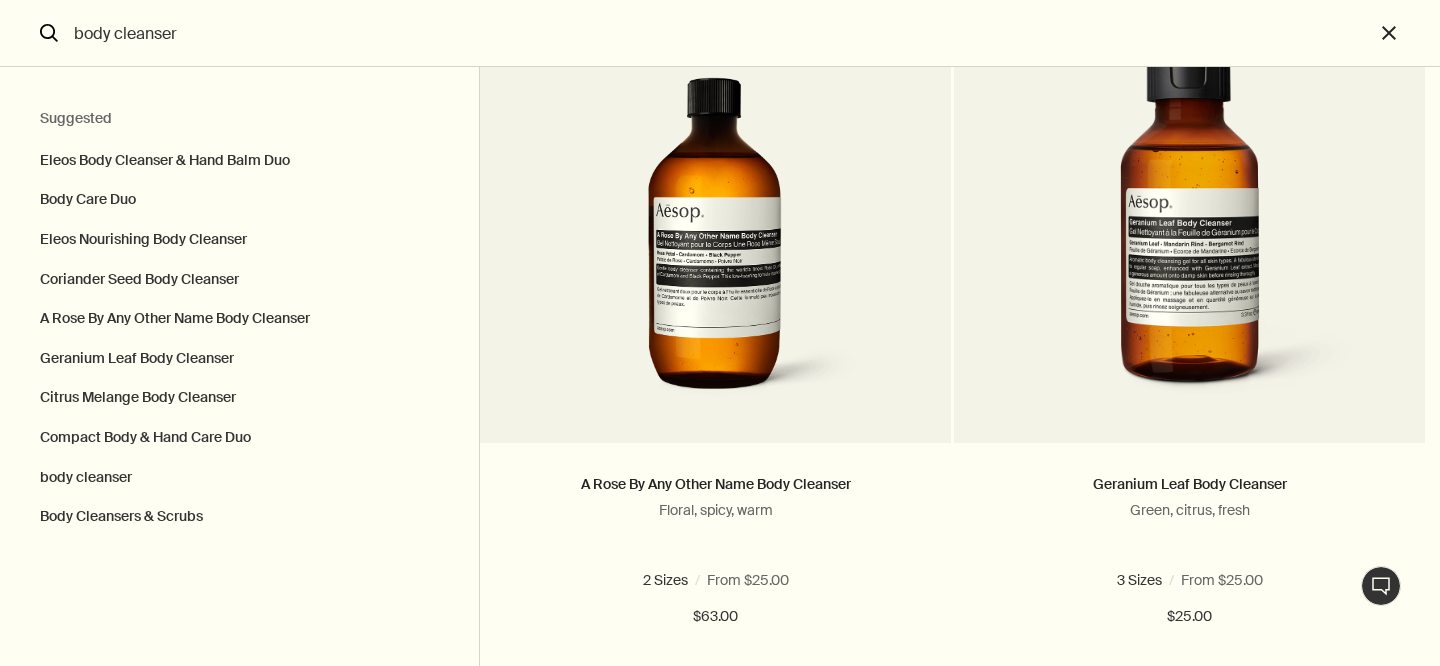 scroll, scrollTop: 1651, scrollLeft: 0, axis: vertical 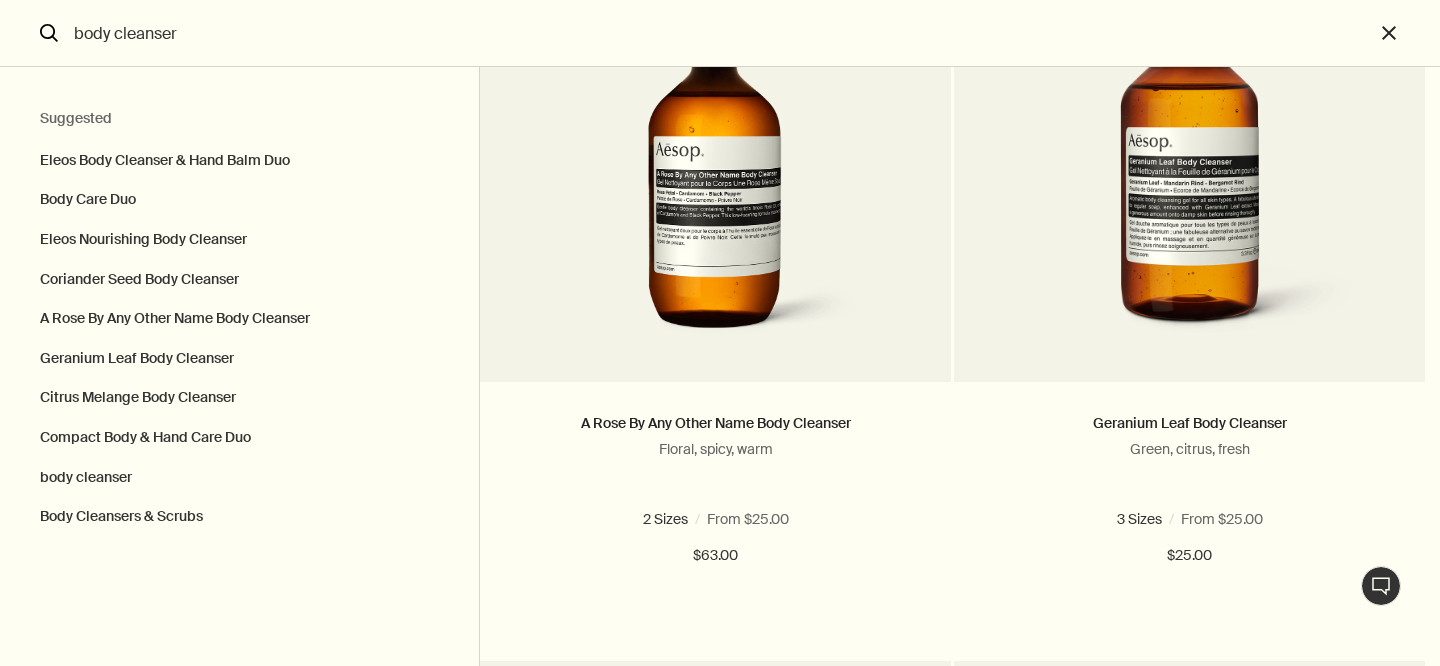 click on "Add Add to your cart" at bounding box center (715, 628) 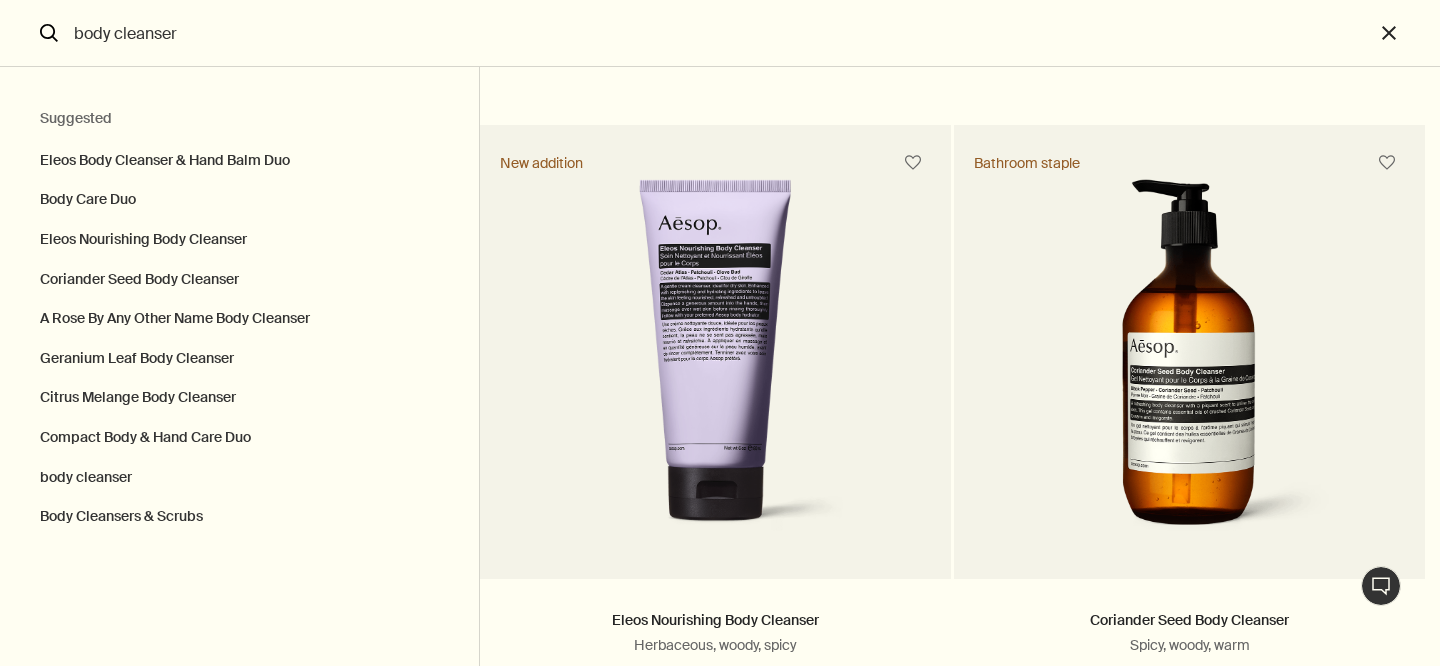 scroll, scrollTop: 0, scrollLeft: 0, axis: both 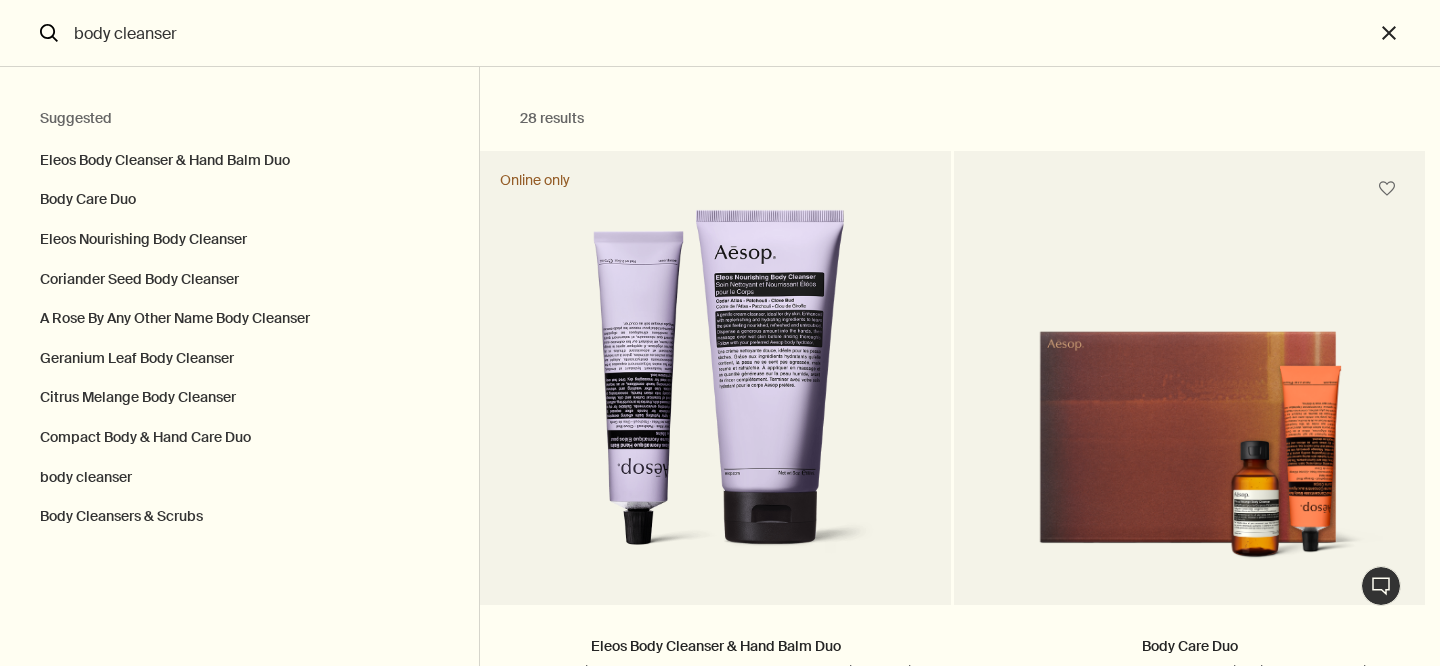 click on "body cleanser" at bounding box center [720, 33] 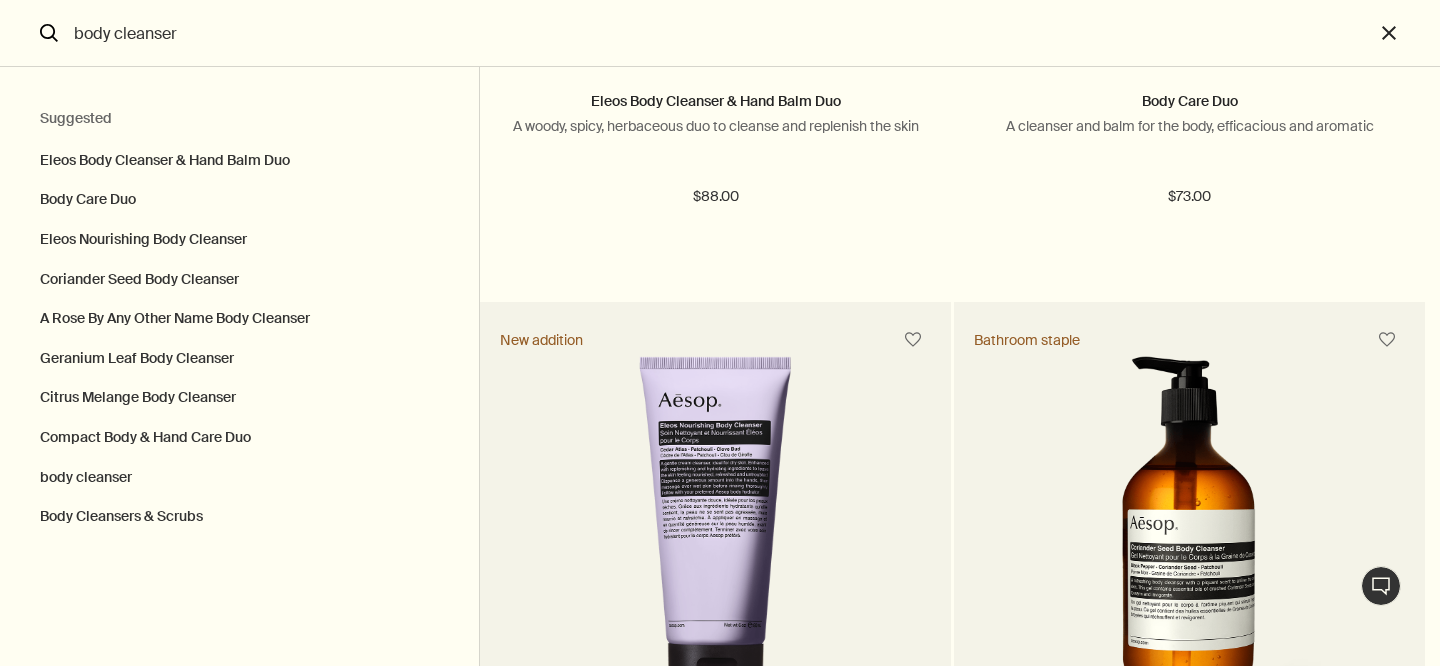 scroll, scrollTop: 0, scrollLeft: 0, axis: both 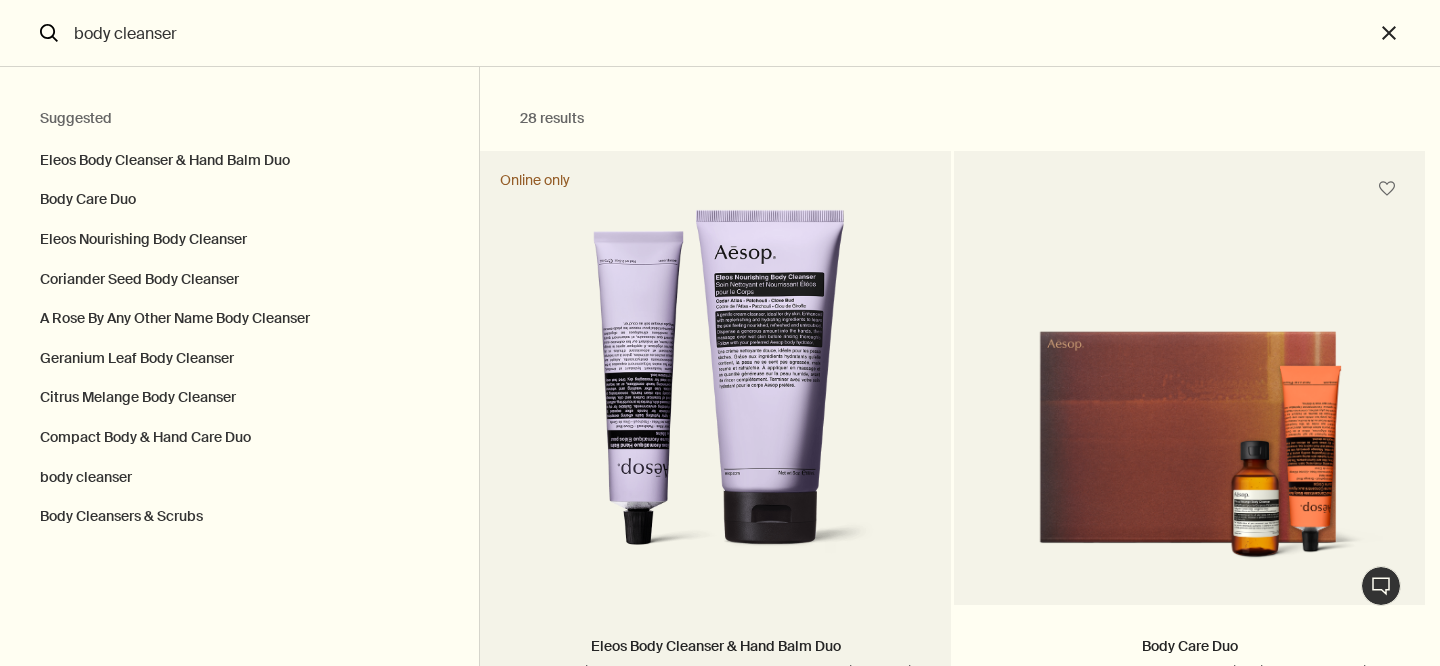 click at bounding box center (716, 390) 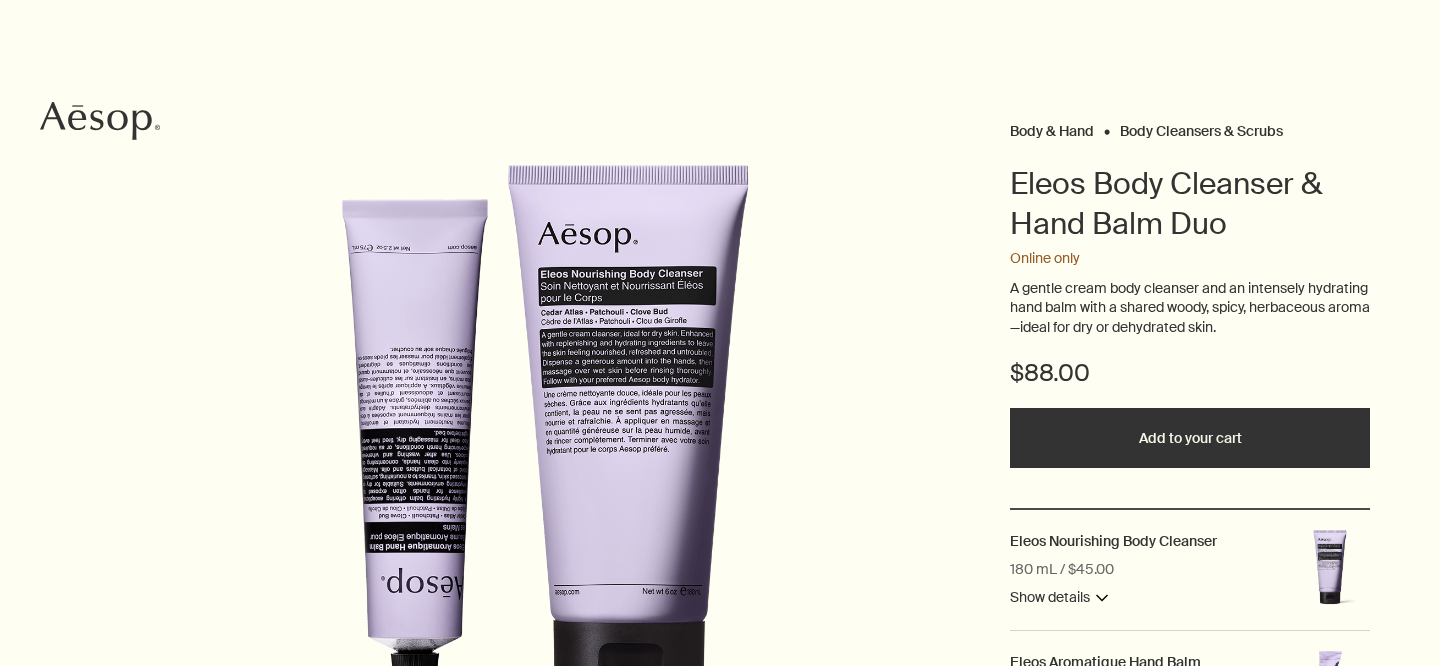 scroll, scrollTop: 126, scrollLeft: 0, axis: vertical 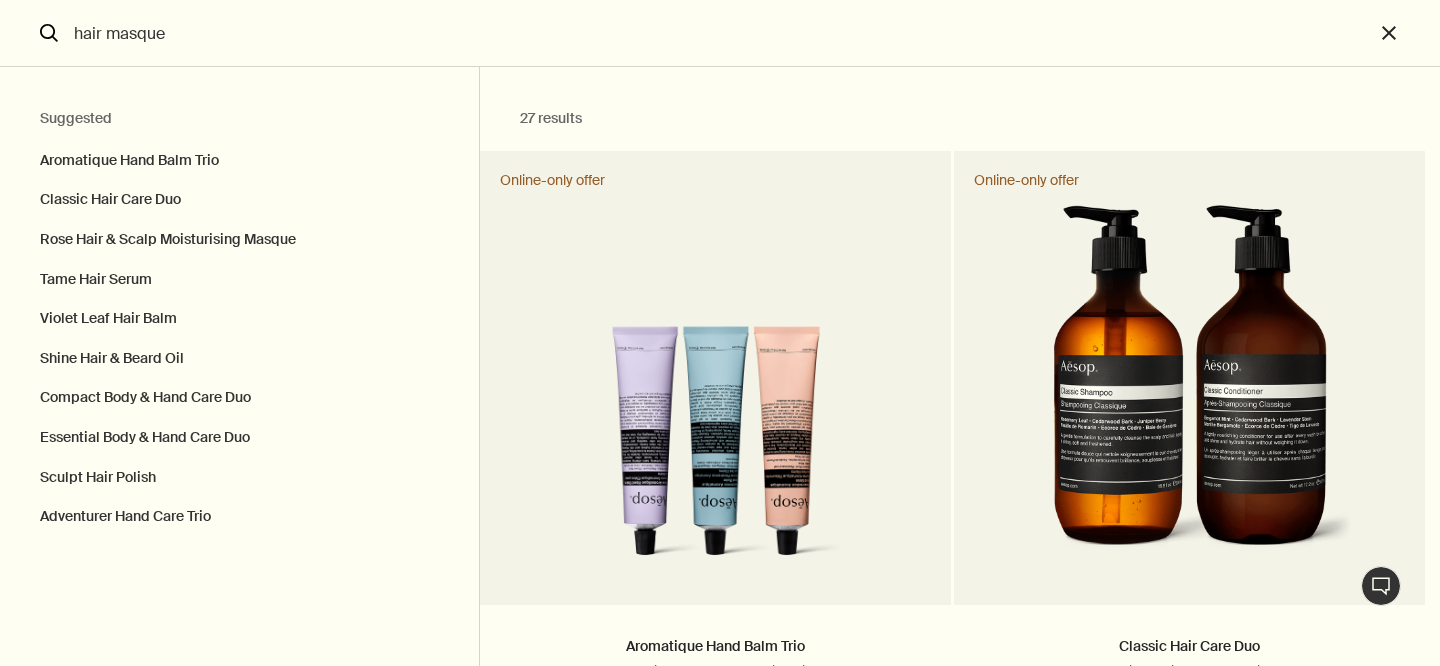 type on "hair masque" 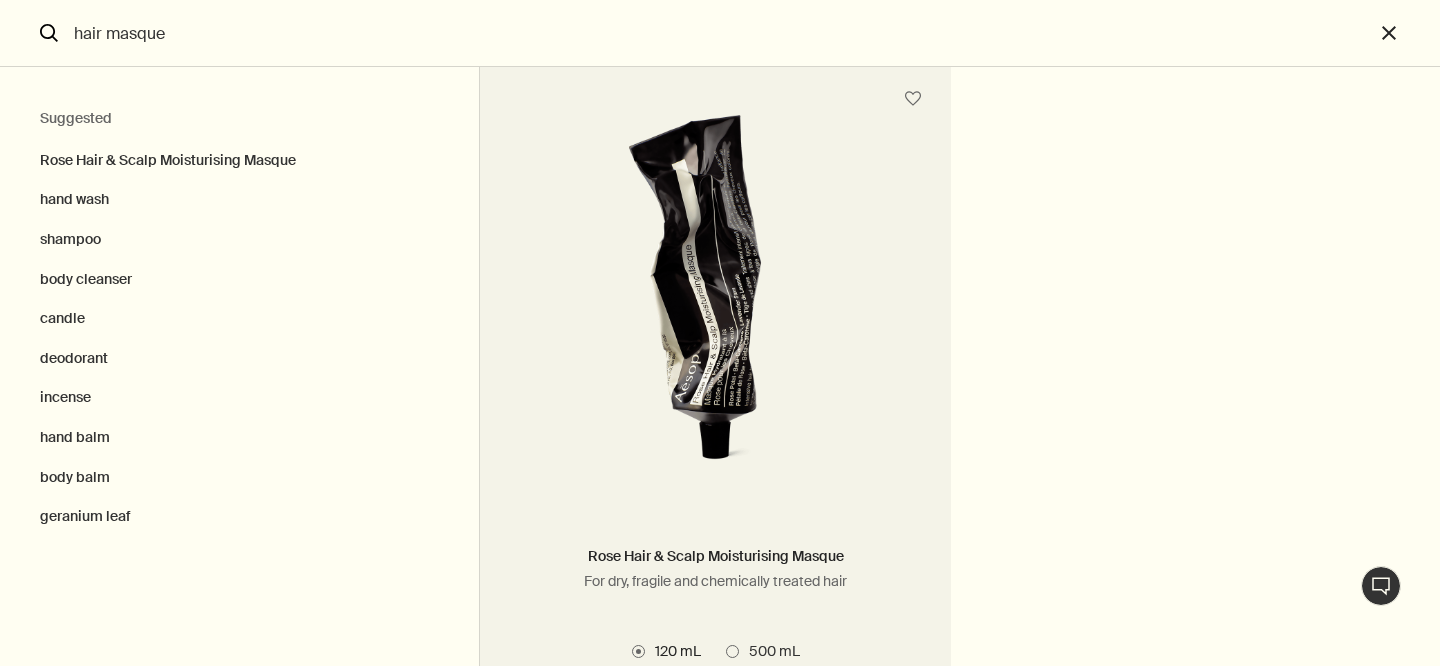 scroll, scrollTop: 92, scrollLeft: 0, axis: vertical 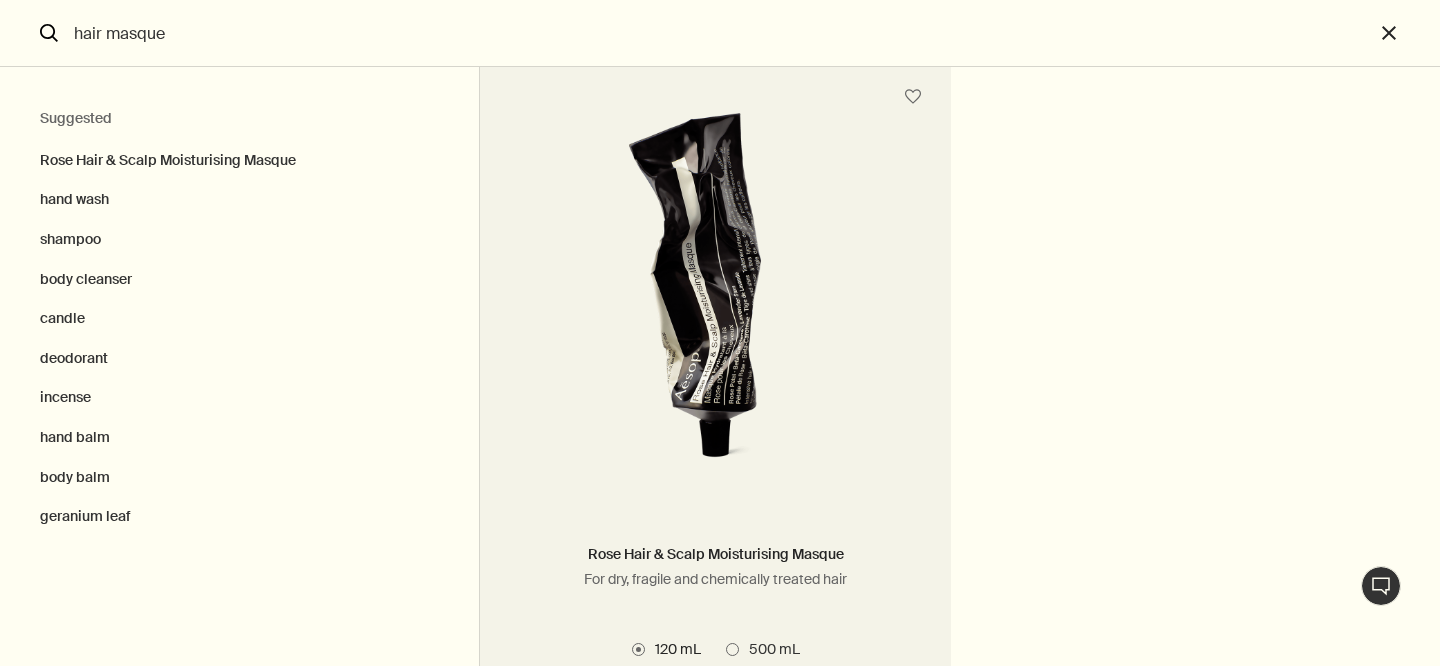 click at bounding box center (716, 298) 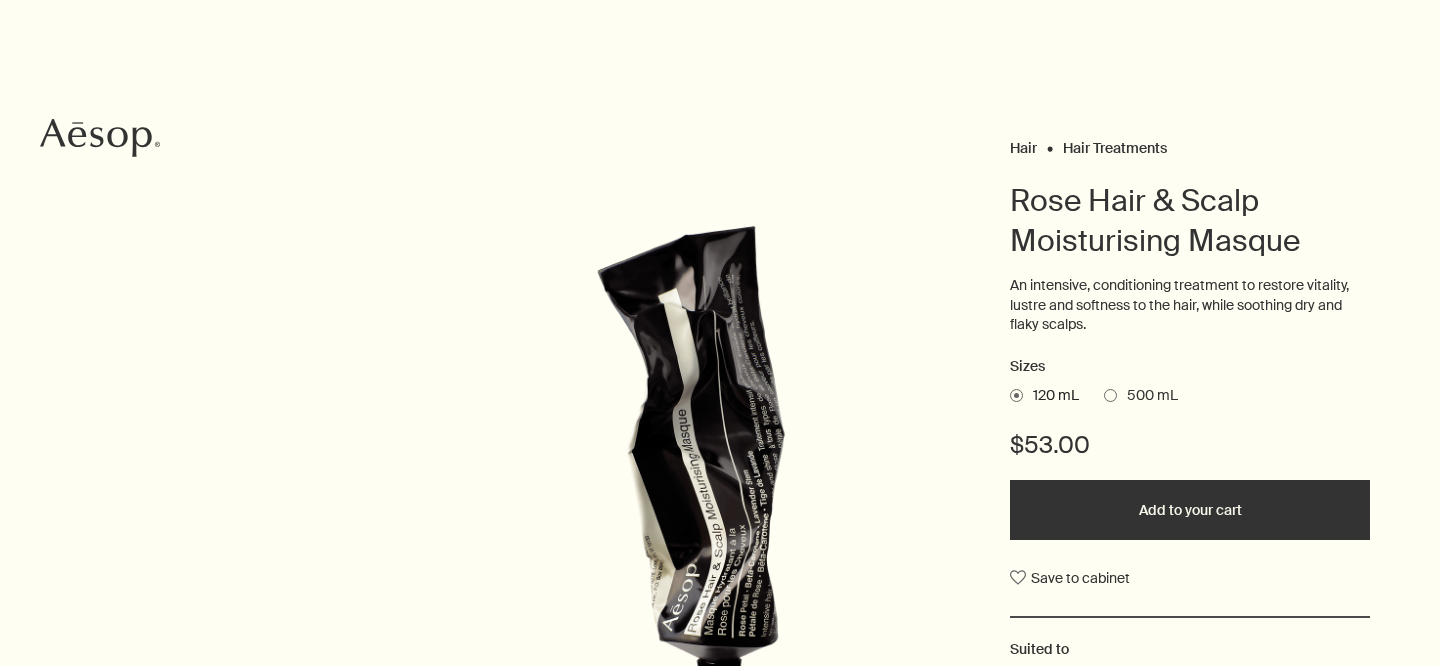 scroll, scrollTop: 109, scrollLeft: 0, axis: vertical 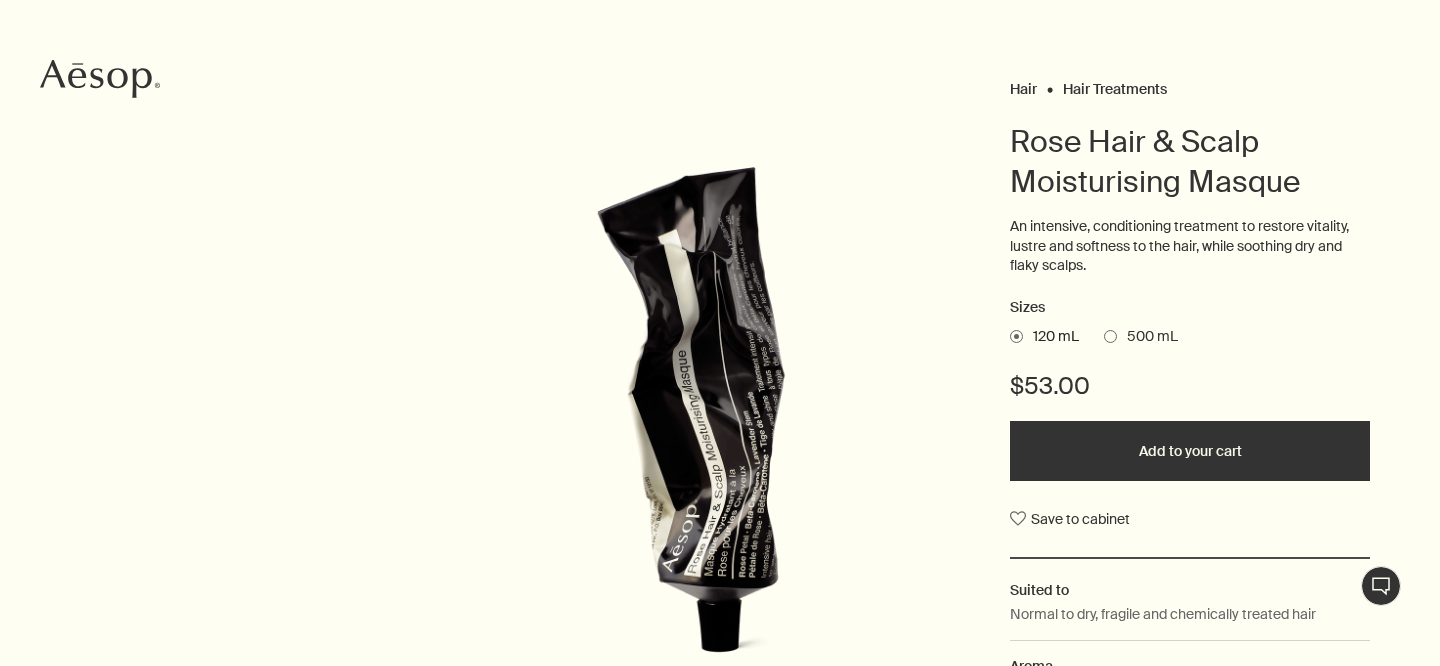 click on "Add to your cart" at bounding box center (1190, 451) 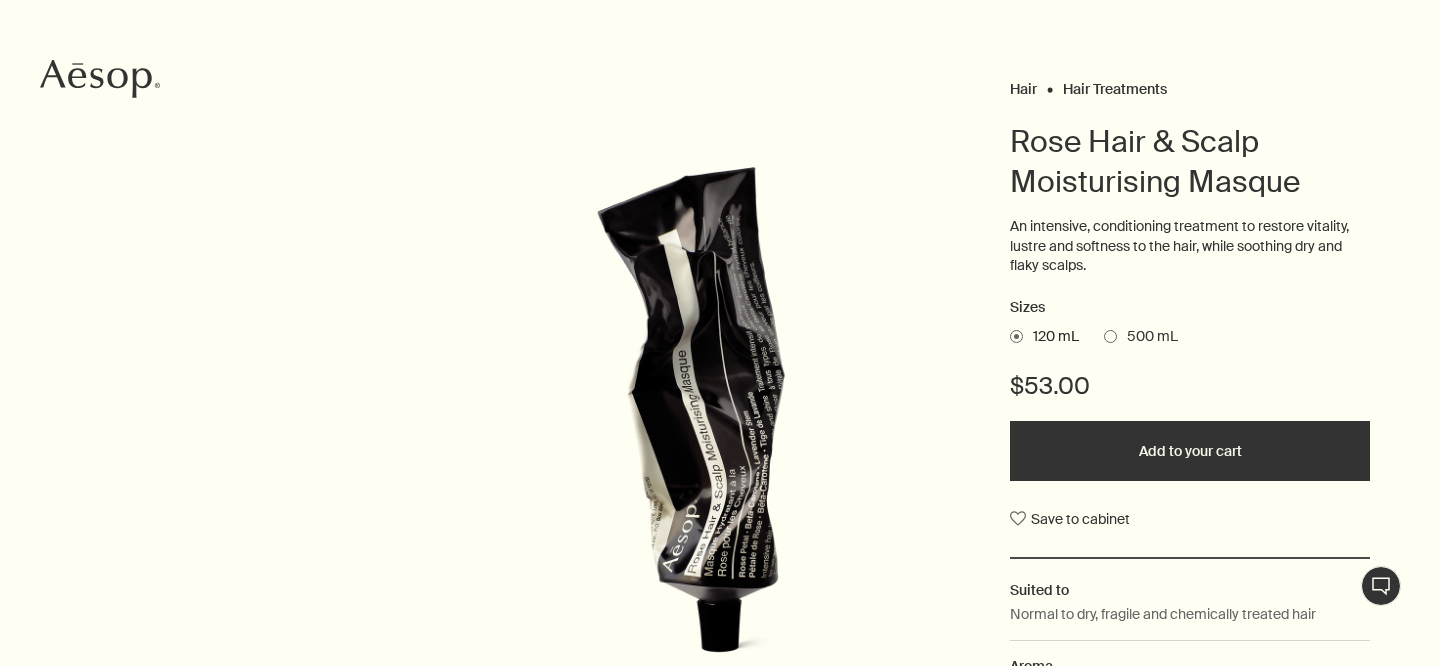 scroll, scrollTop: 0, scrollLeft: 0, axis: both 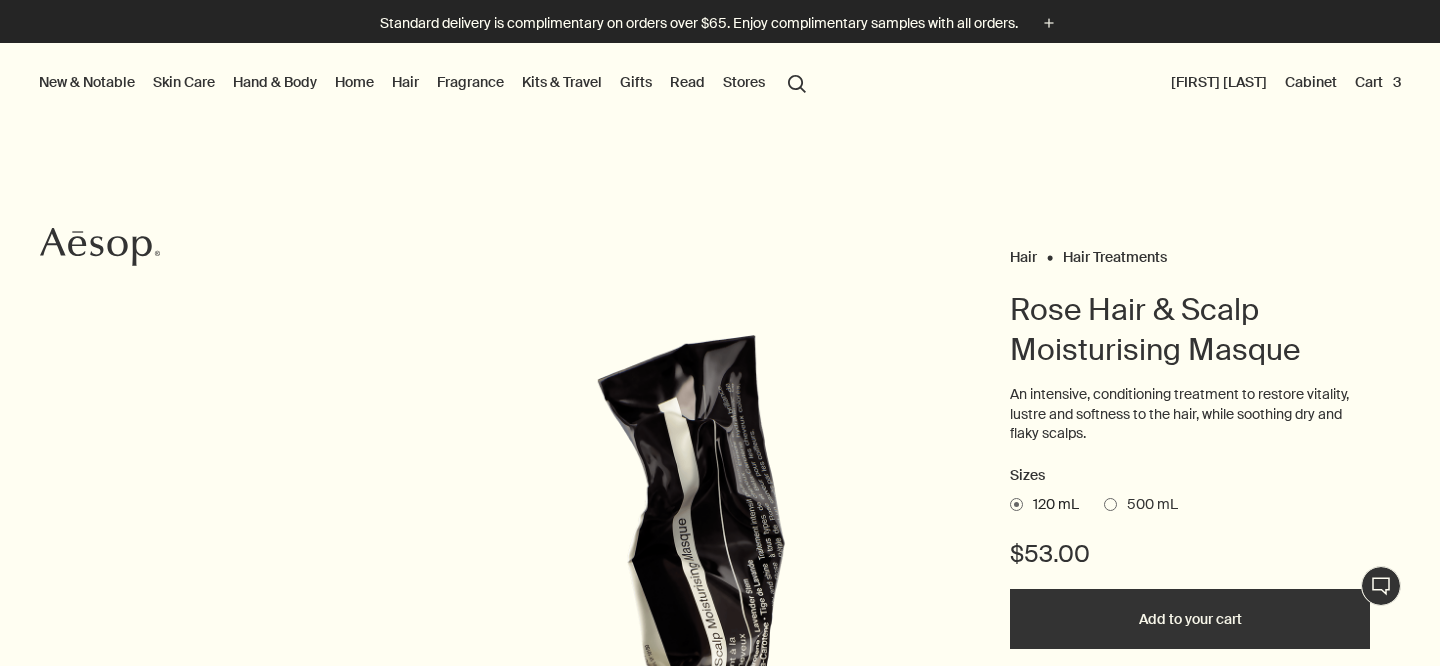 click on "Cart 3" at bounding box center (1378, 82) 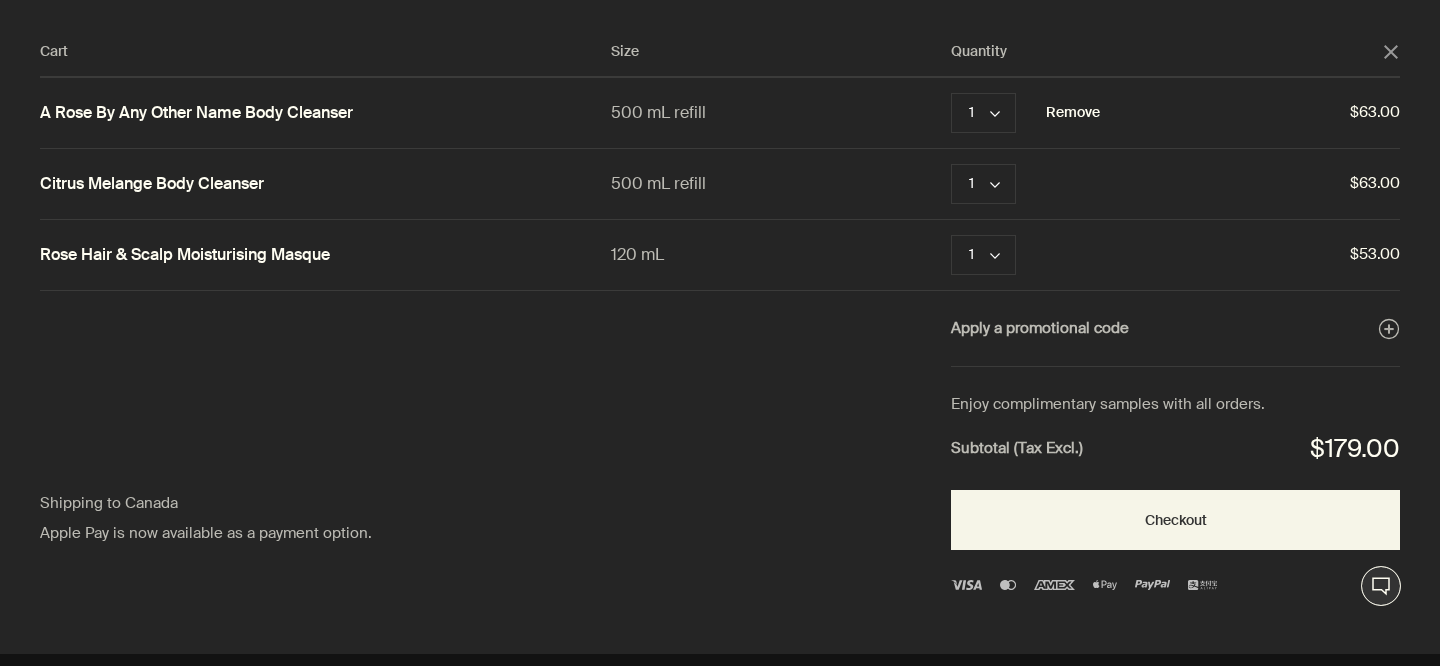 click on "Remove" at bounding box center (1073, 113) 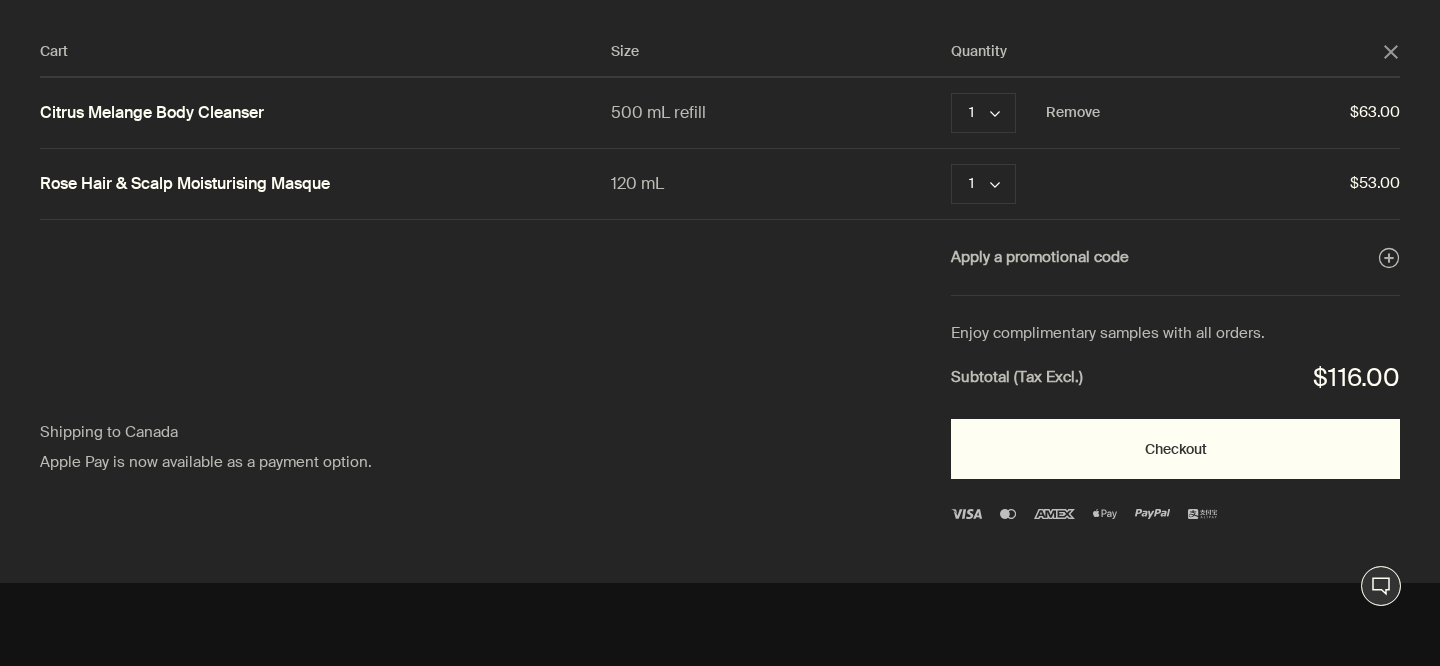 click on "Checkout" at bounding box center [1175, 449] 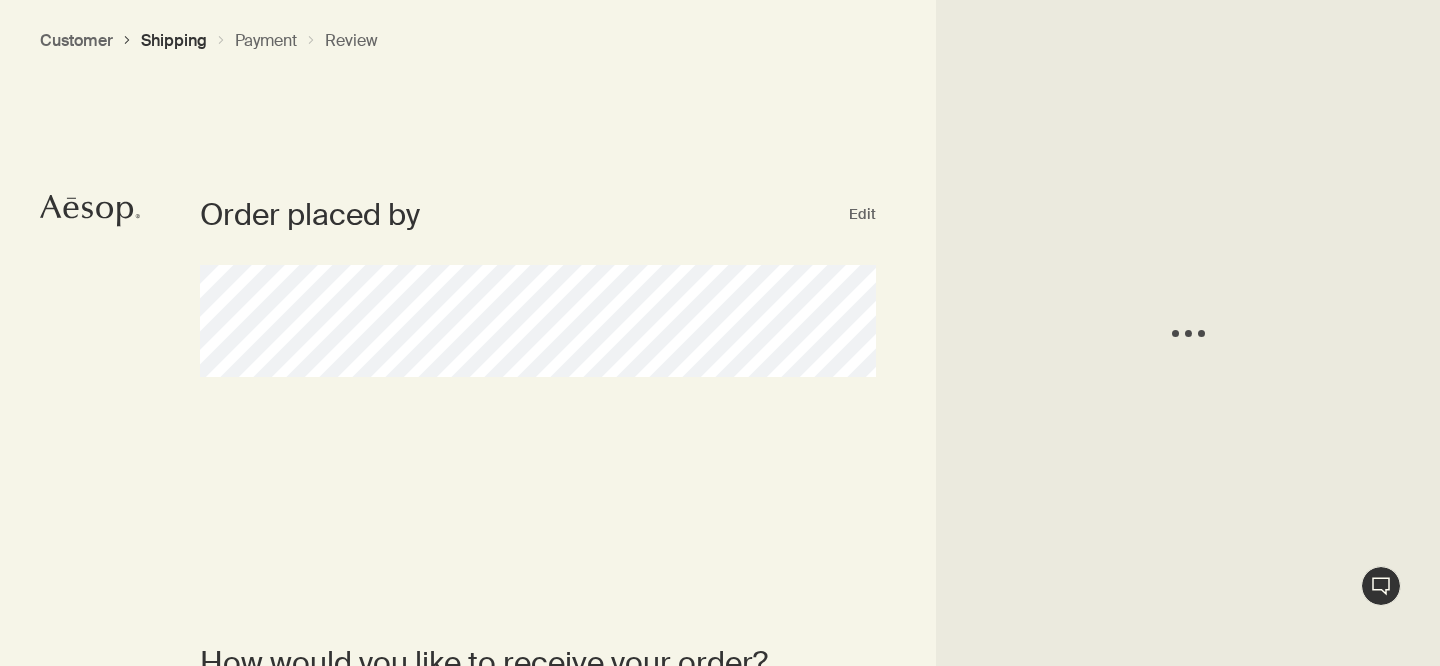 scroll, scrollTop: 0, scrollLeft: 0, axis: both 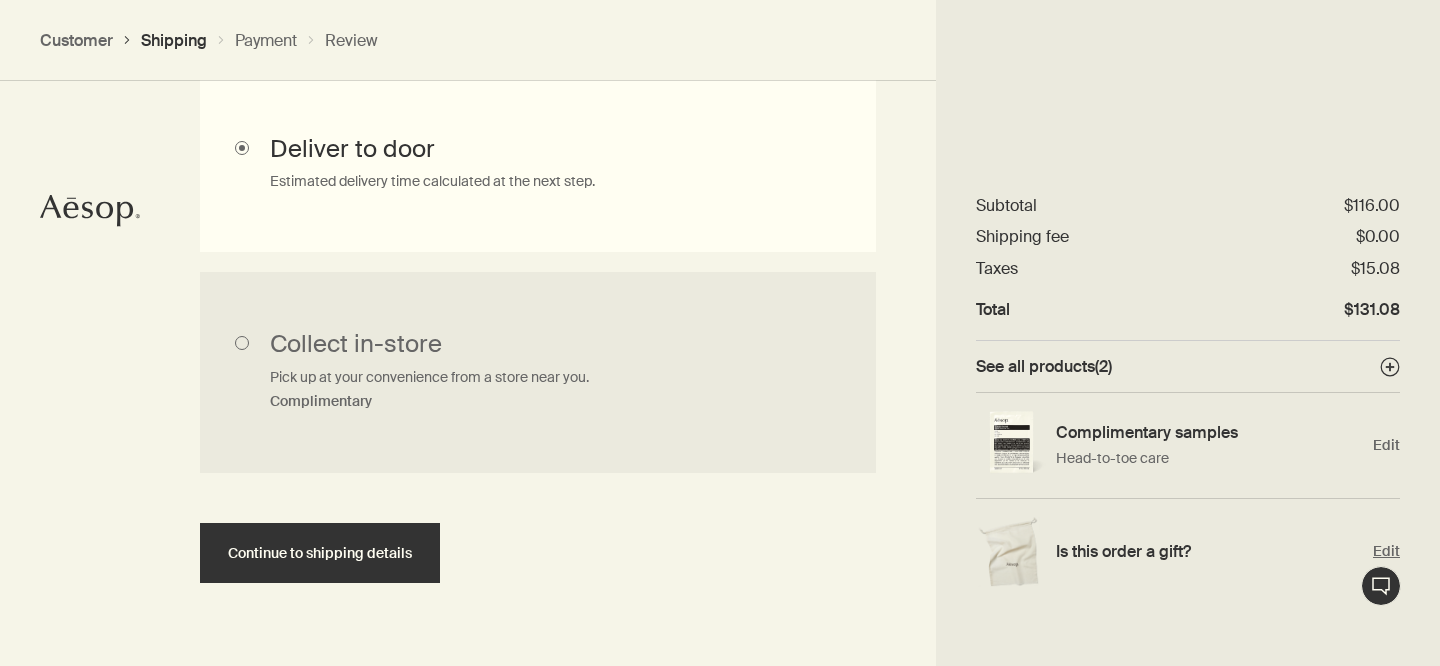 click on "Edit" at bounding box center (1386, 551) 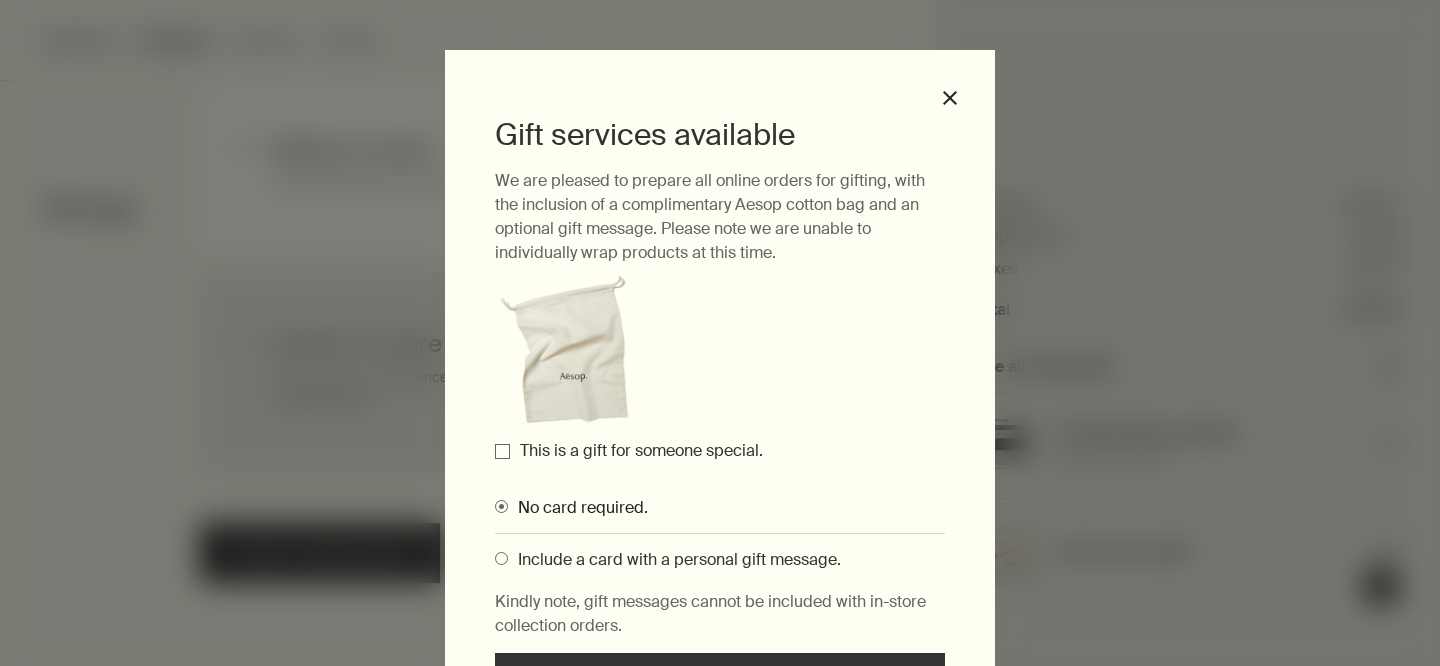 click on "This is a gift for someone special." at bounding box center [641, 450] 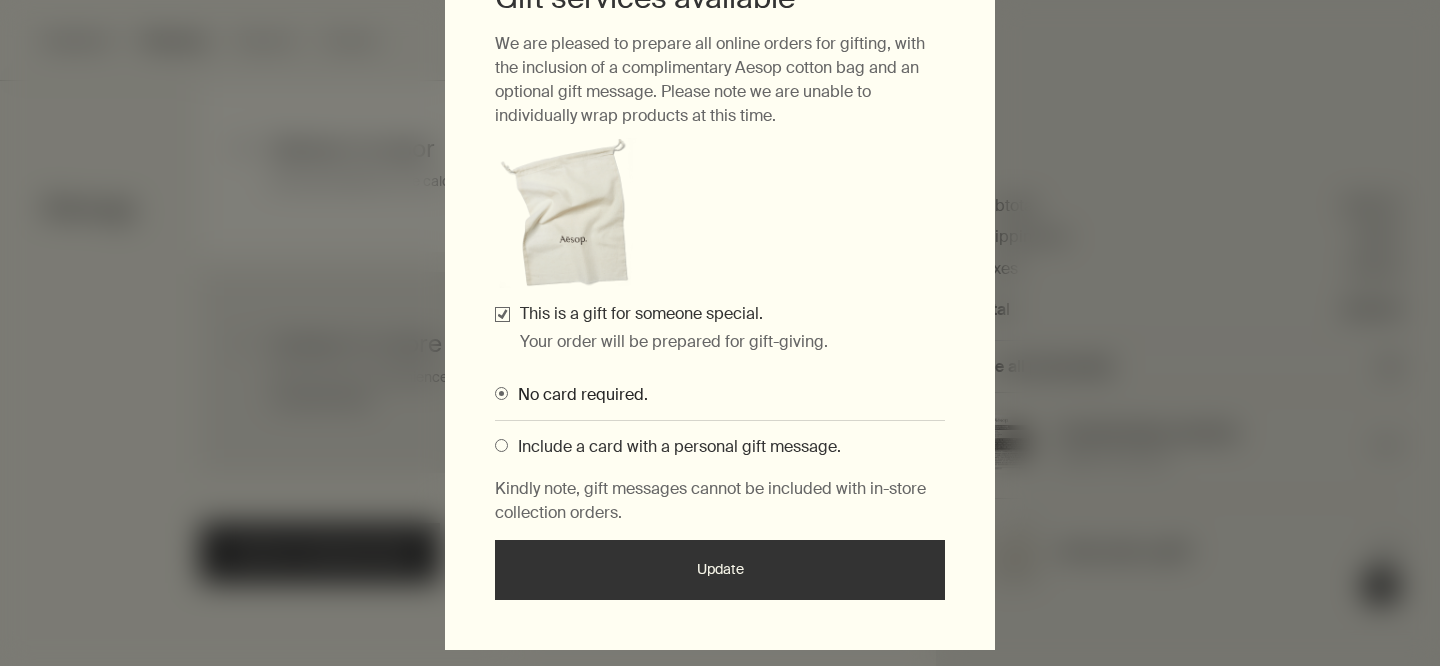 scroll, scrollTop: 171, scrollLeft: 0, axis: vertical 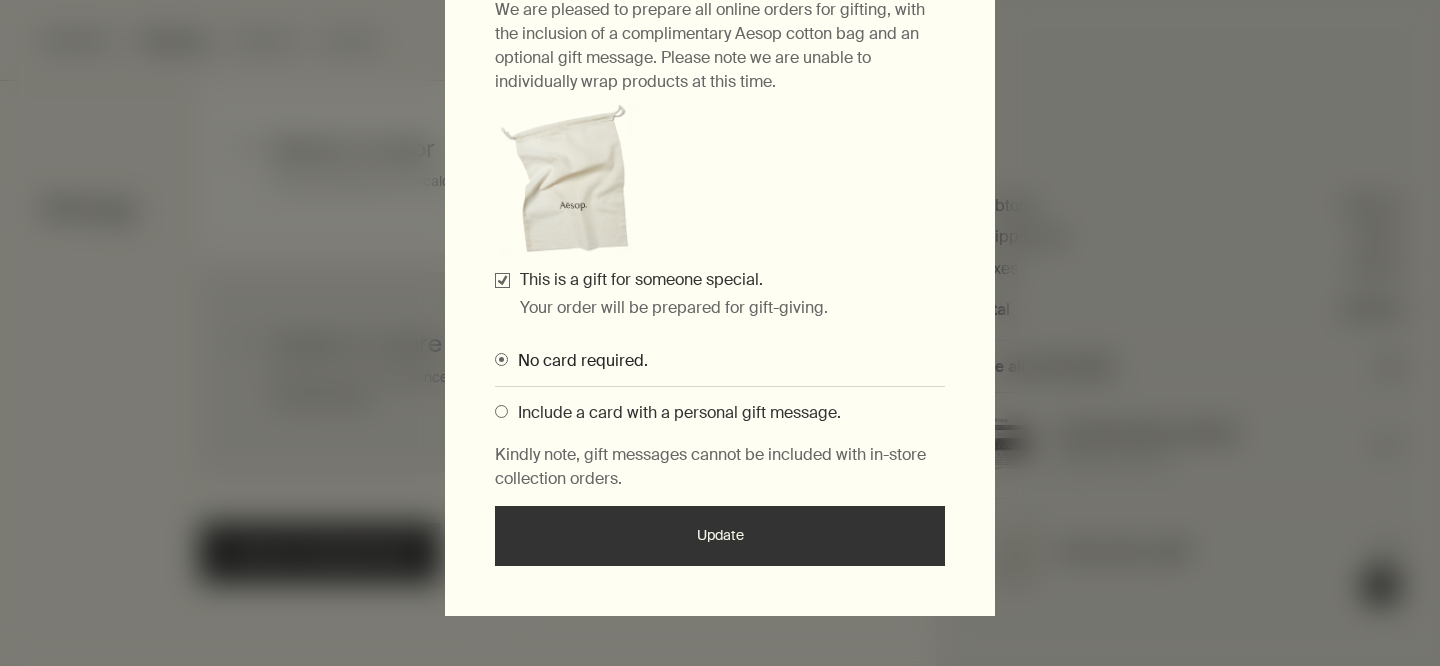 click on "Include a card with a personal gift message." at bounding box center [674, 412] 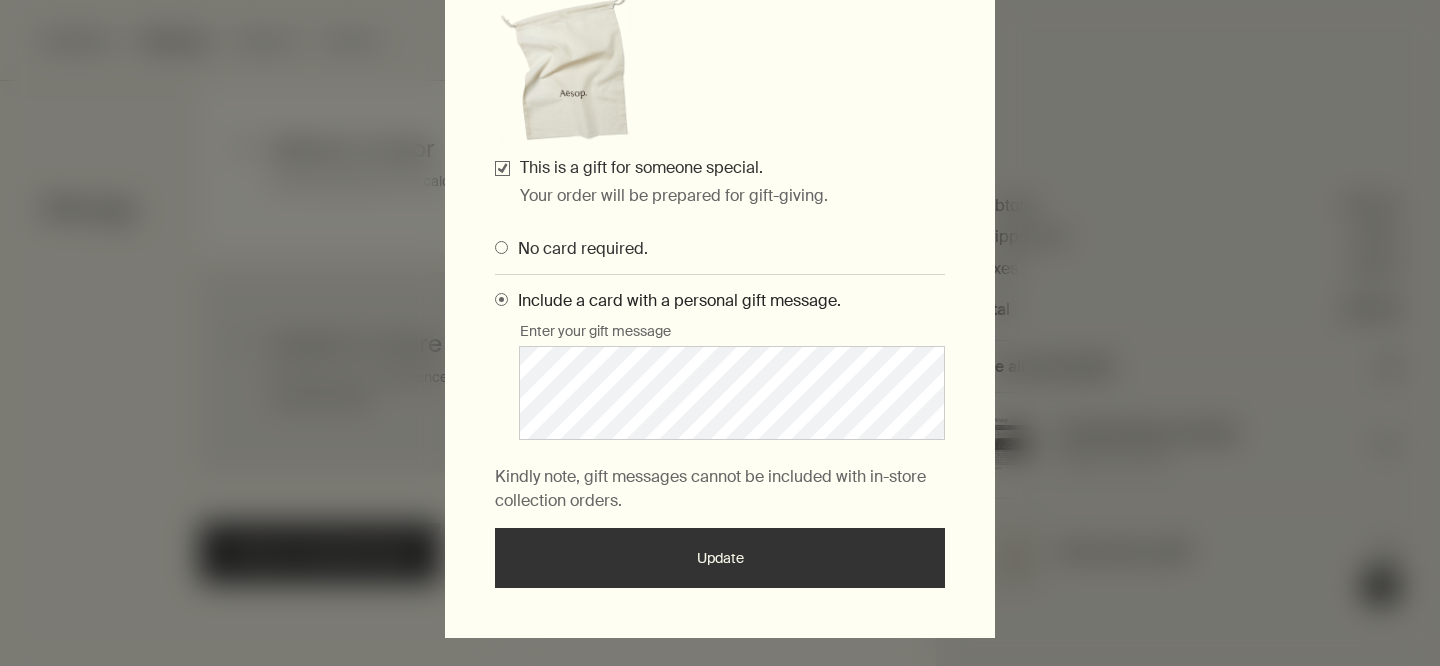 scroll, scrollTop: 305, scrollLeft: 0, axis: vertical 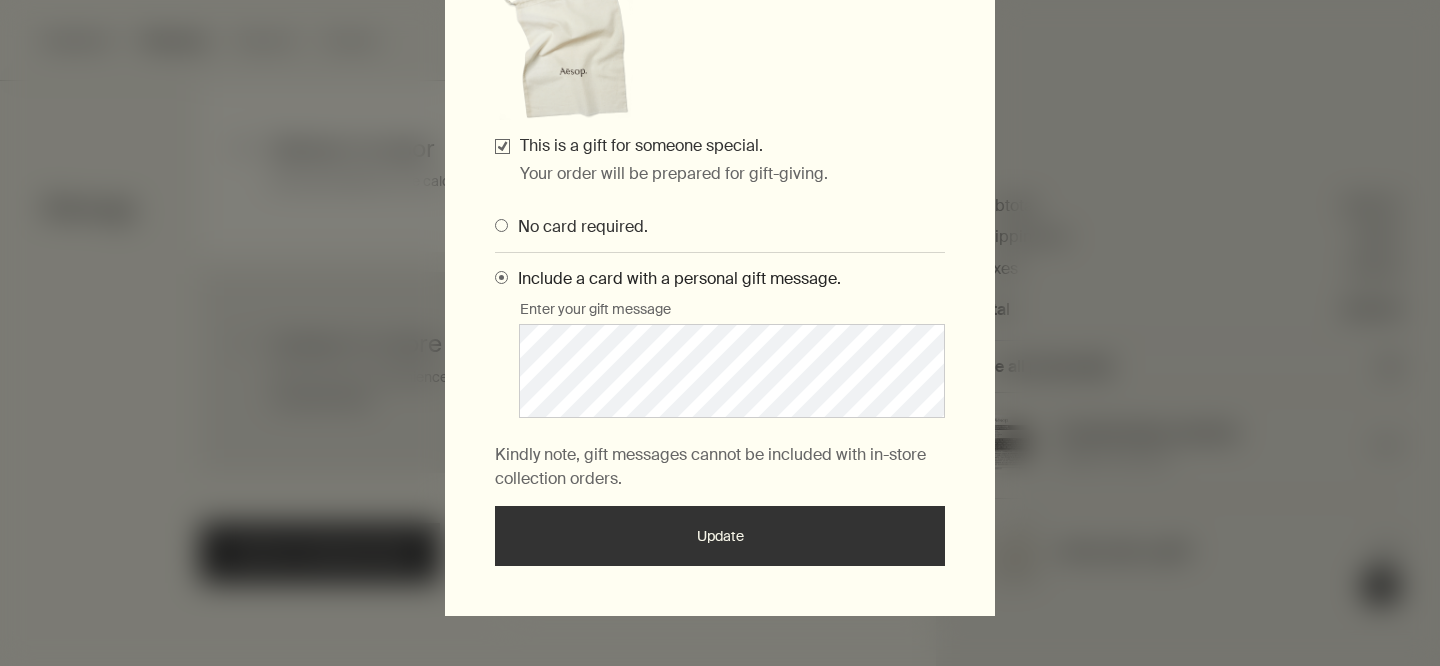 click on "Update" at bounding box center [720, 536] 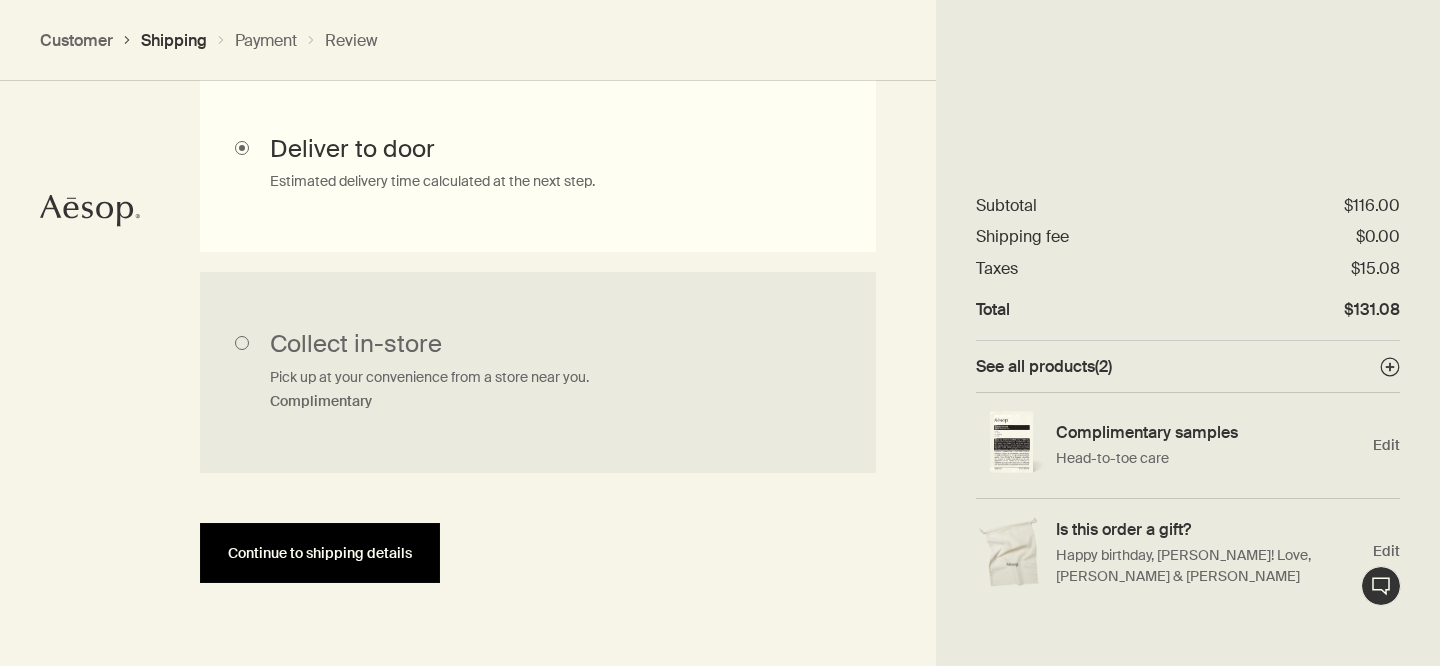 click on "Continue to shipping details" at bounding box center [320, 553] 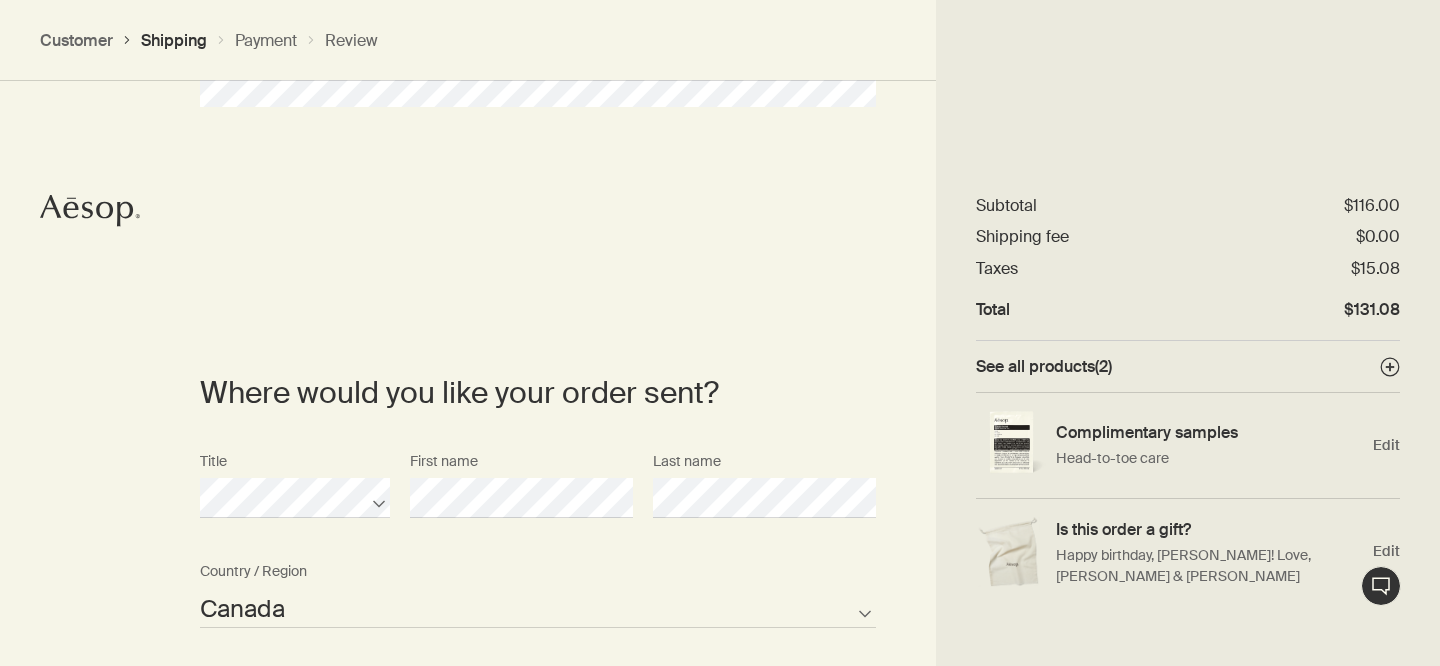 scroll, scrollTop: 865, scrollLeft: 0, axis: vertical 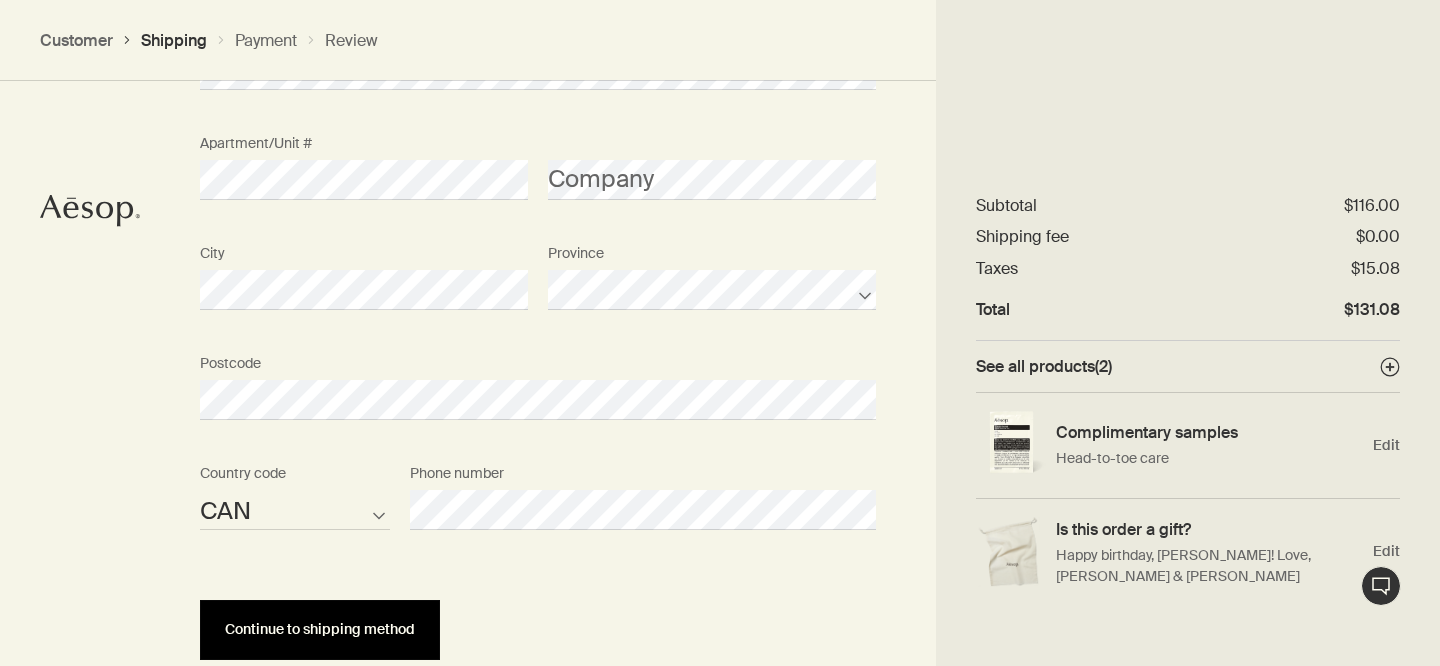 click on "Continue to shipping method" at bounding box center [320, 629] 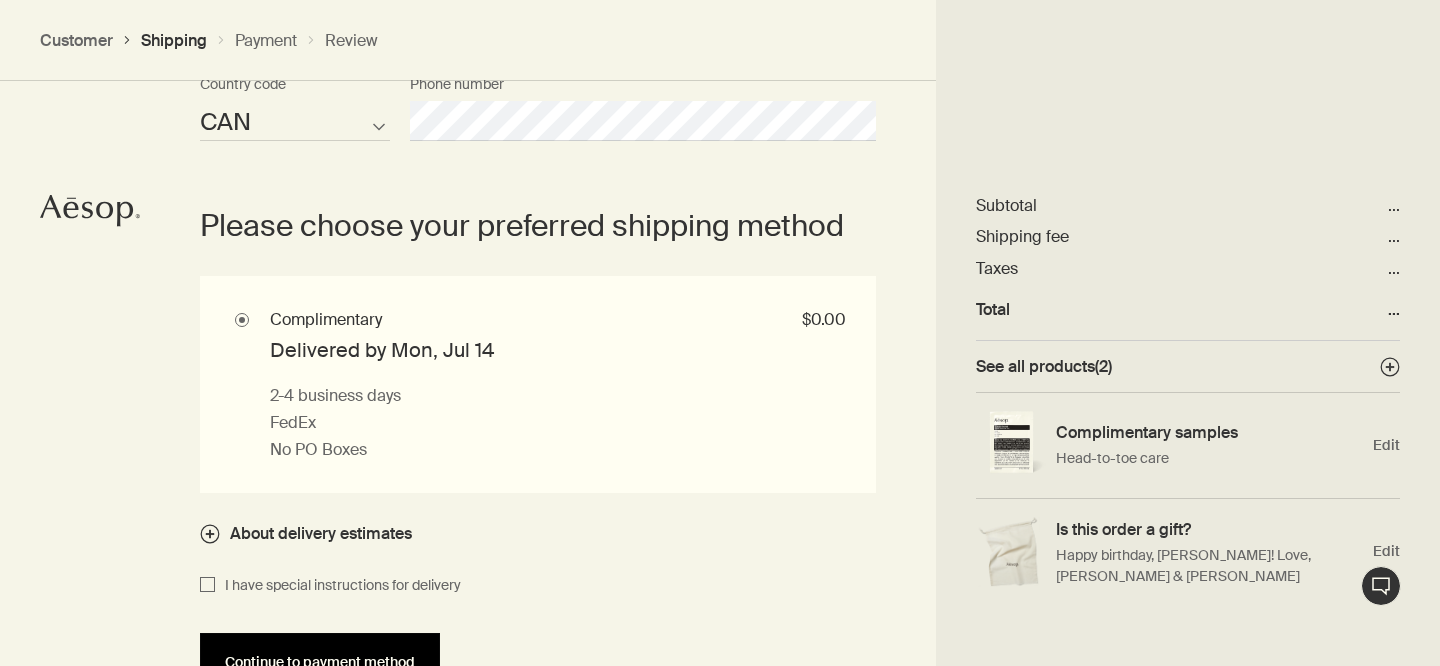 scroll, scrollTop: 1742, scrollLeft: 0, axis: vertical 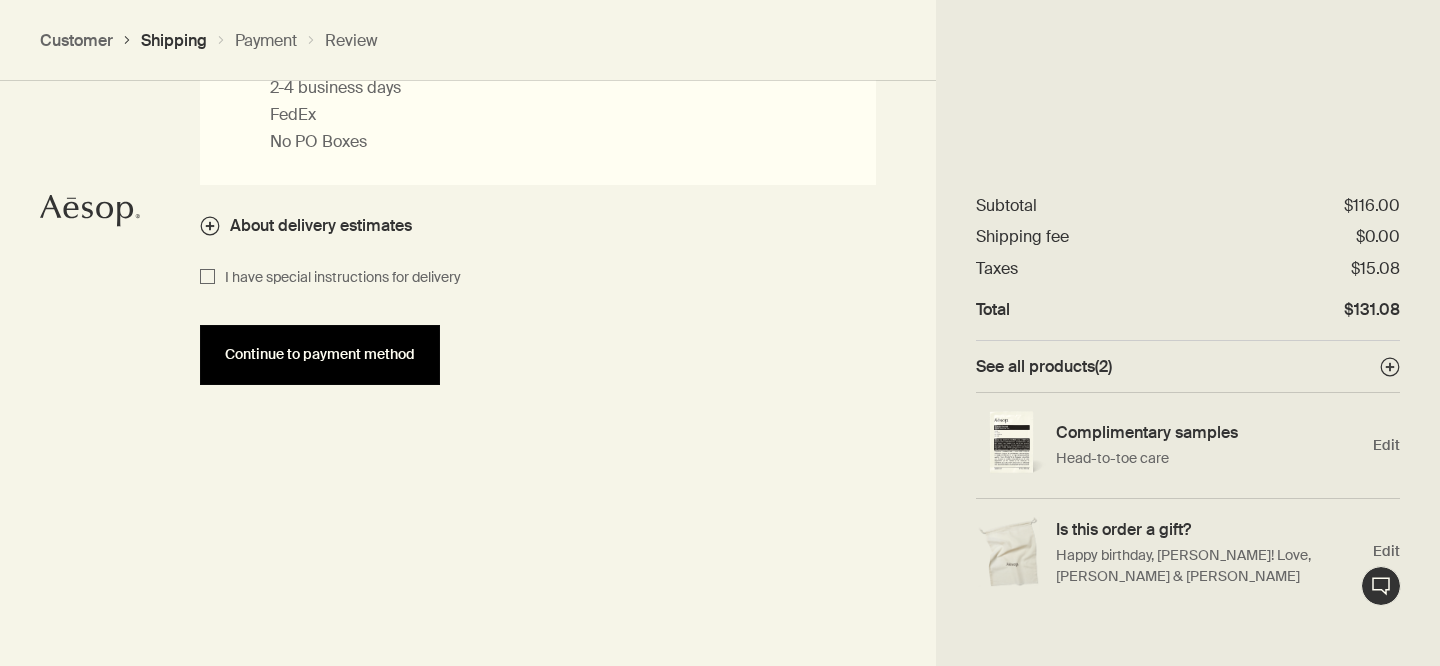 click on "Continue to payment method" at bounding box center [320, 355] 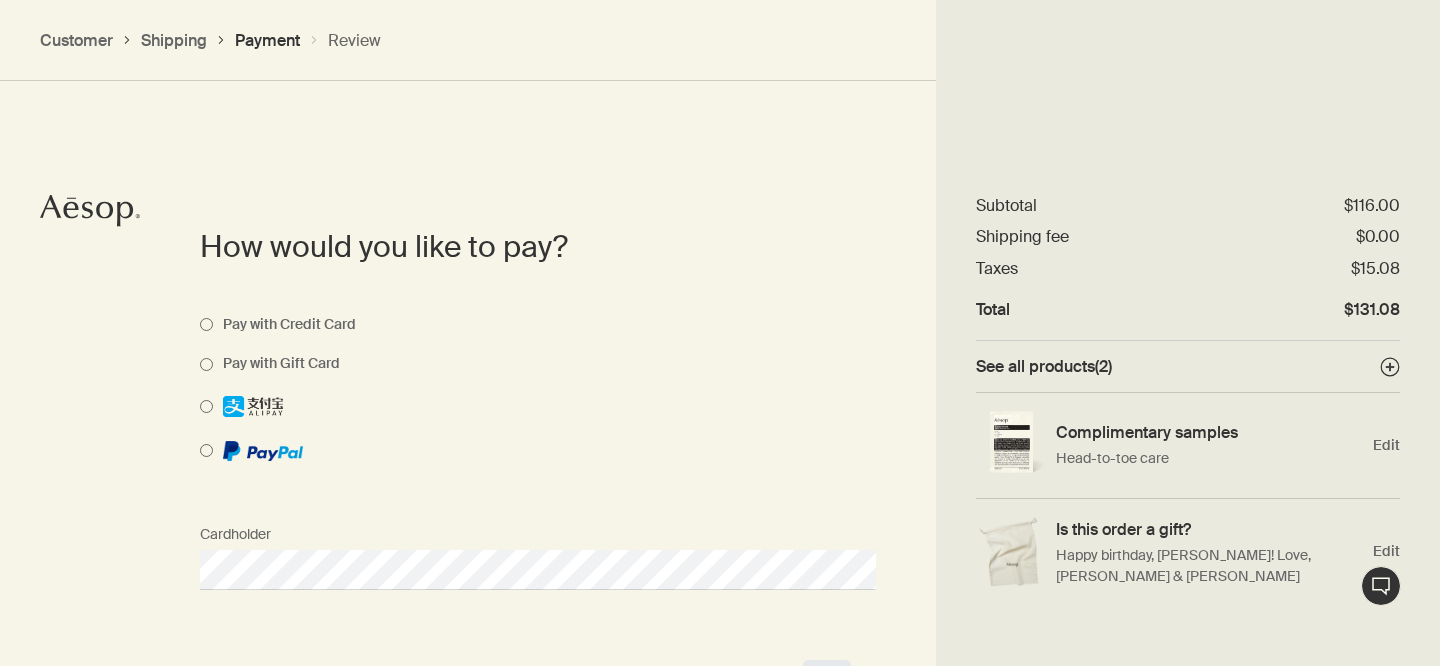 scroll, scrollTop: 1491, scrollLeft: 0, axis: vertical 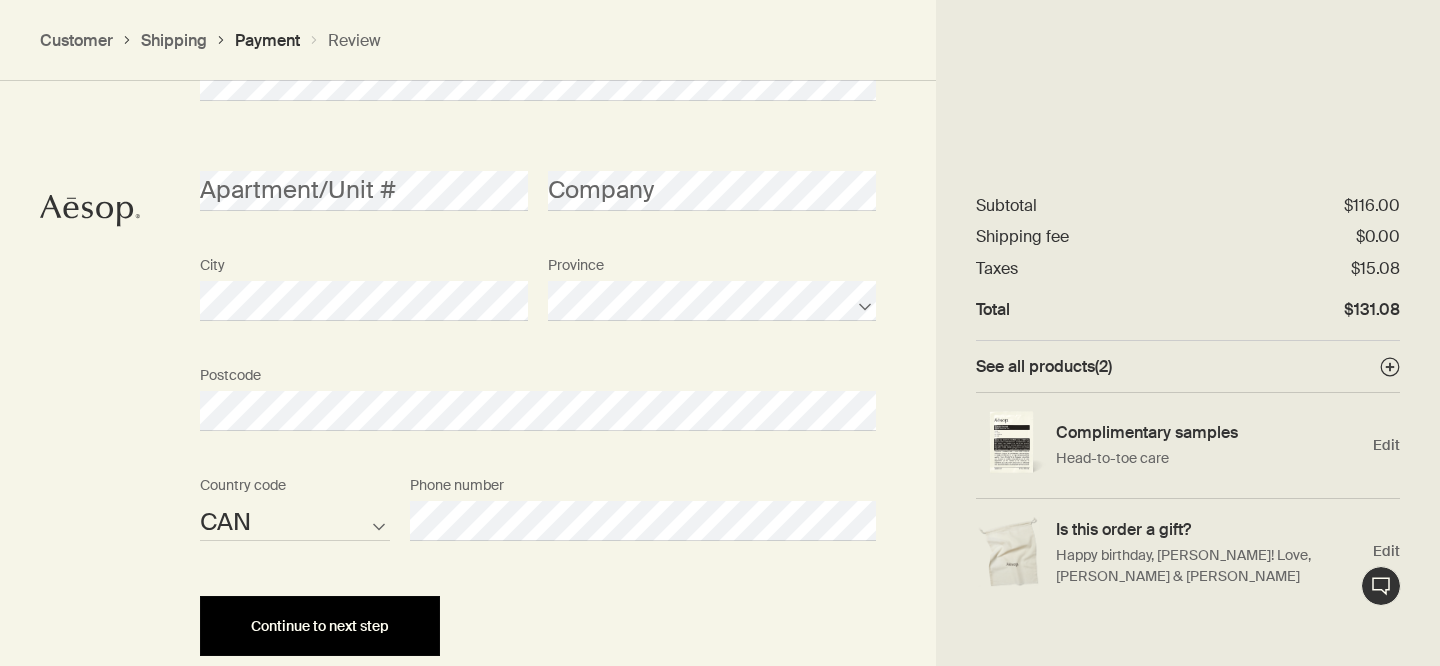 click on "Continue to next step" at bounding box center [320, 626] 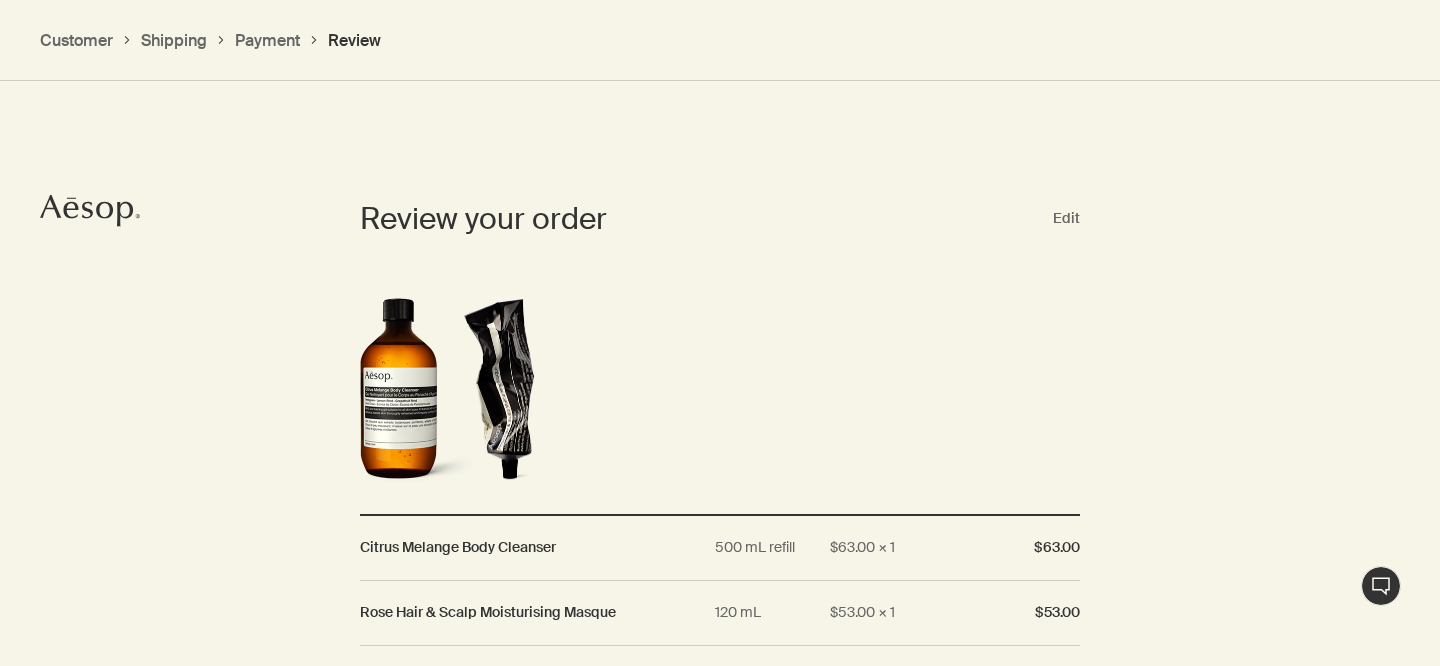 scroll, scrollTop: 1847, scrollLeft: 0, axis: vertical 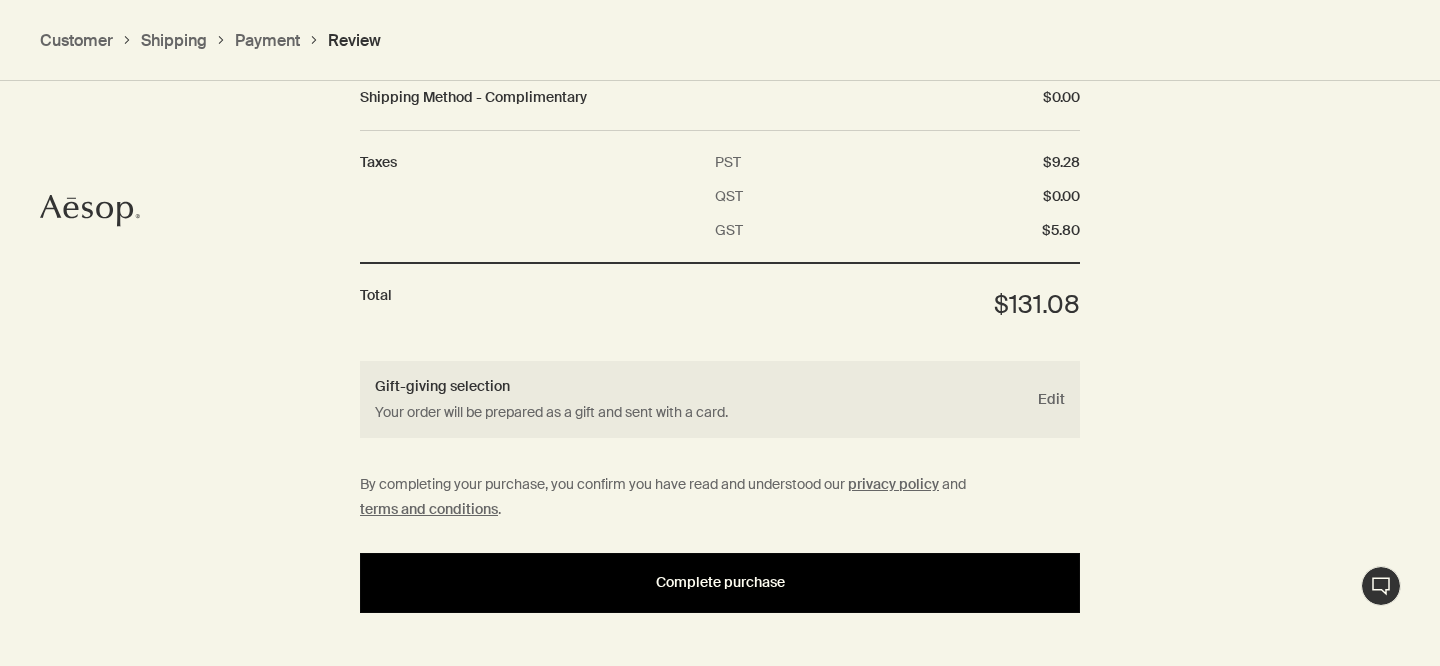 click on "Complete purchase" at bounding box center (720, 582) 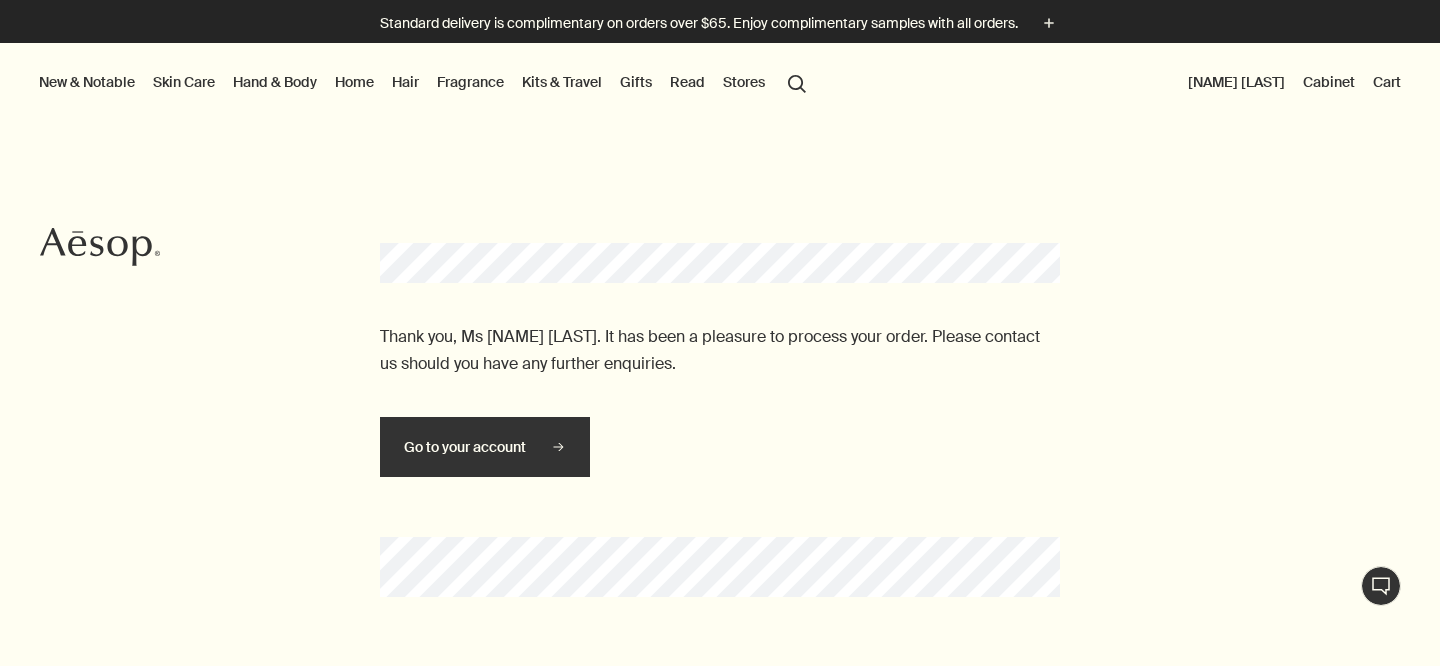scroll, scrollTop: 0, scrollLeft: 0, axis: both 